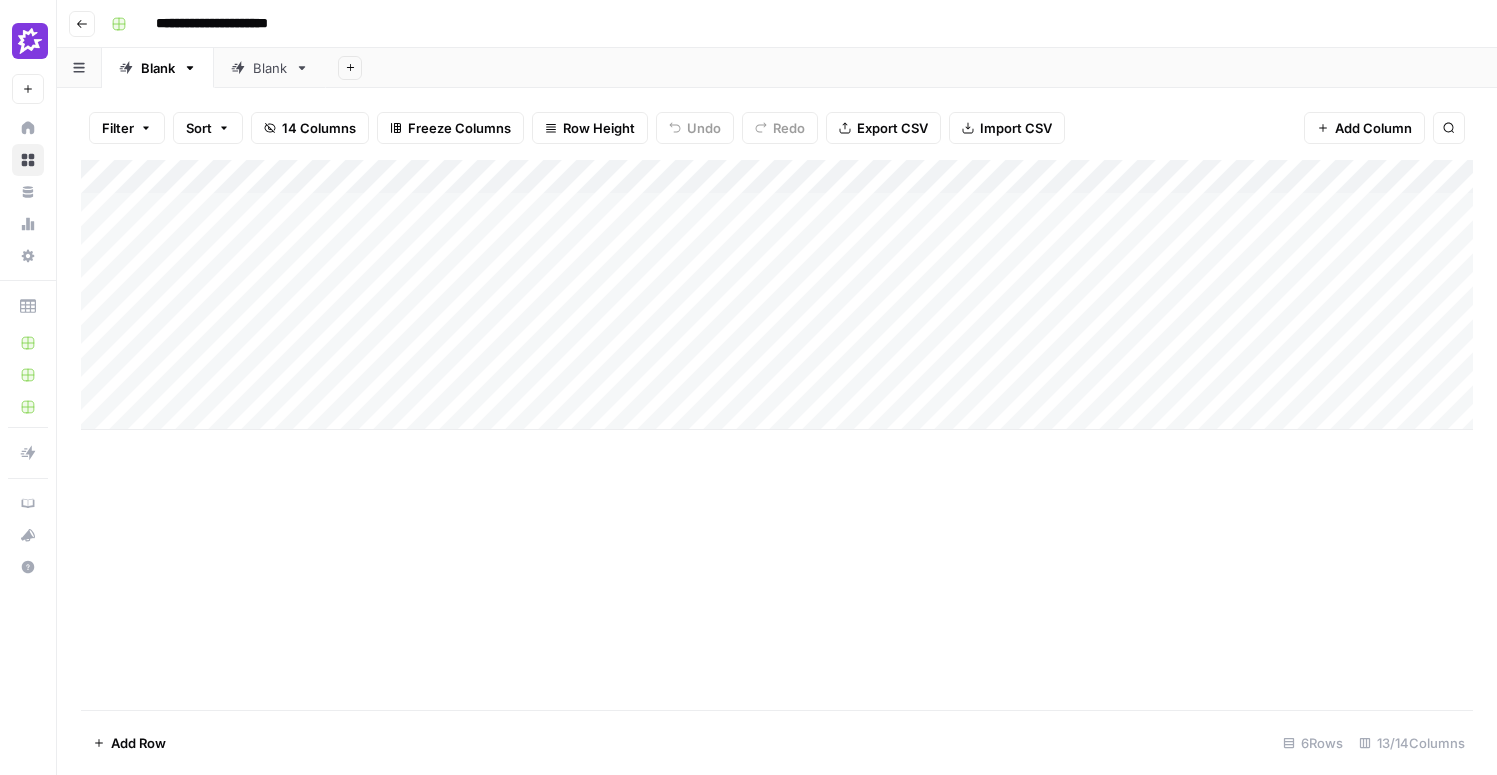 scroll, scrollTop: 0, scrollLeft: 0, axis: both 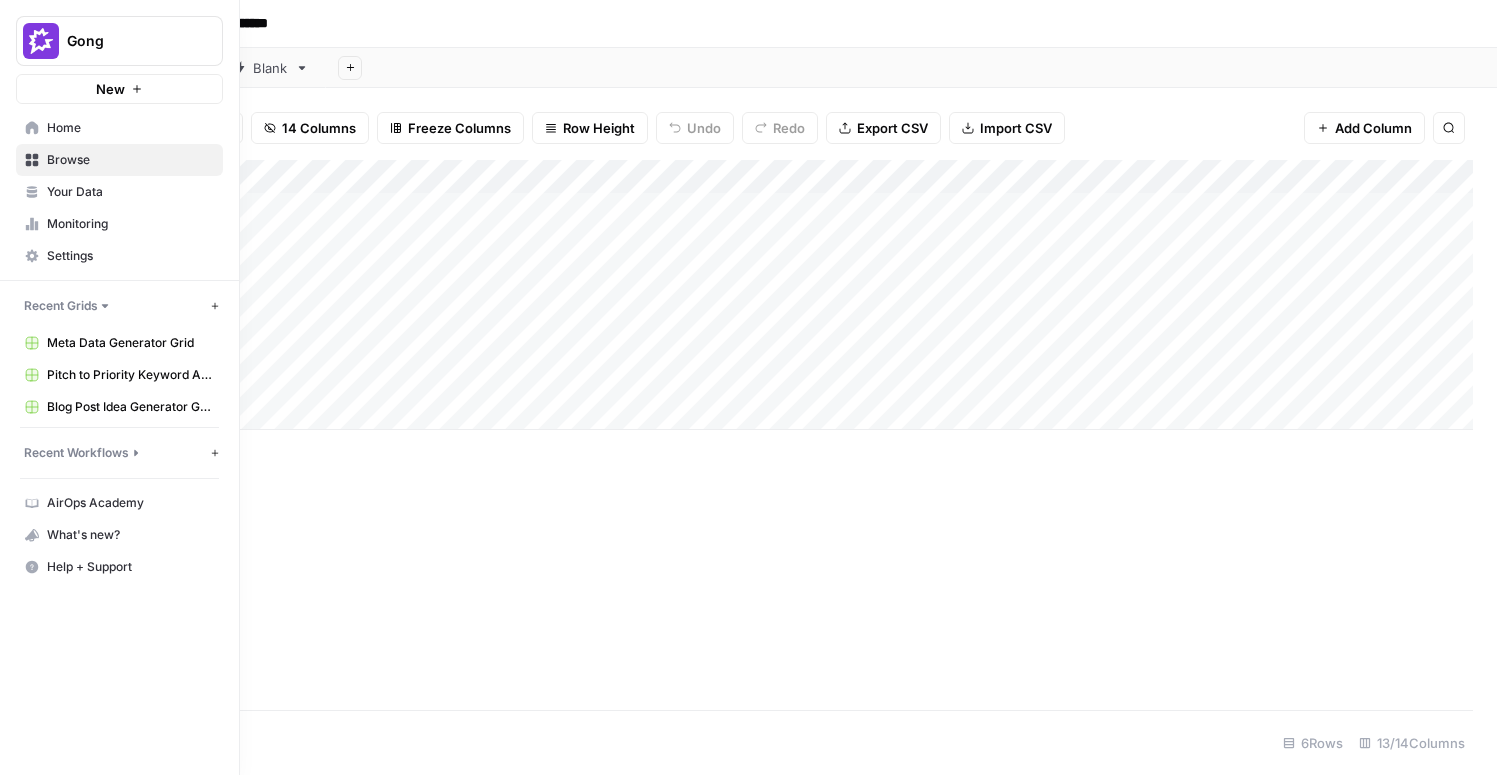 click on "Meta Data Generator Grid" at bounding box center (130, 343) 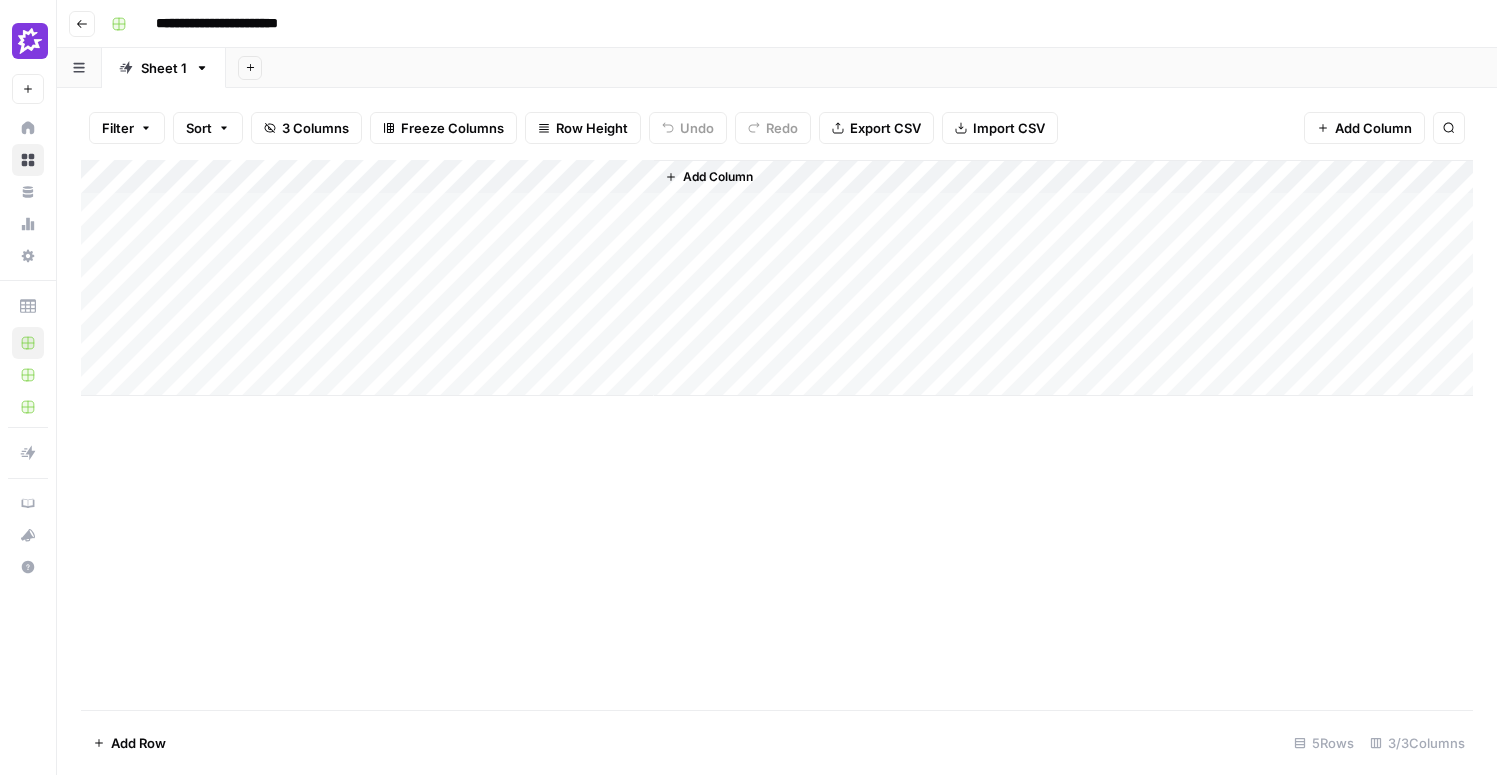 click on "Add Column" at bounding box center [777, 278] 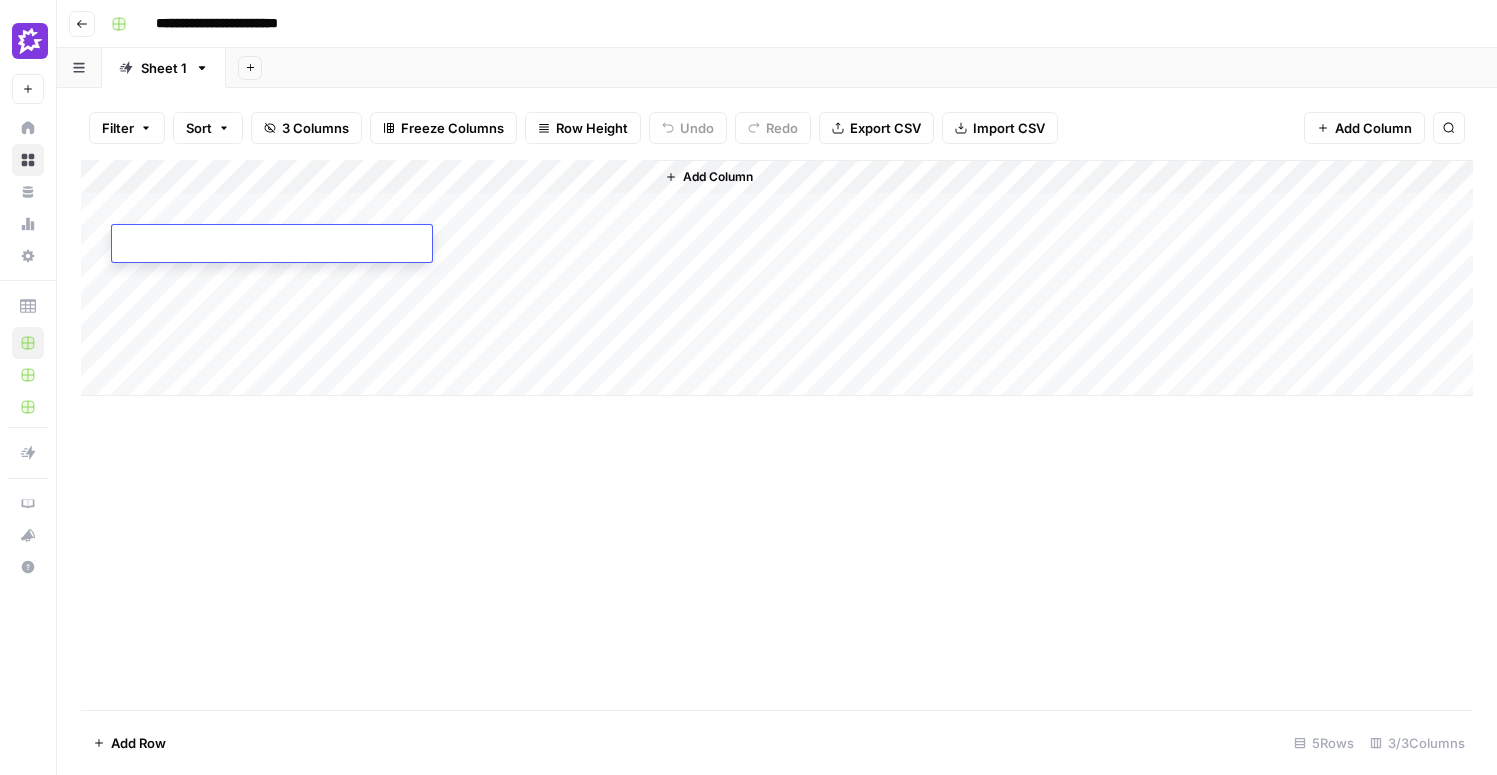 type on "**********" 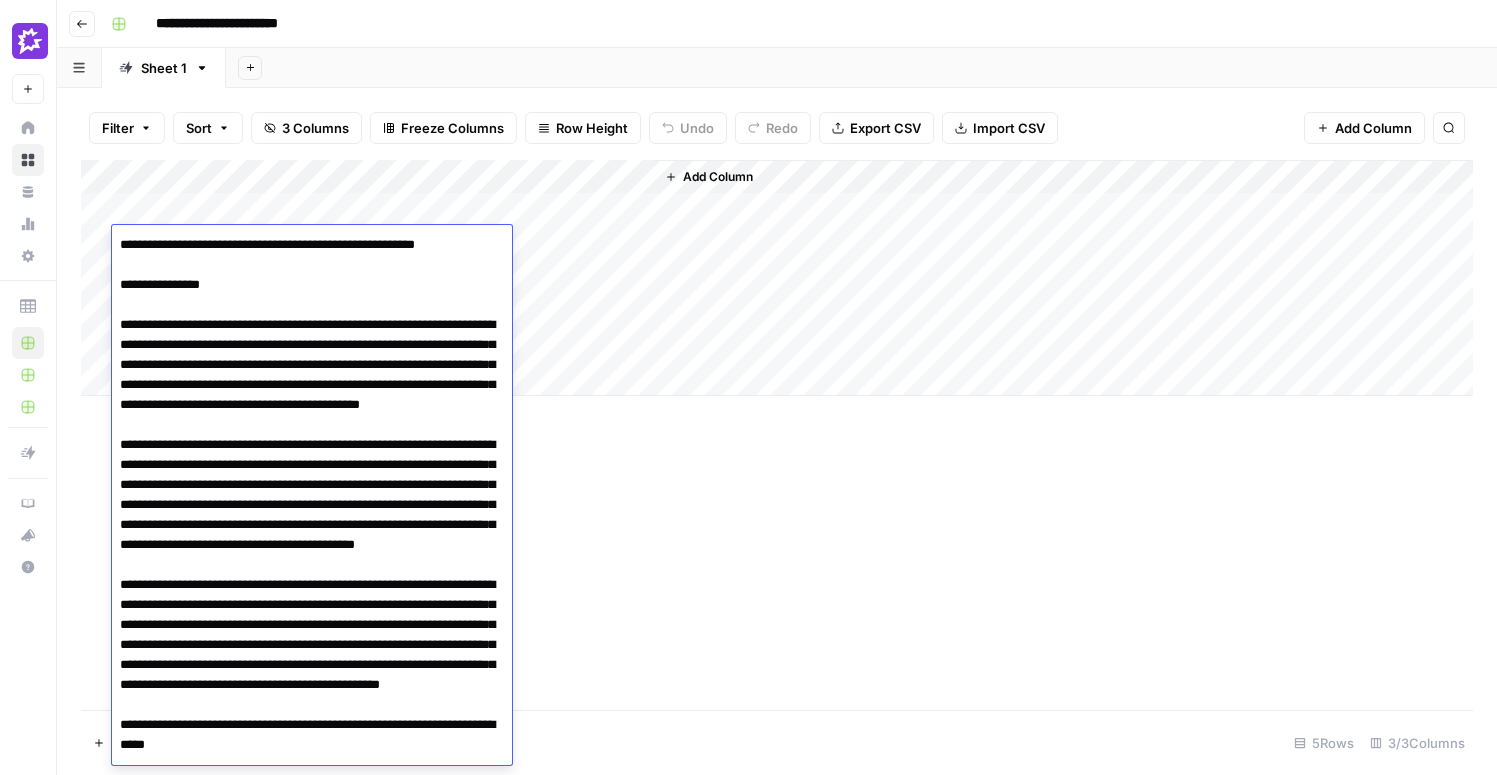 scroll, scrollTop: 2267, scrollLeft: 0, axis: vertical 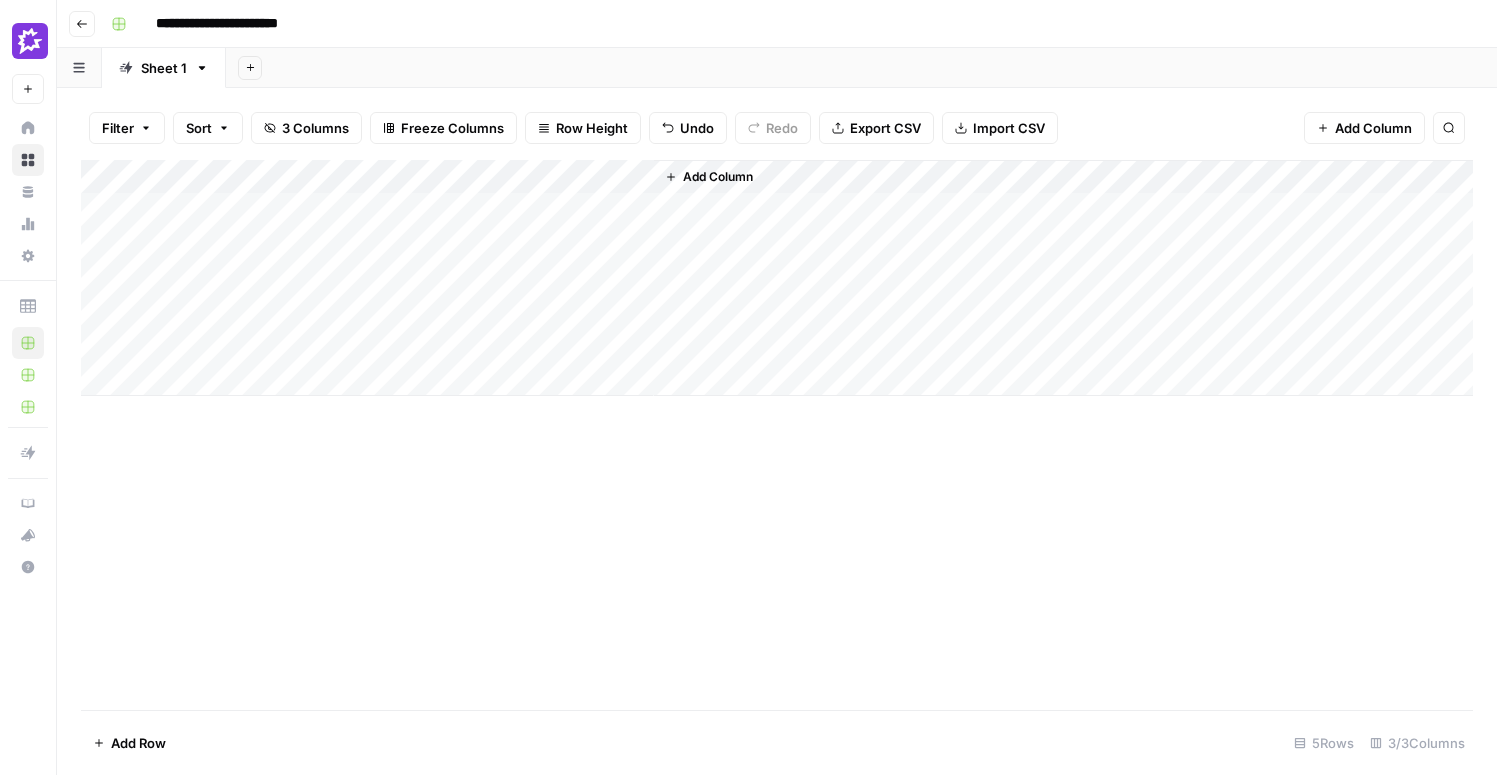 click on "Add Column" at bounding box center (777, 435) 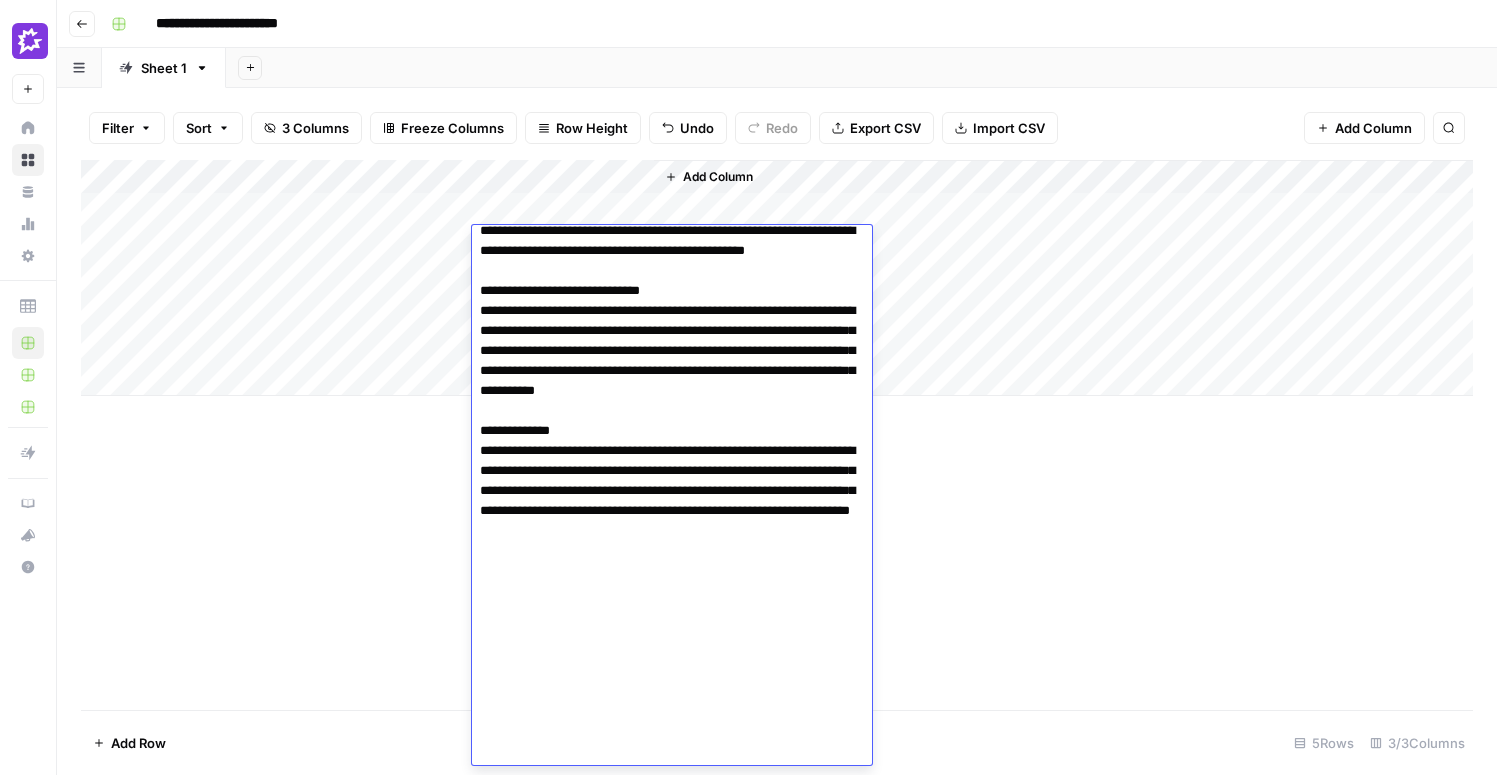 scroll, scrollTop: 0, scrollLeft: 0, axis: both 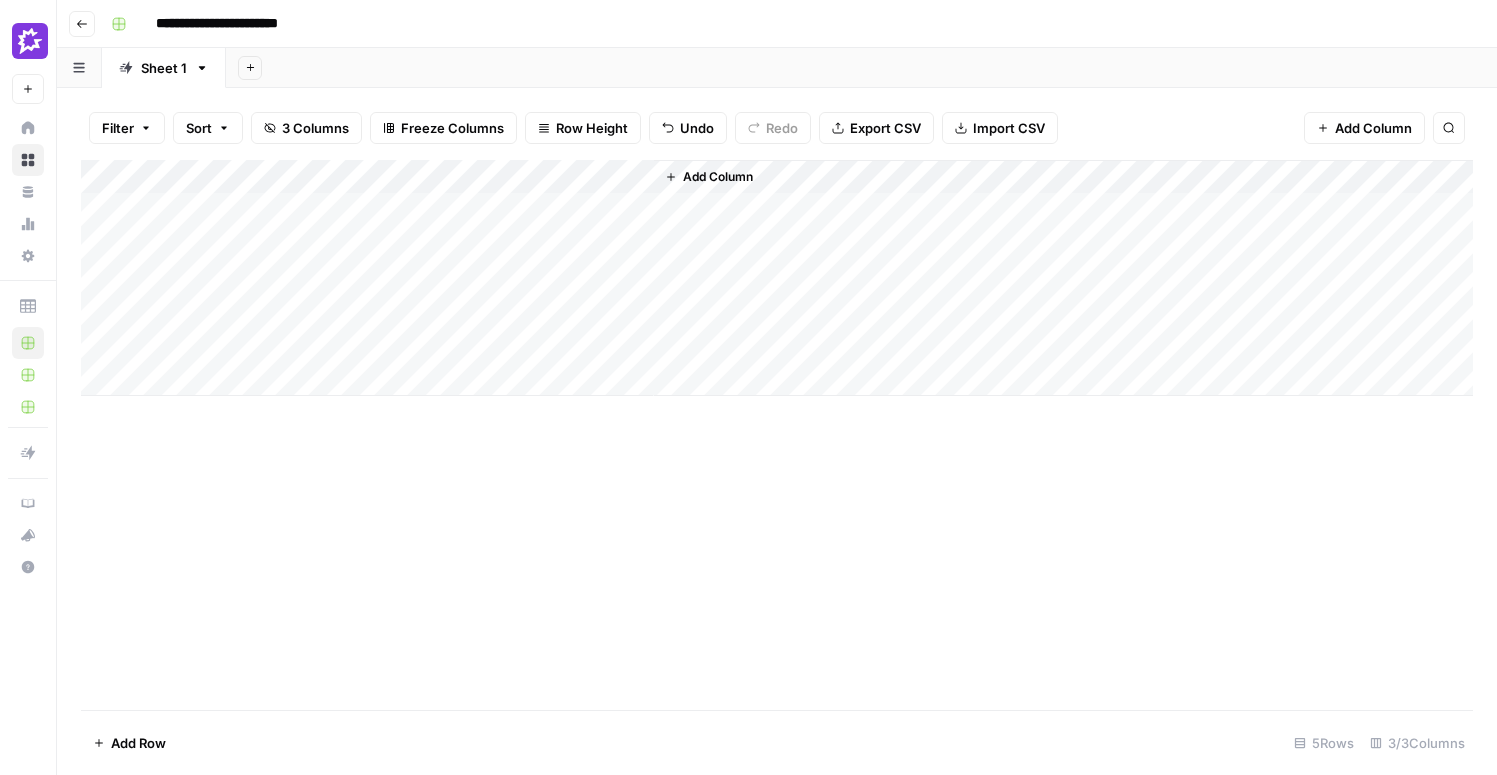 click on "Add Column" at bounding box center (777, 278) 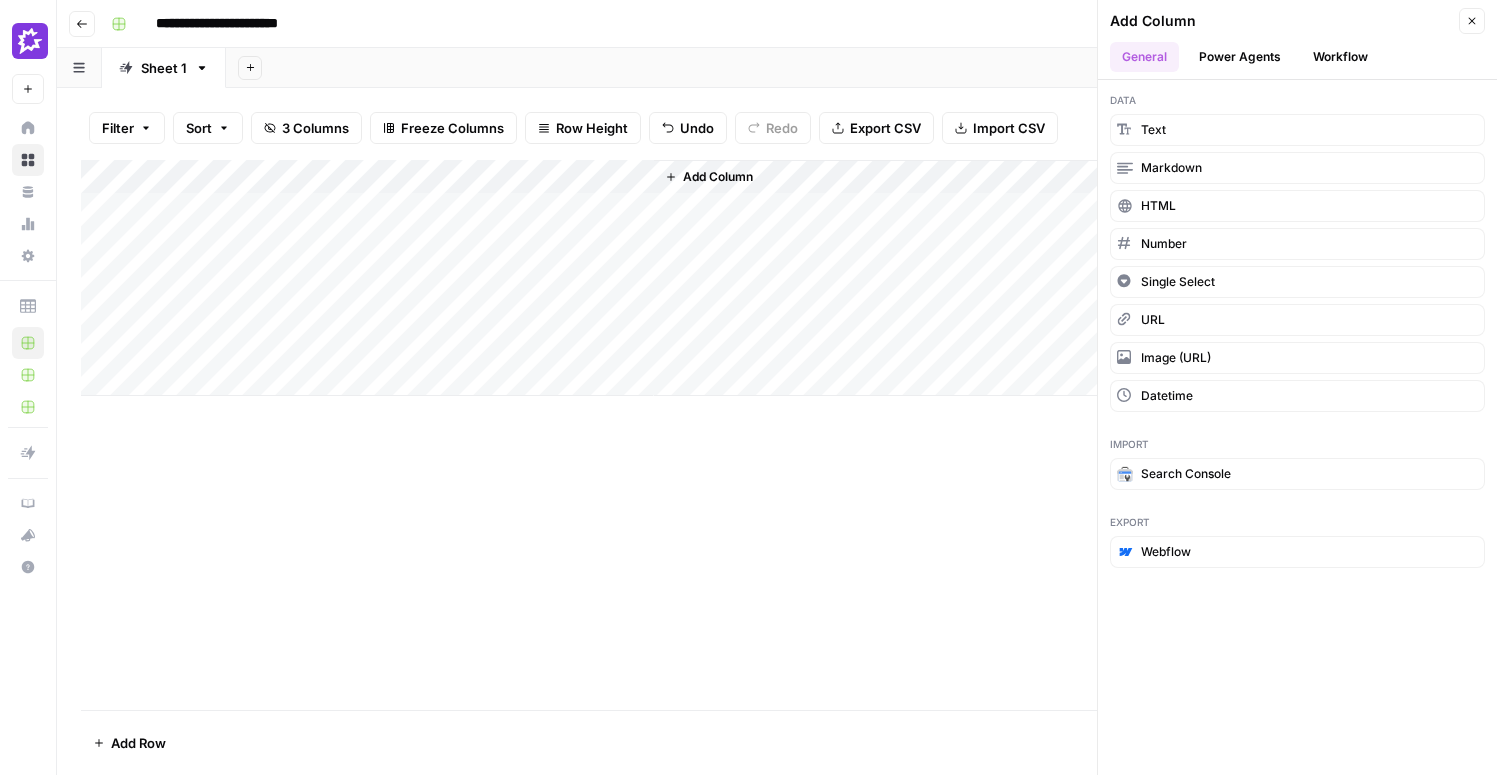 click on "Add Column" at bounding box center (777, 435) 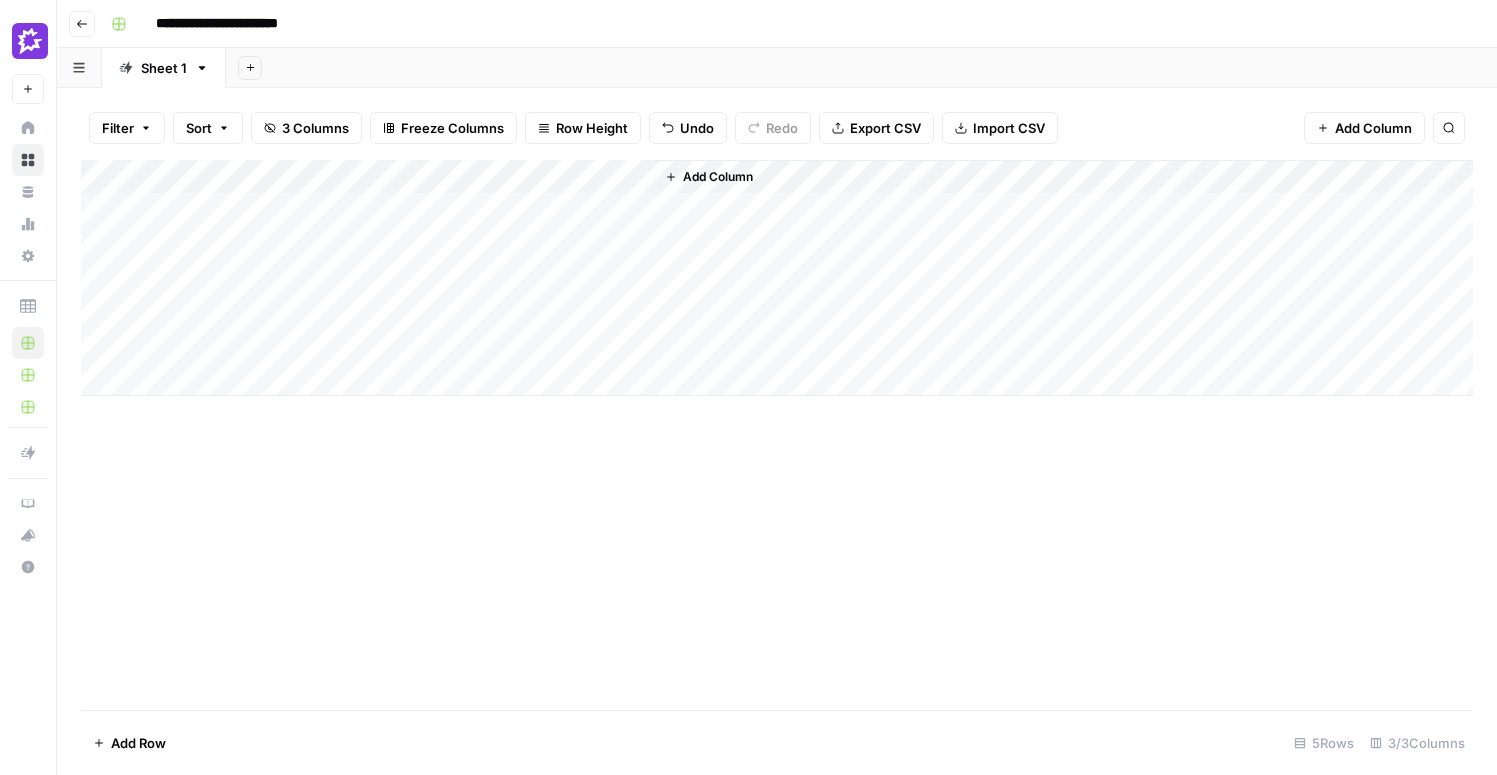 click on "Add Column" at bounding box center (777, 278) 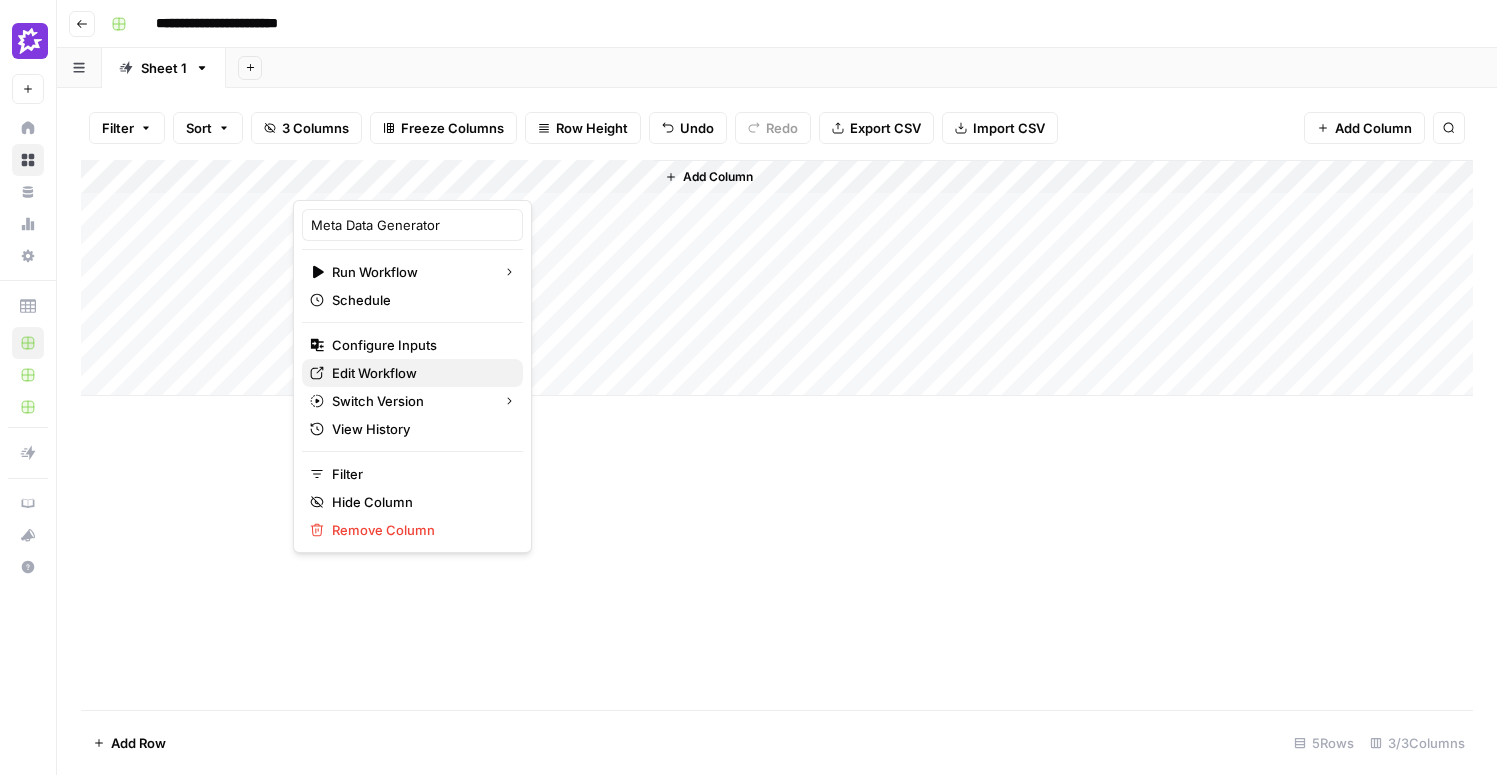 click on "Edit Workflow" at bounding box center (419, 373) 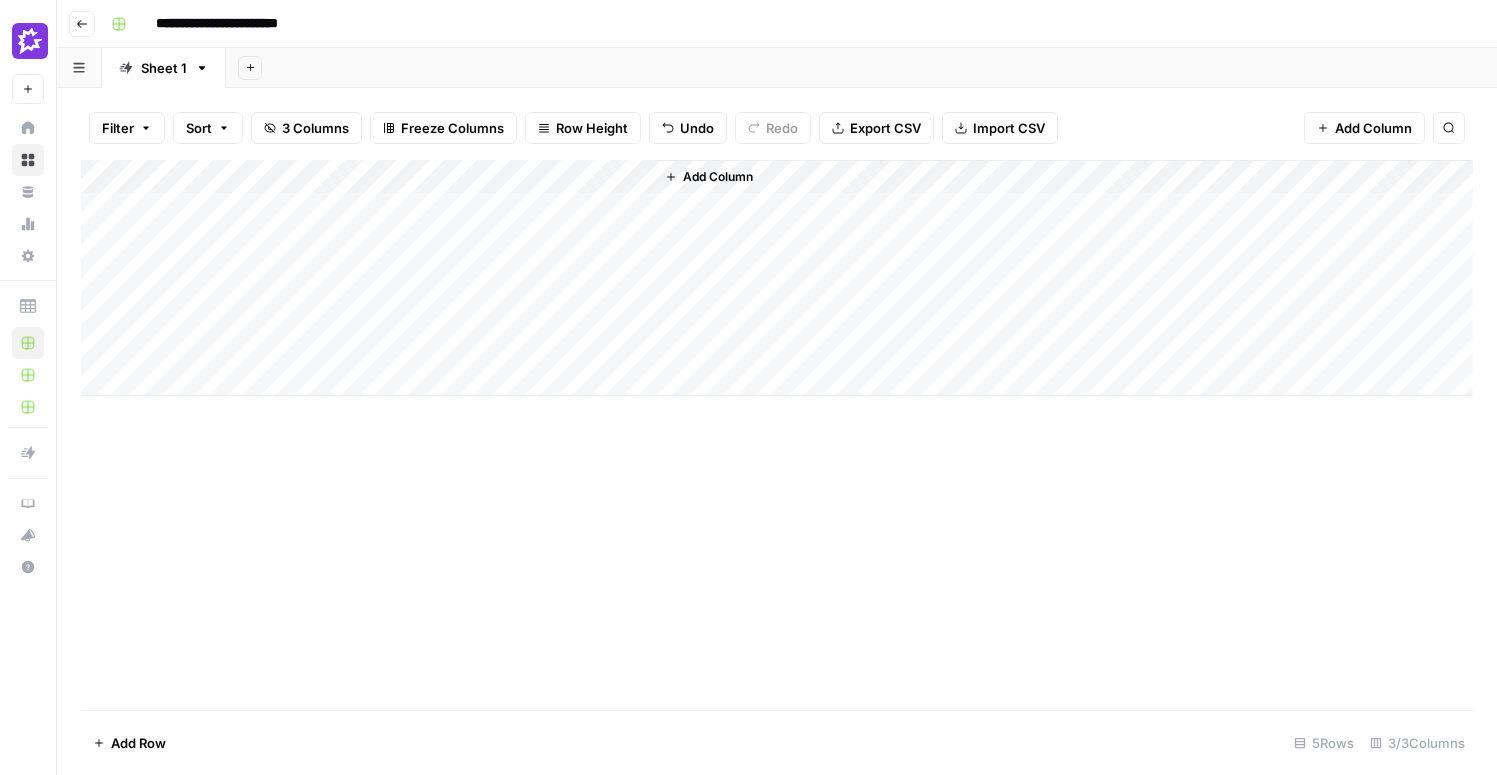 click on "Add Column" at bounding box center [777, 278] 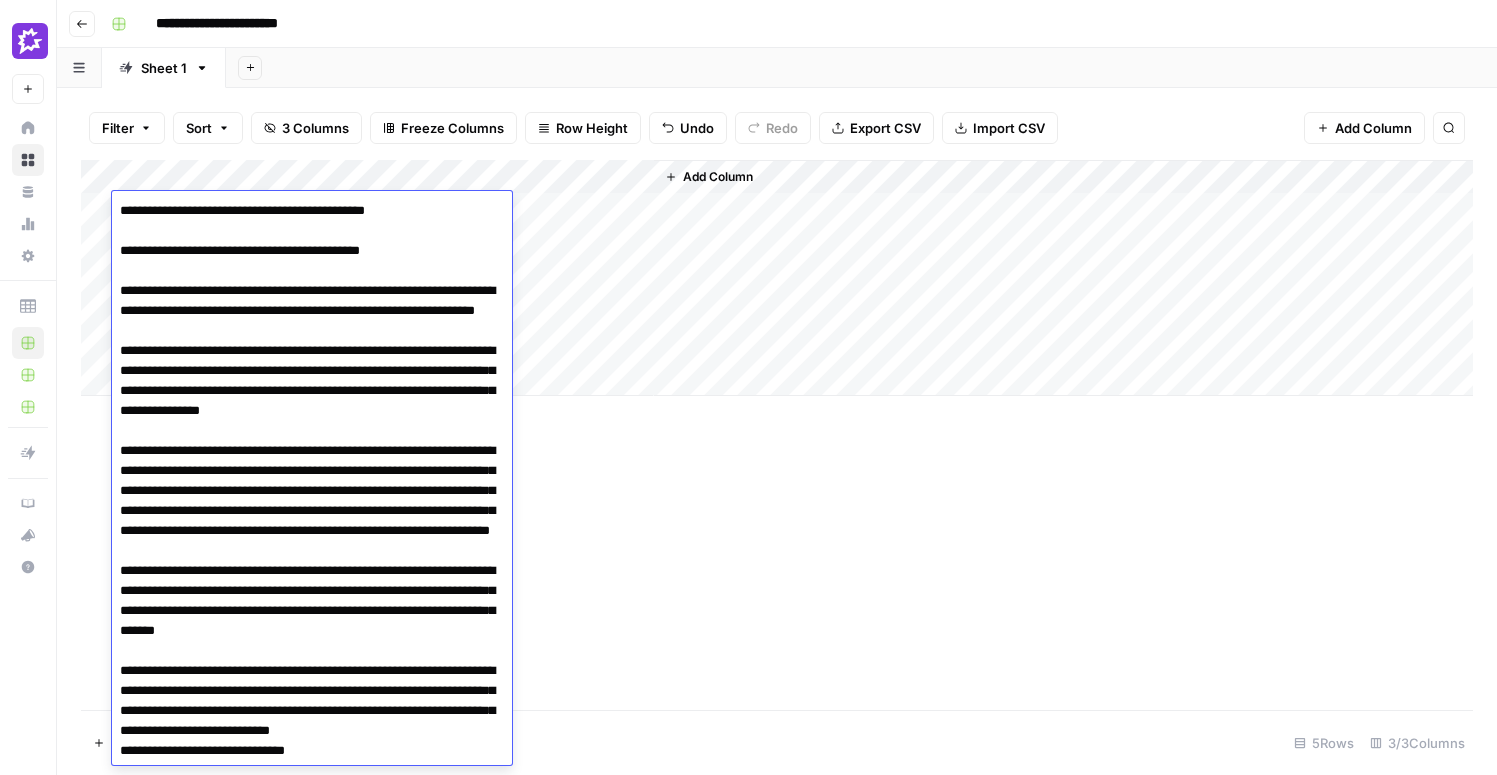 scroll, scrollTop: 2020, scrollLeft: 0, axis: vertical 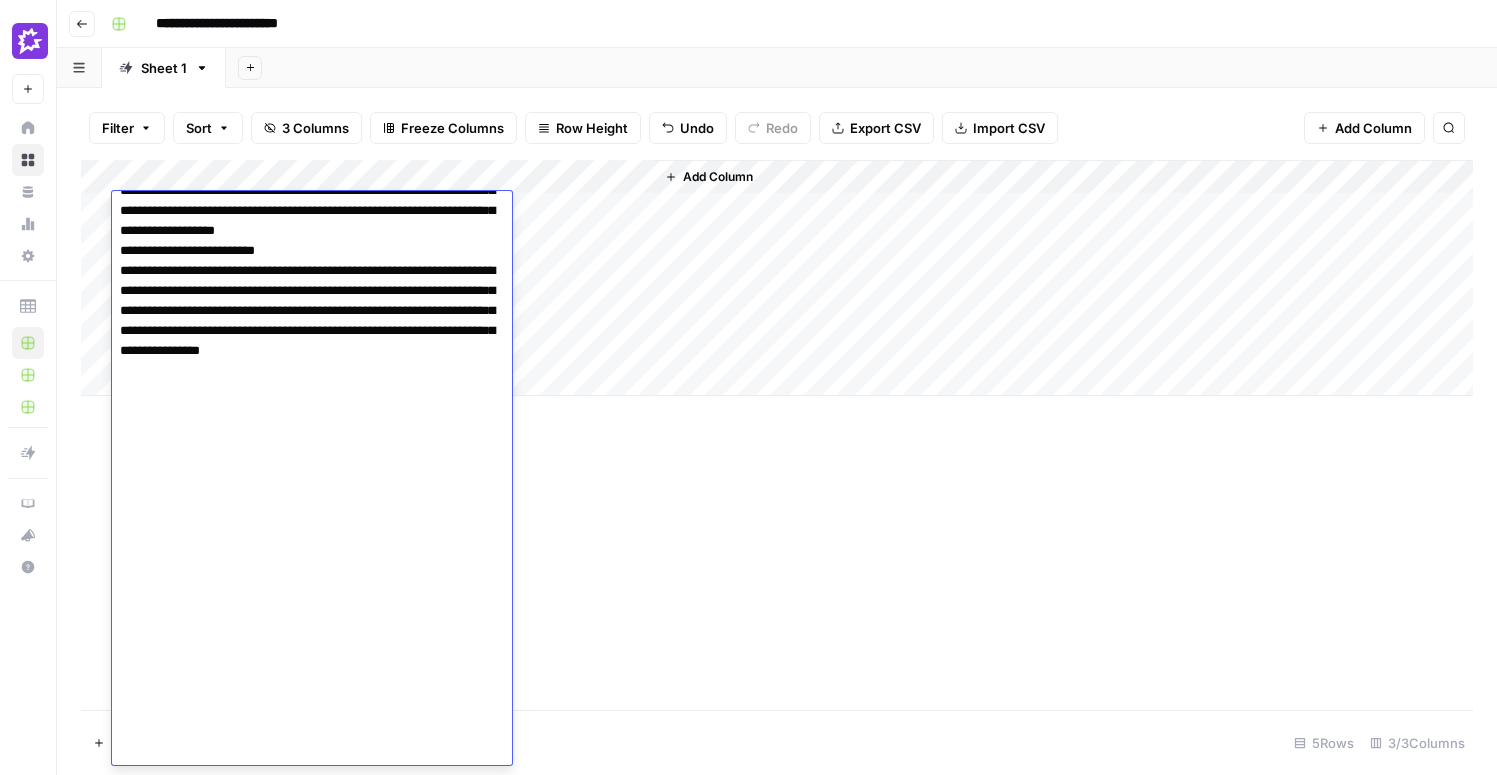 click at bounding box center (312, -529) 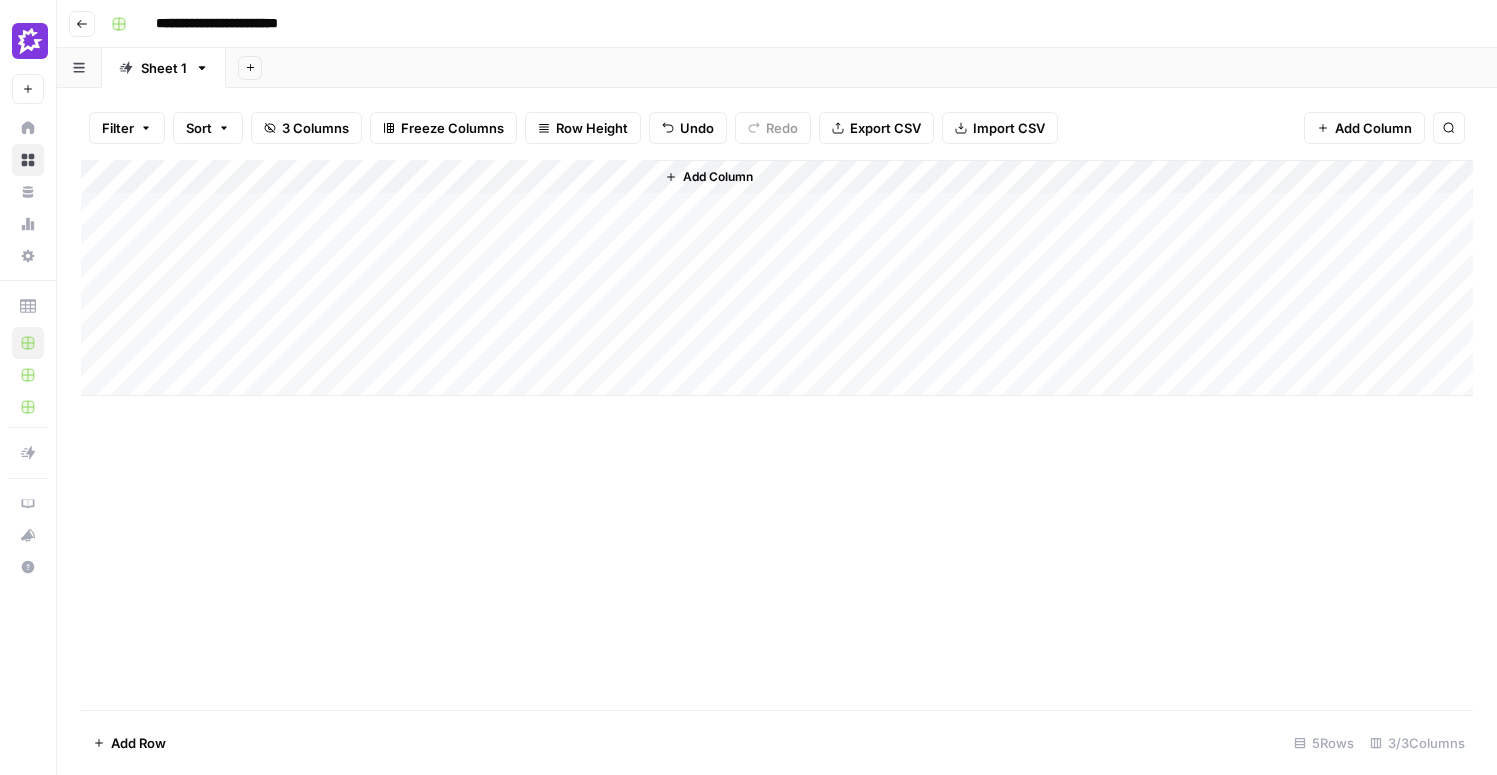 click on "Add Column" at bounding box center (777, 278) 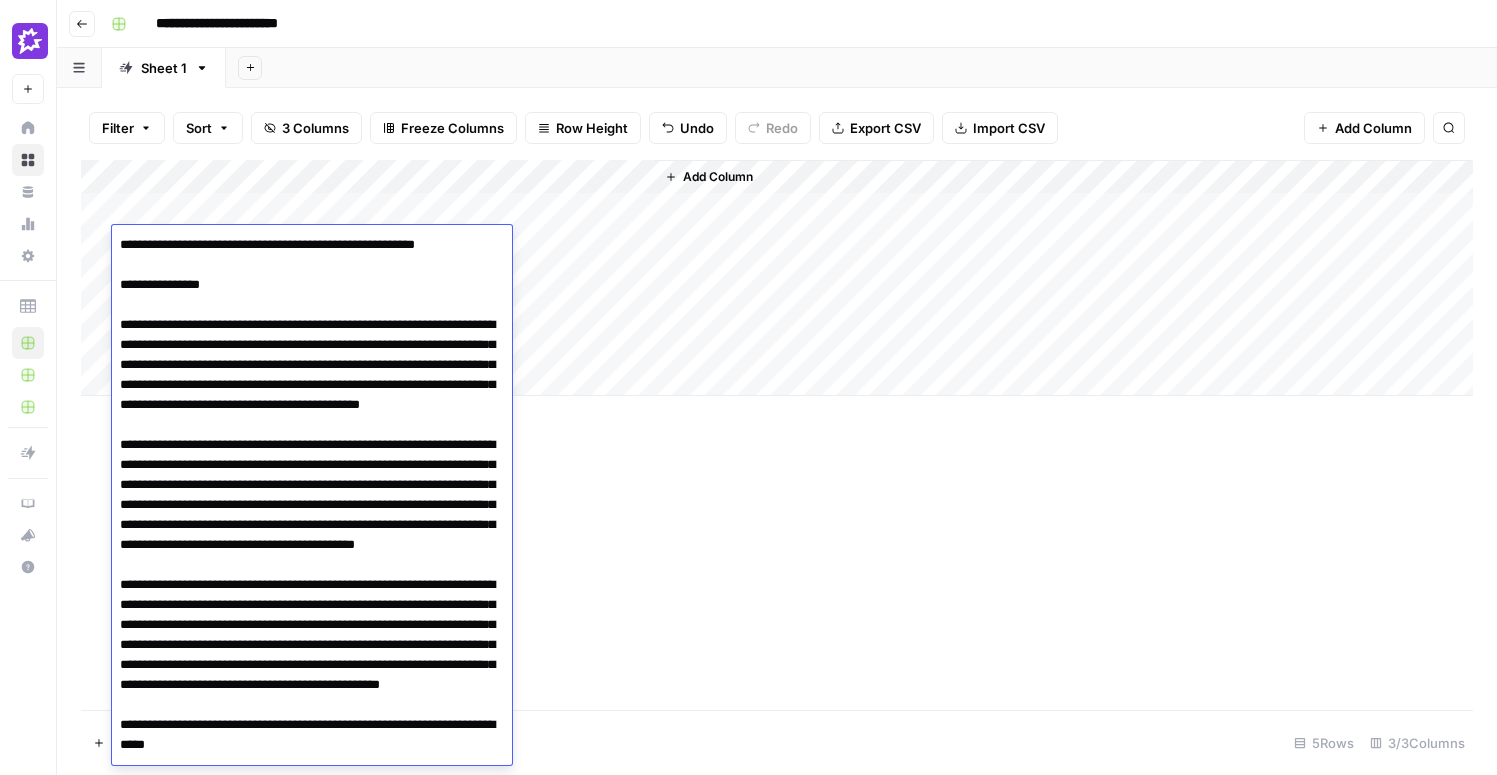 scroll, scrollTop: 2274, scrollLeft: 0, axis: vertical 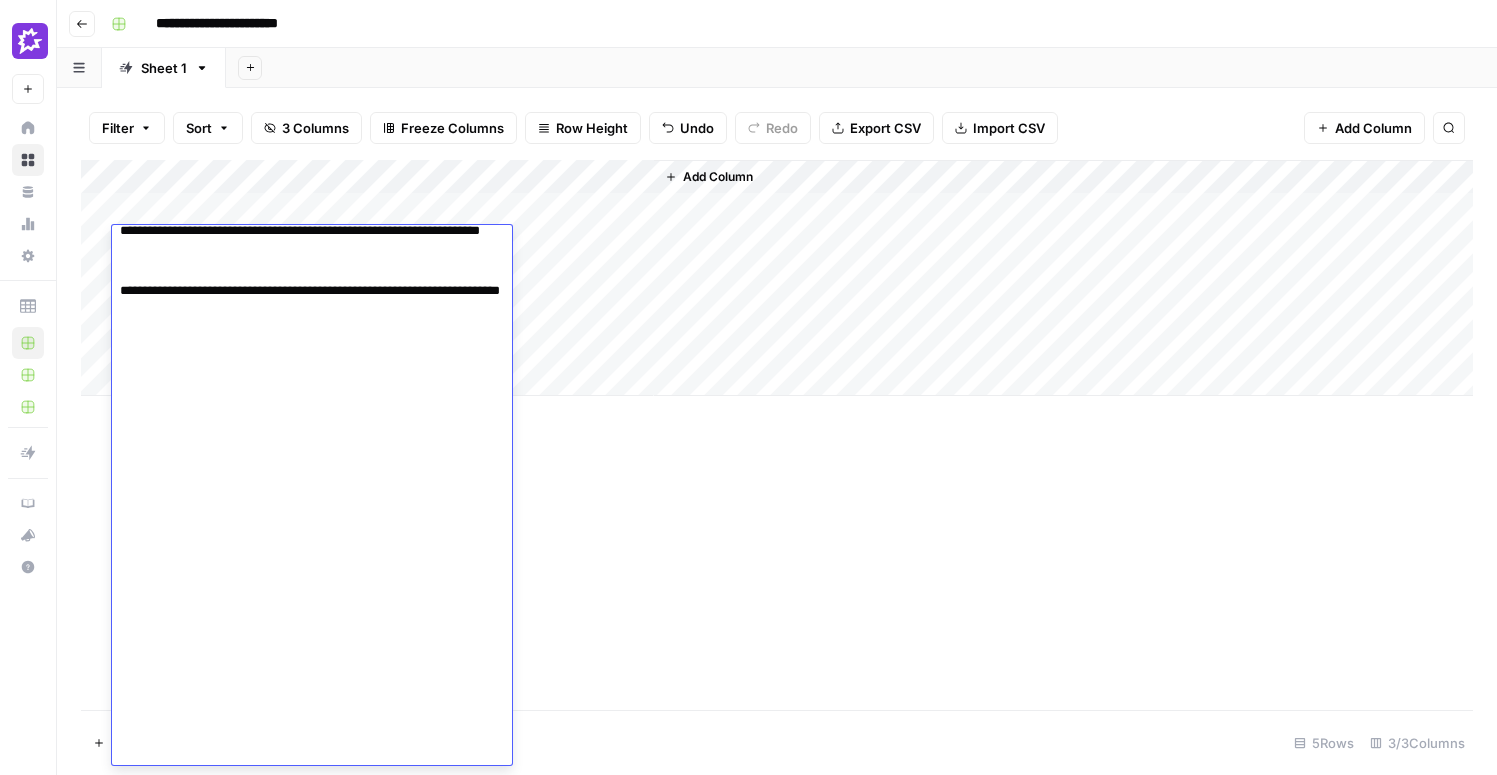 click at bounding box center [312, -639] 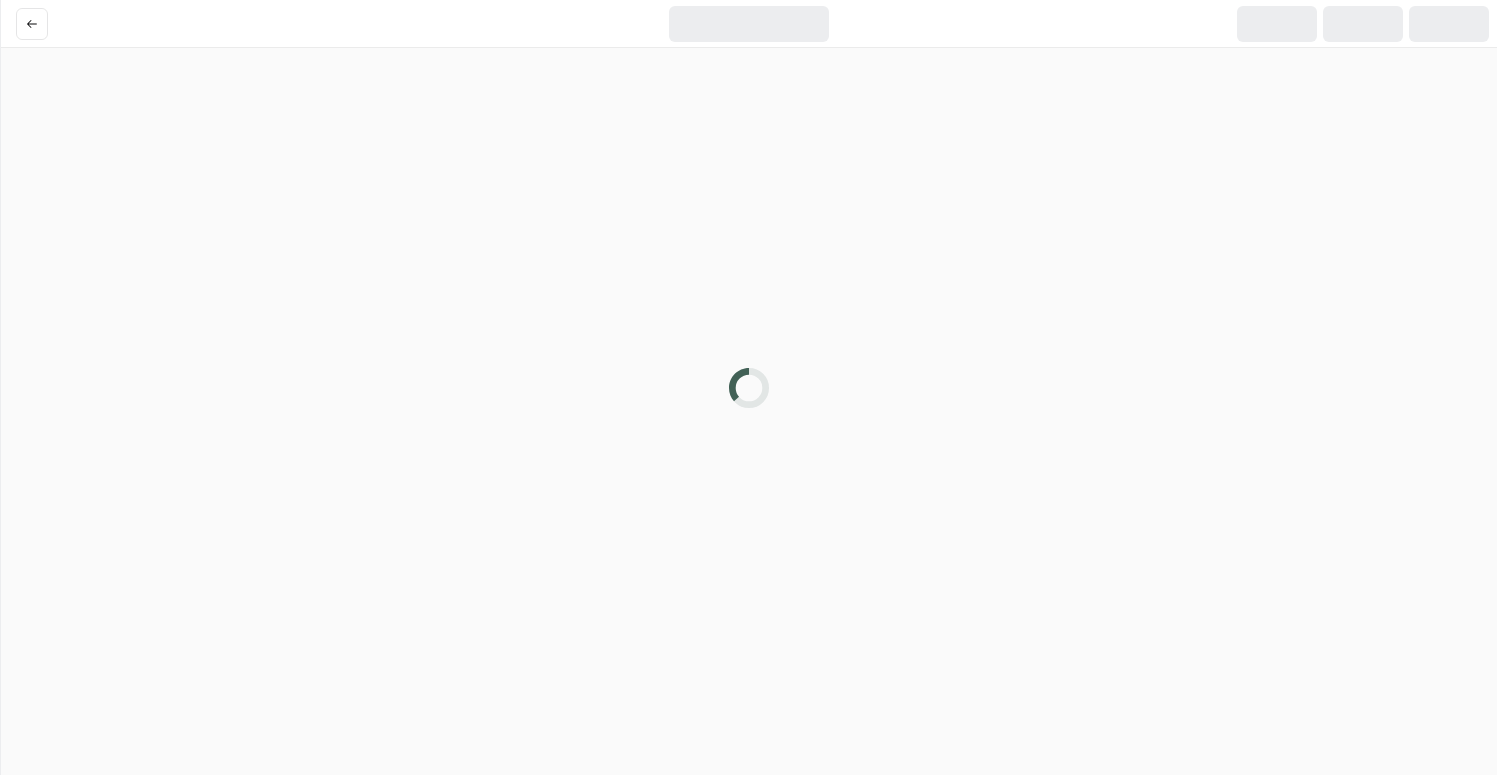 scroll, scrollTop: 0, scrollLeft: 0, axis: both 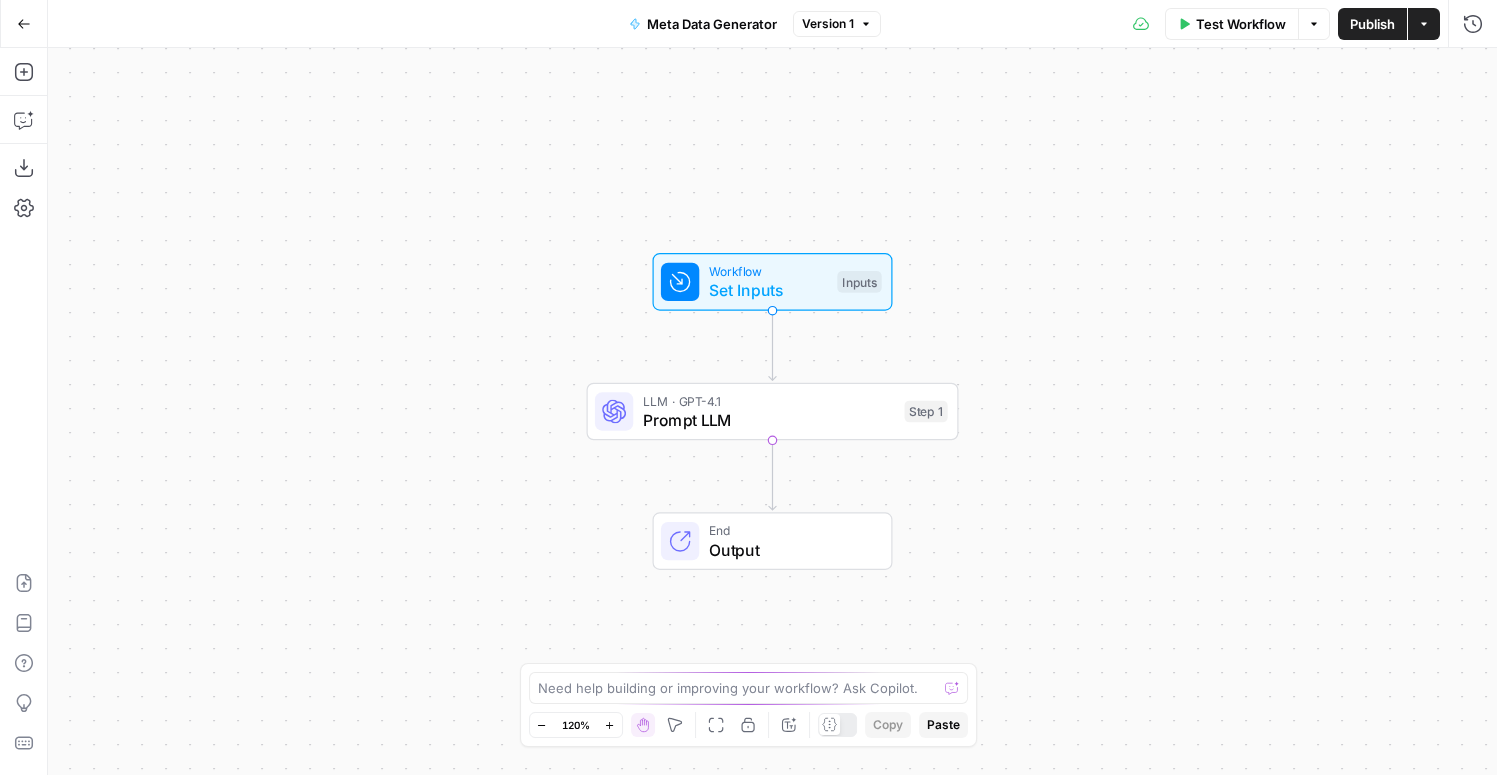 click on "Inputs" at bounding box center [859, 282] 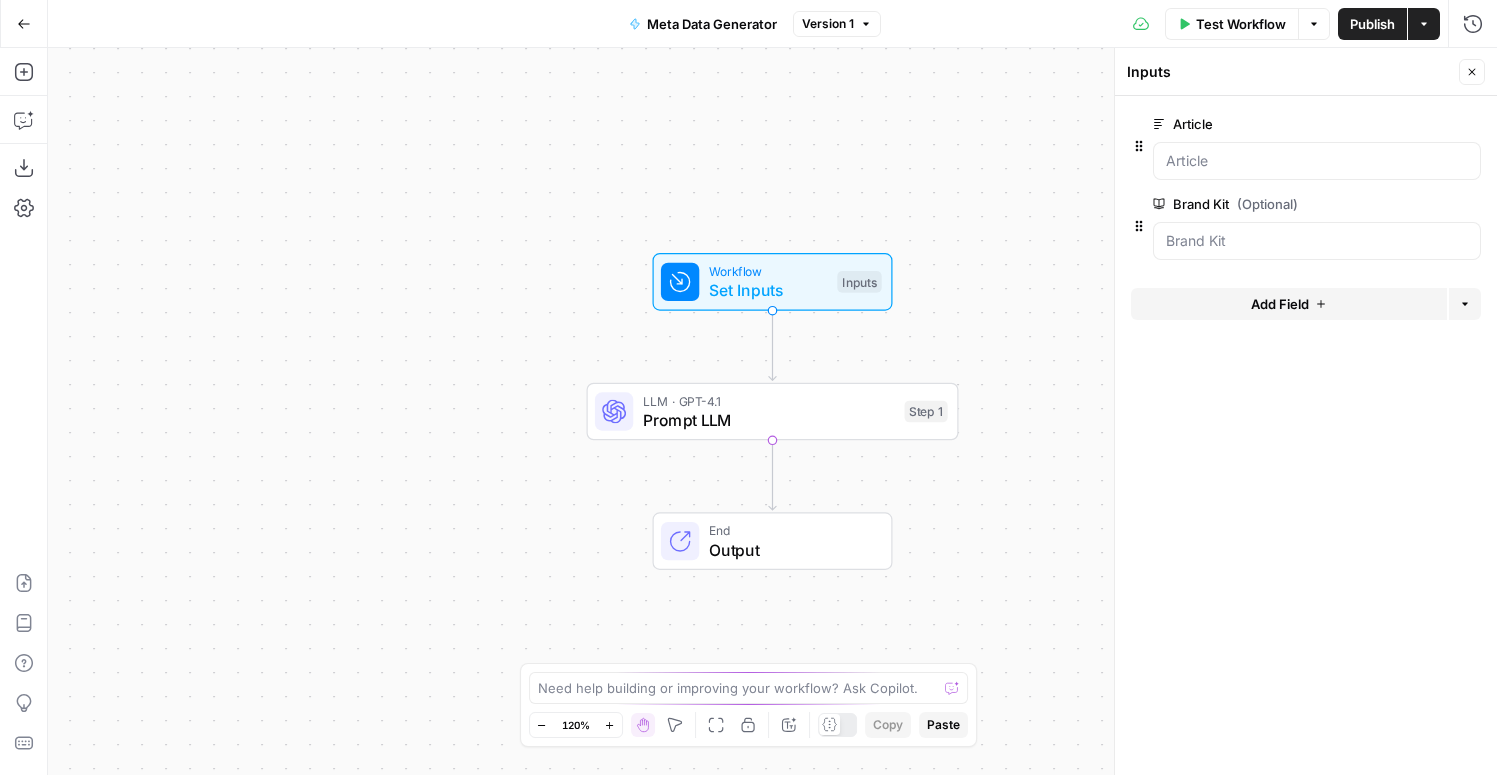 click on "Add Field" at bounding box center [1289, 304] 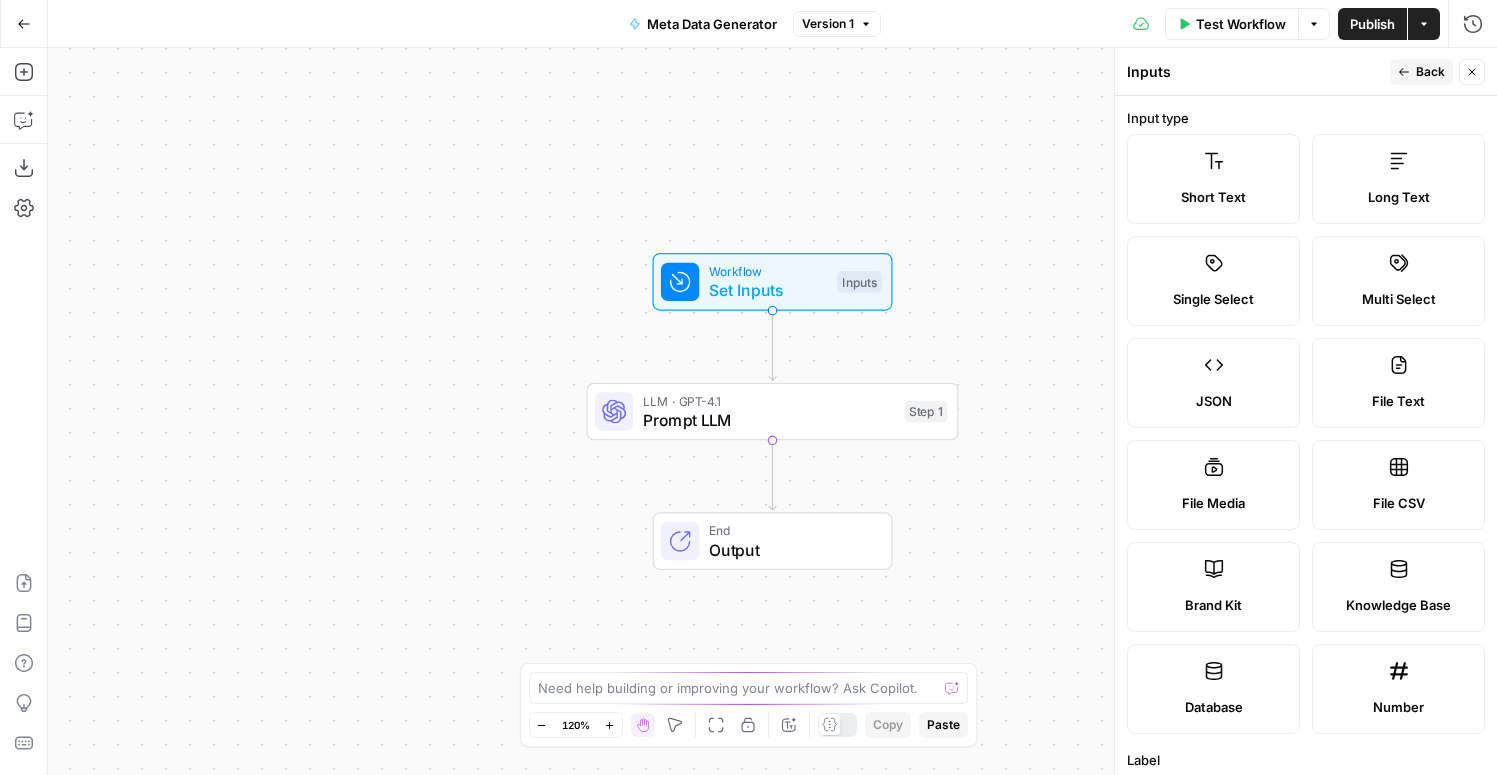 click on "Back" at bounding box center (1430, 72) 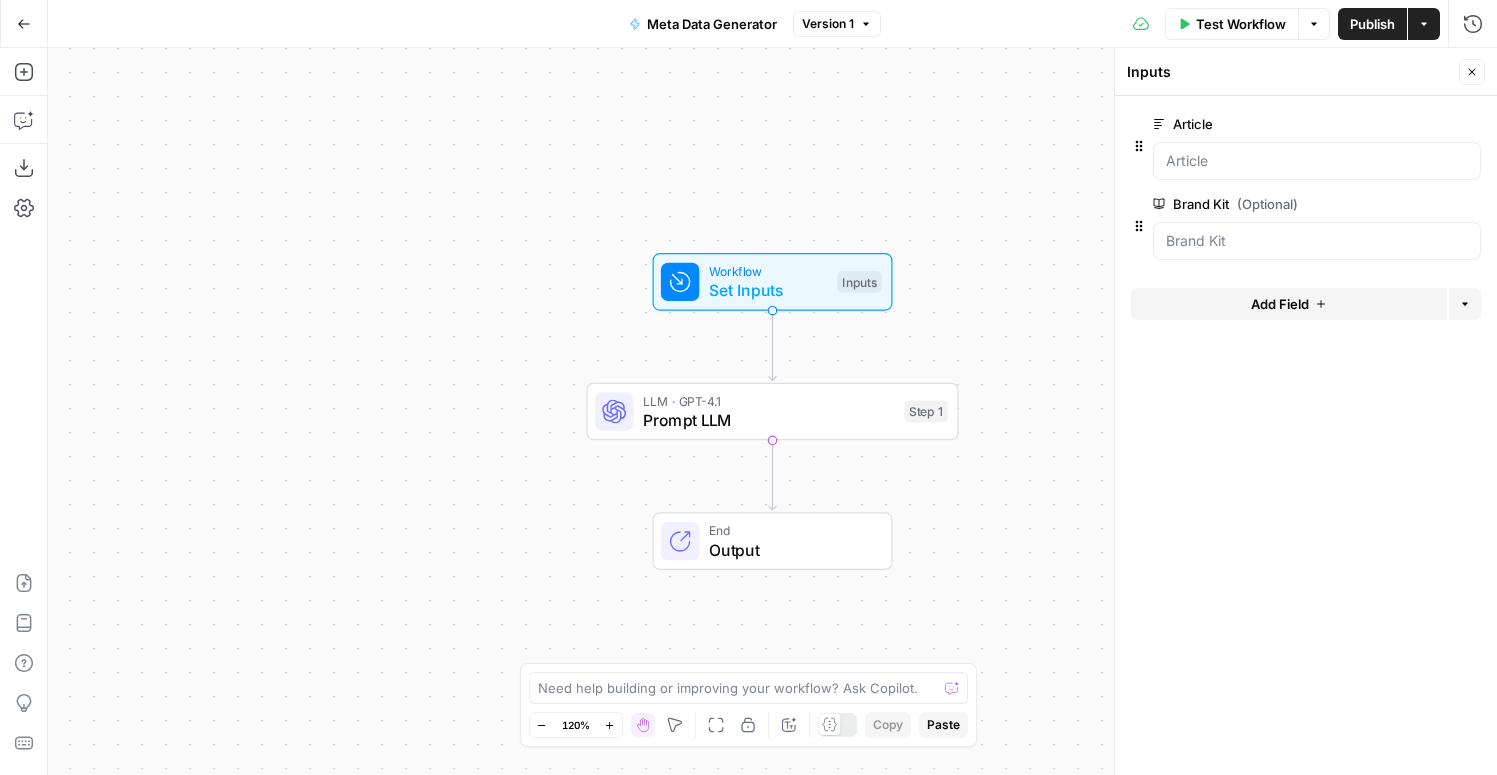 click on "edit field" at bounding box center (1406, 124) 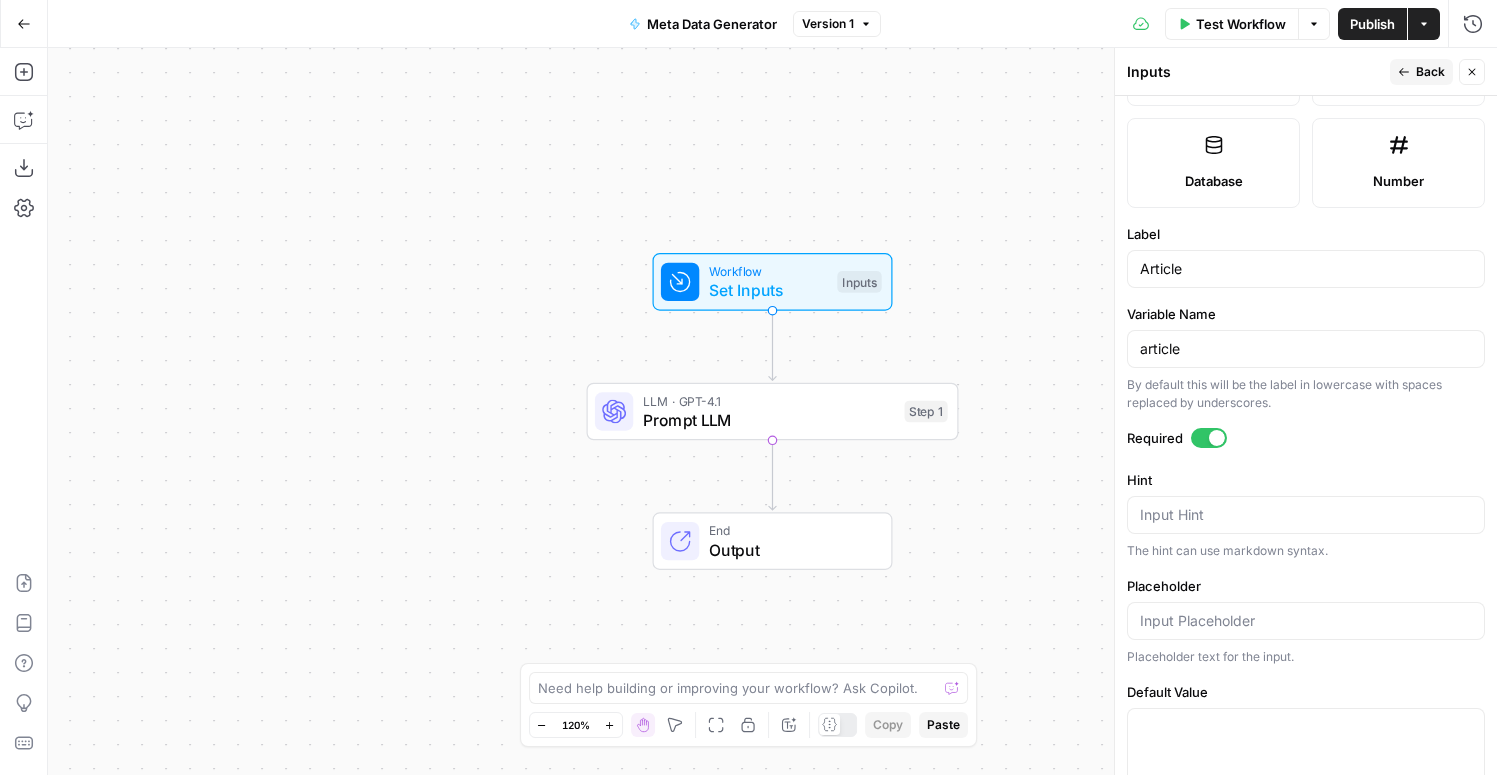 scroll, scrollTop: 588, scrollLeft: 0, axis: vertical 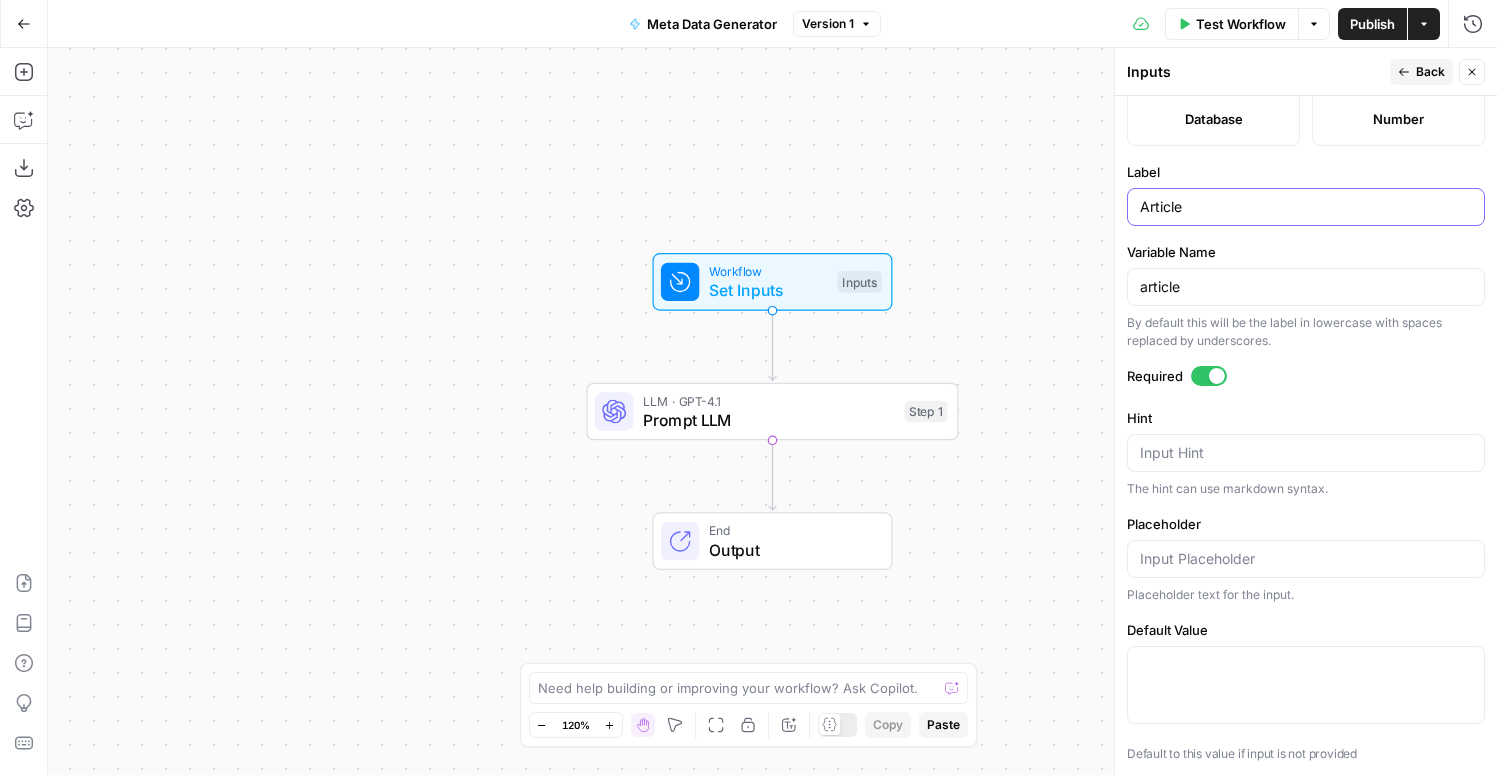 click on "Article" at bounding box center [1306, 207] 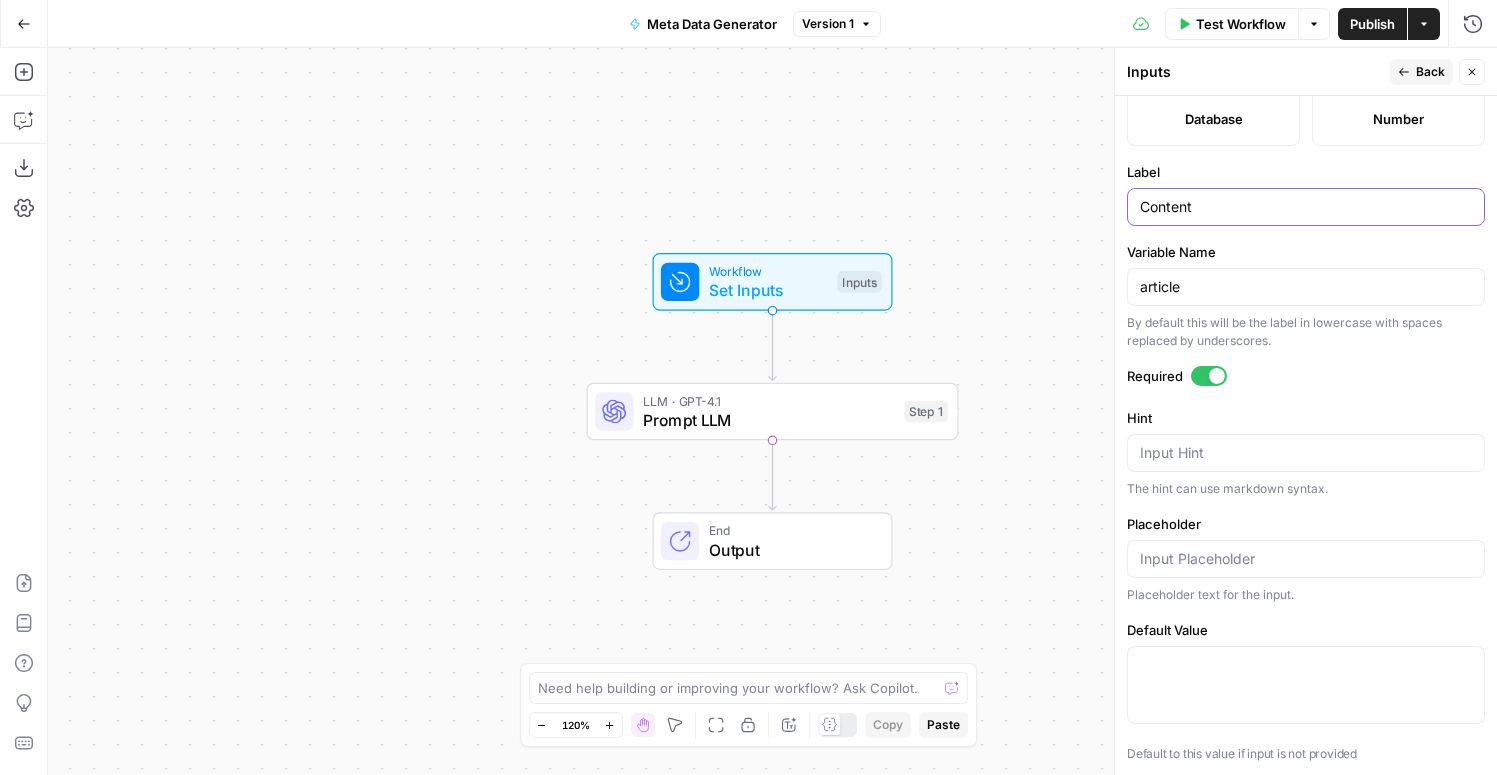 type on "Content" 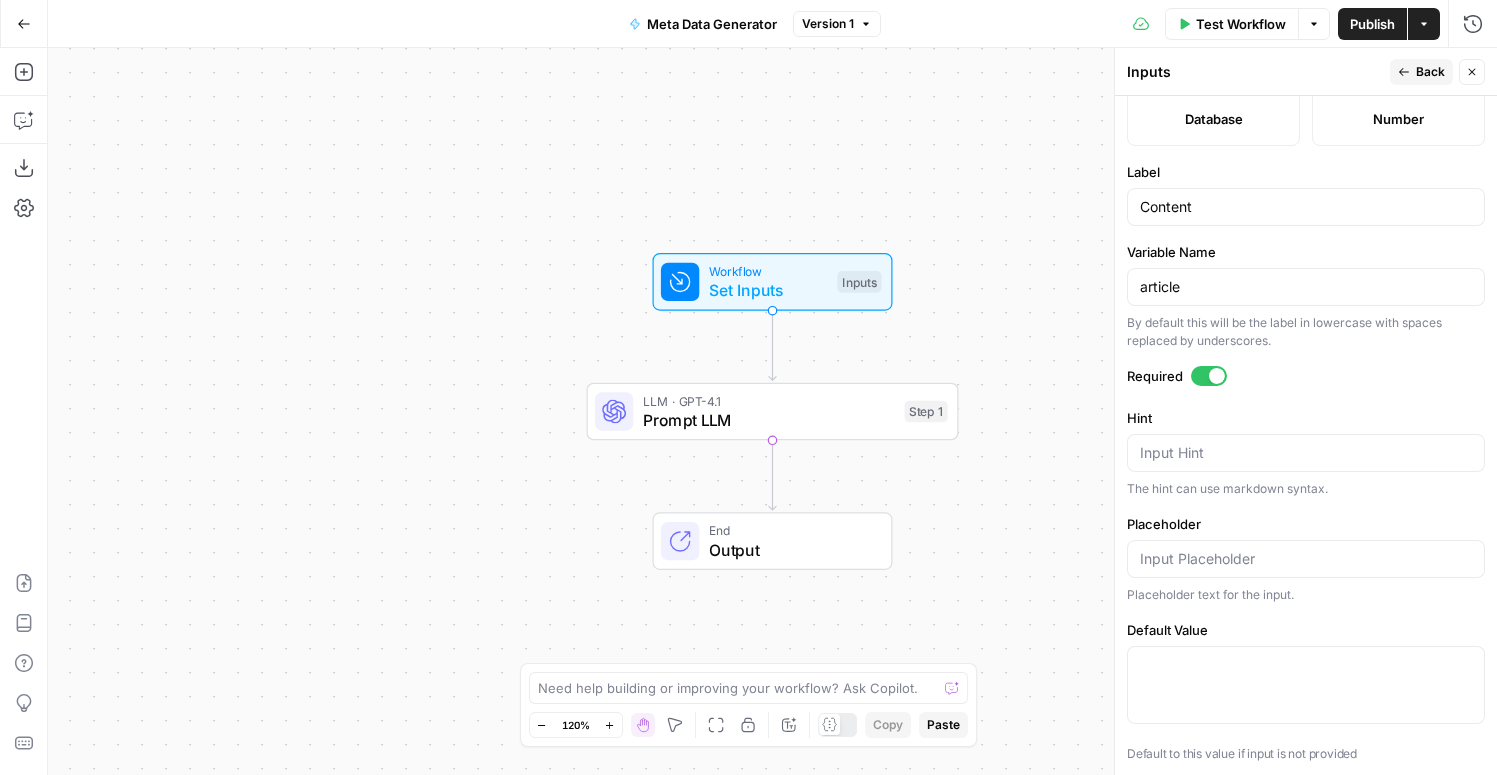 click on "Back" at bounding box center [1430, 72] 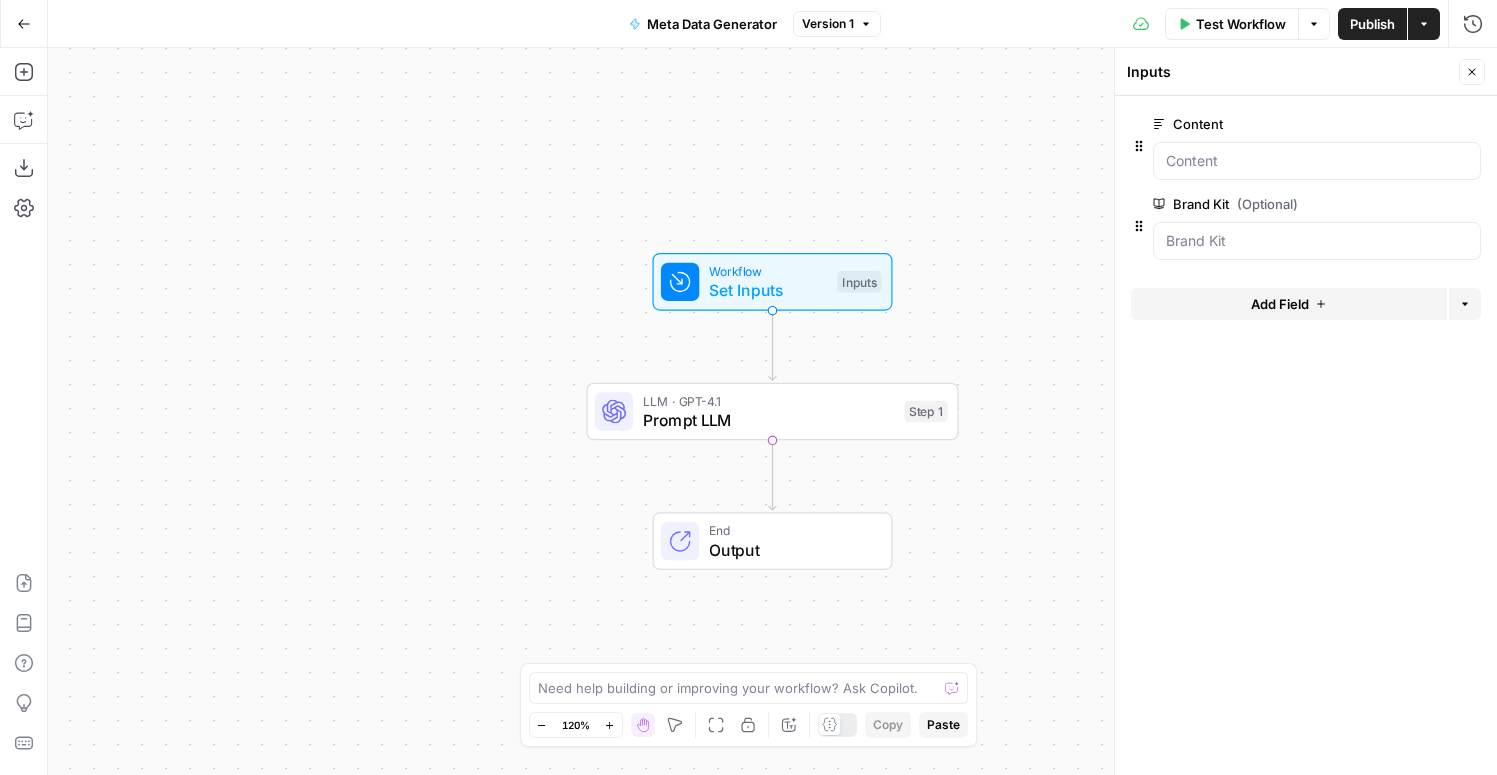 click on "Add Field" at bounding box center [1280, 304] 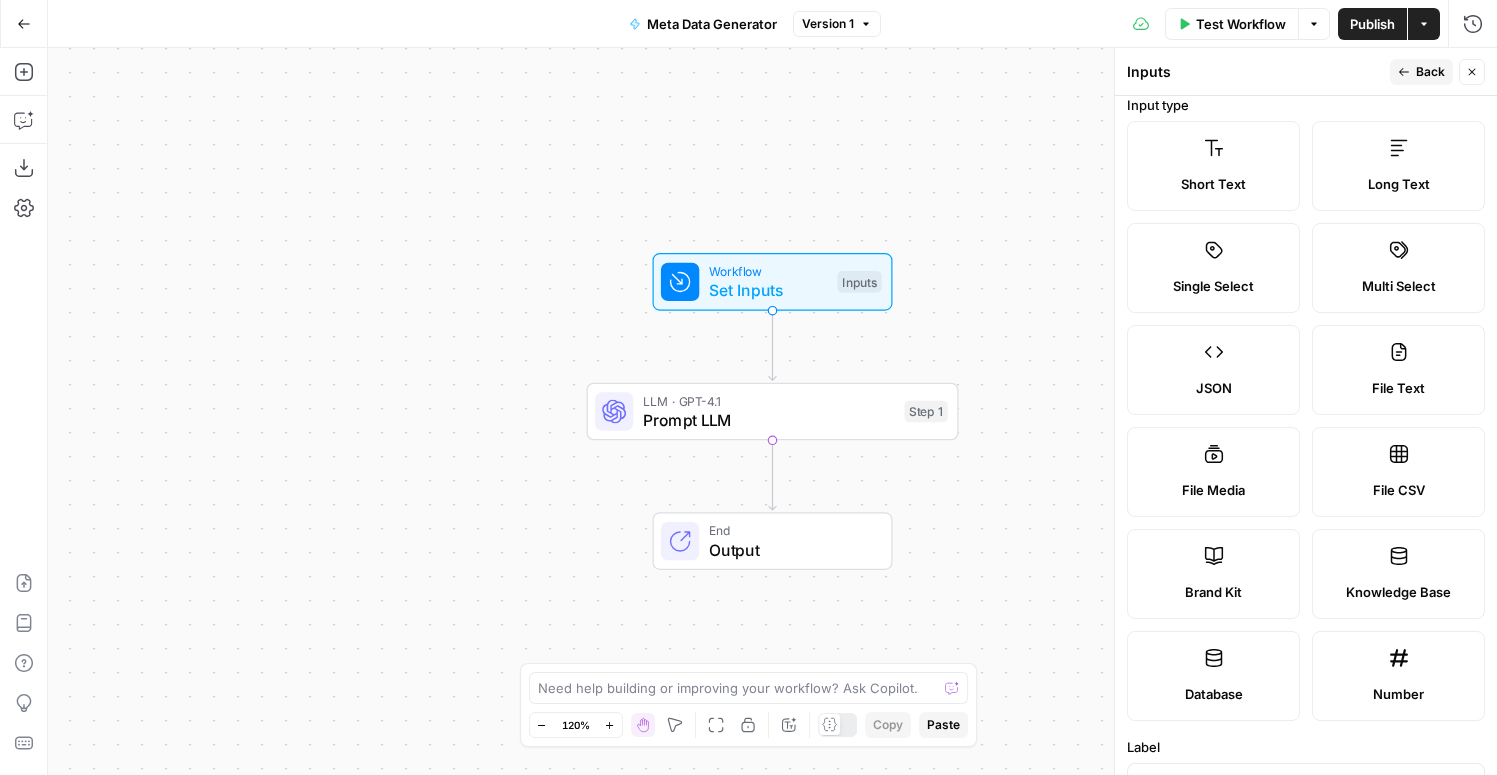 scroll, scrollTop: 0, scrollLeft: 0, axis: both 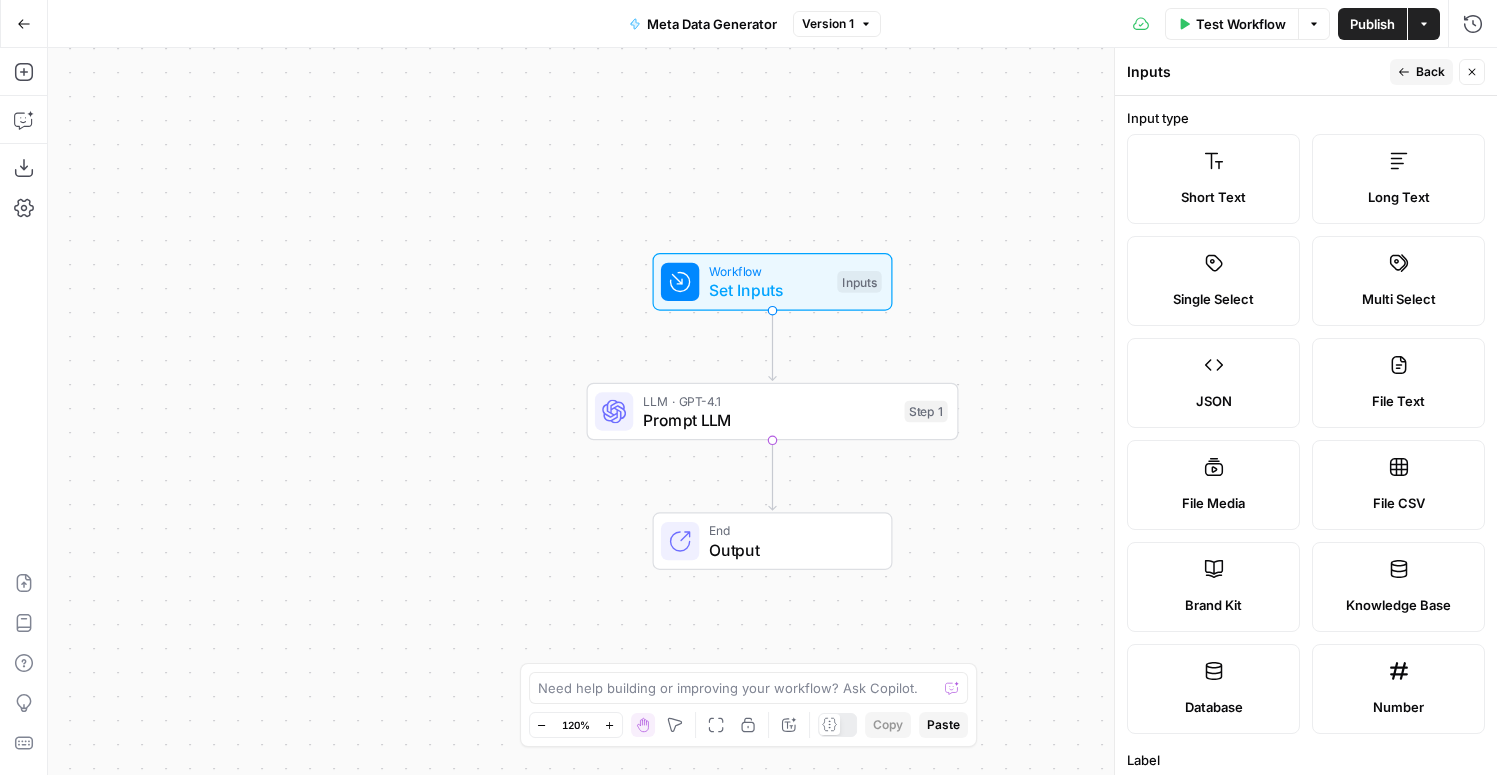 click on "Multi Select" at bounding box center [1399, 299] 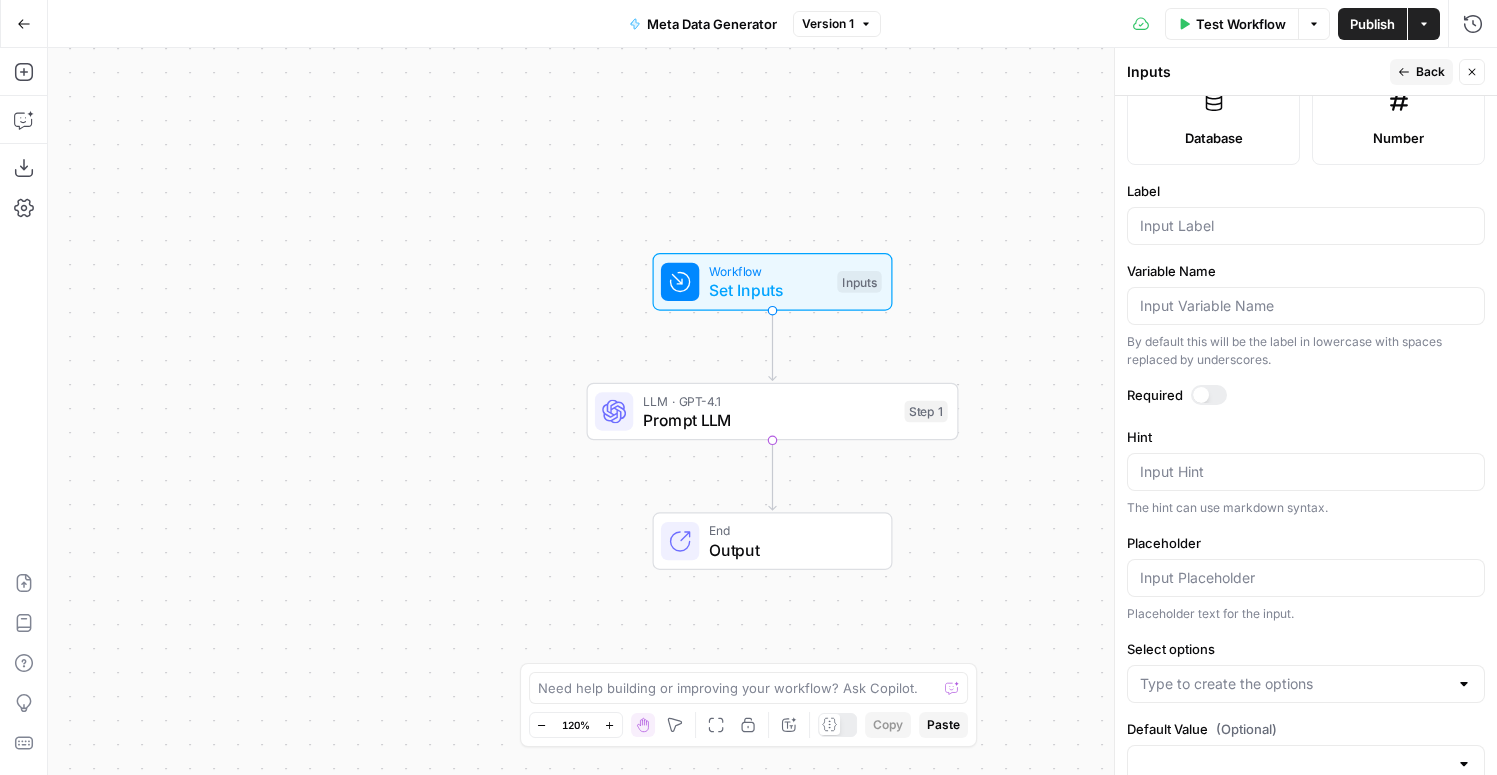 scroll, scrollTop: 628, scrollLeft: 0, axis: vertical 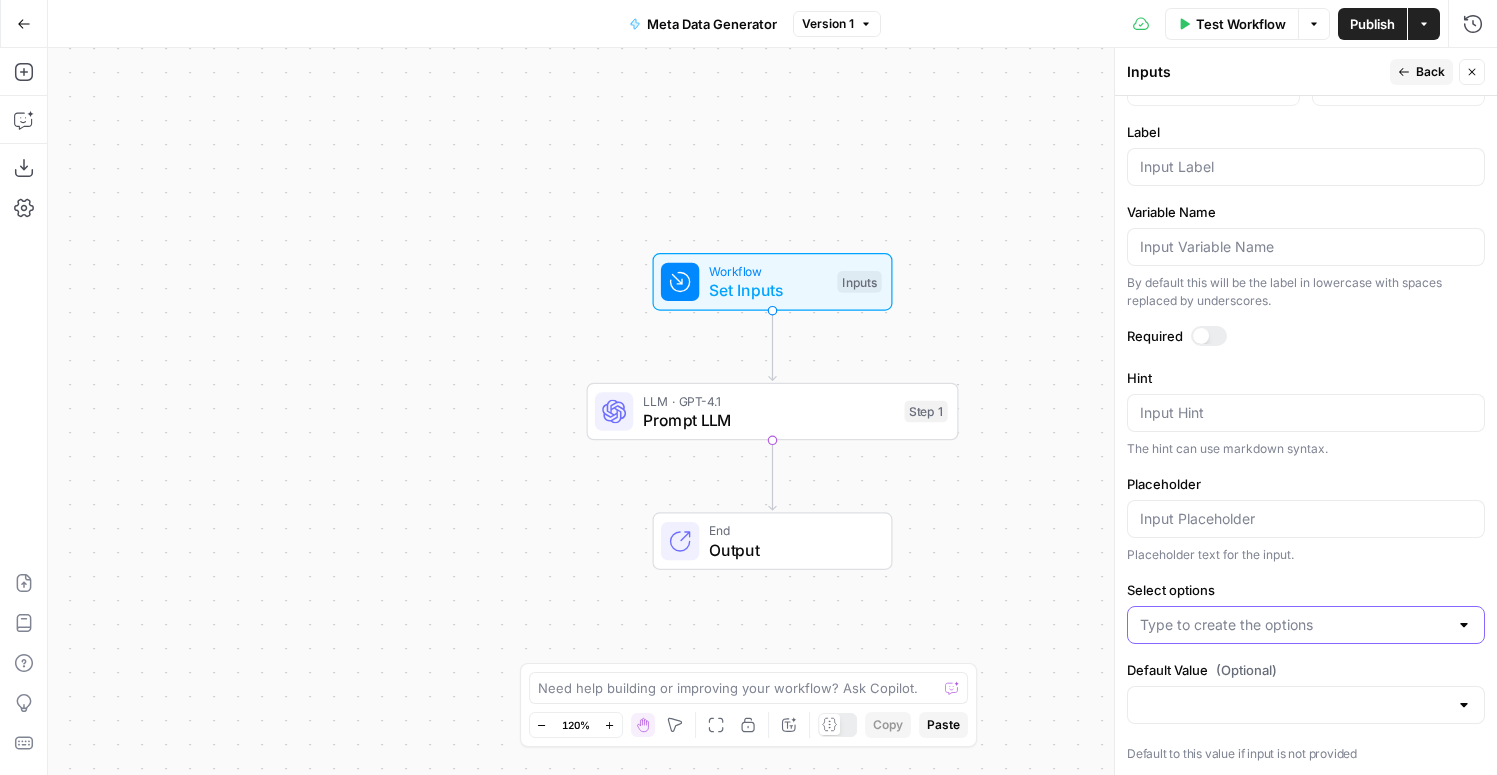 click on "Select options" at bounding box center (1294, 625) 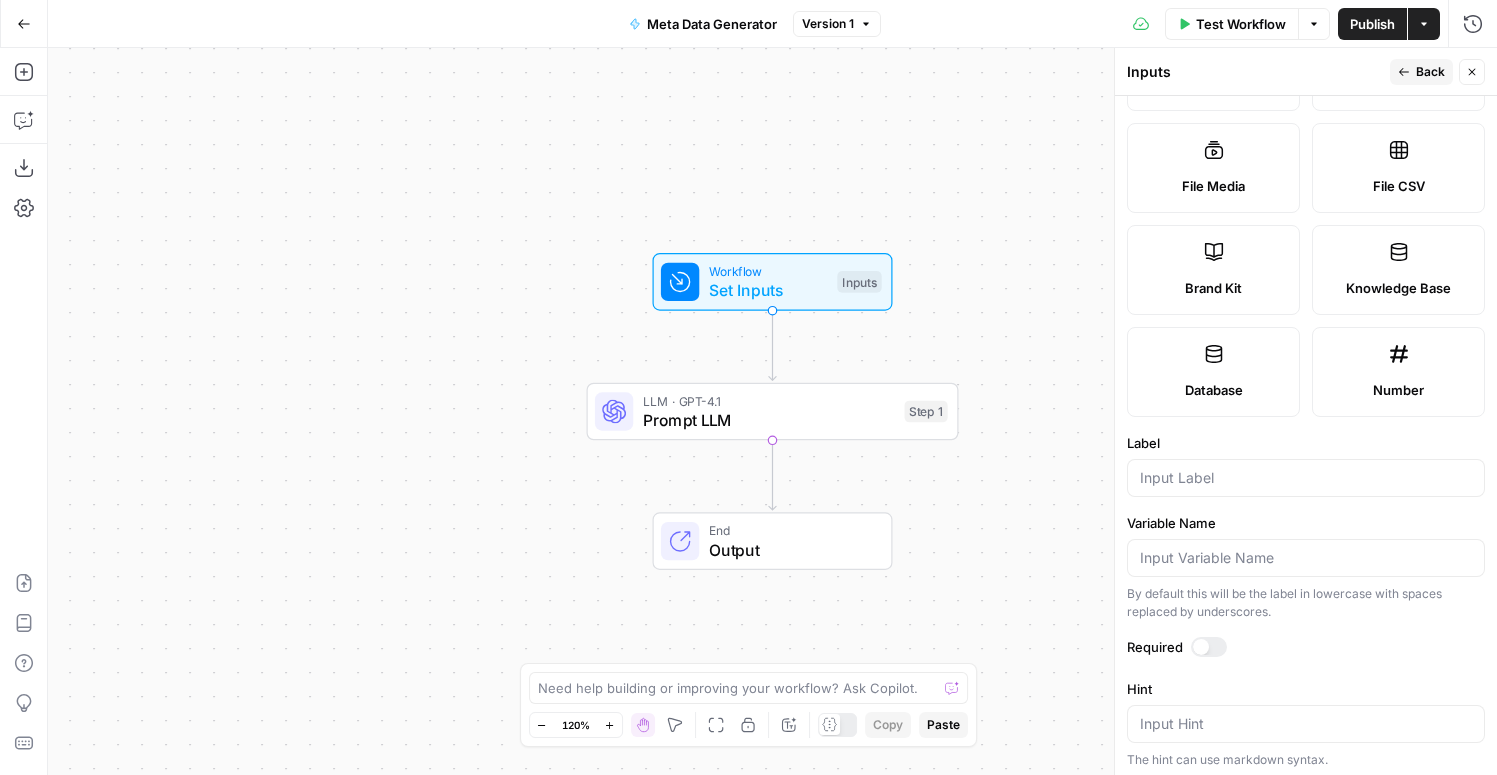 scroll, scrollTop: 307, scrollLeft: 0, axis: vertical 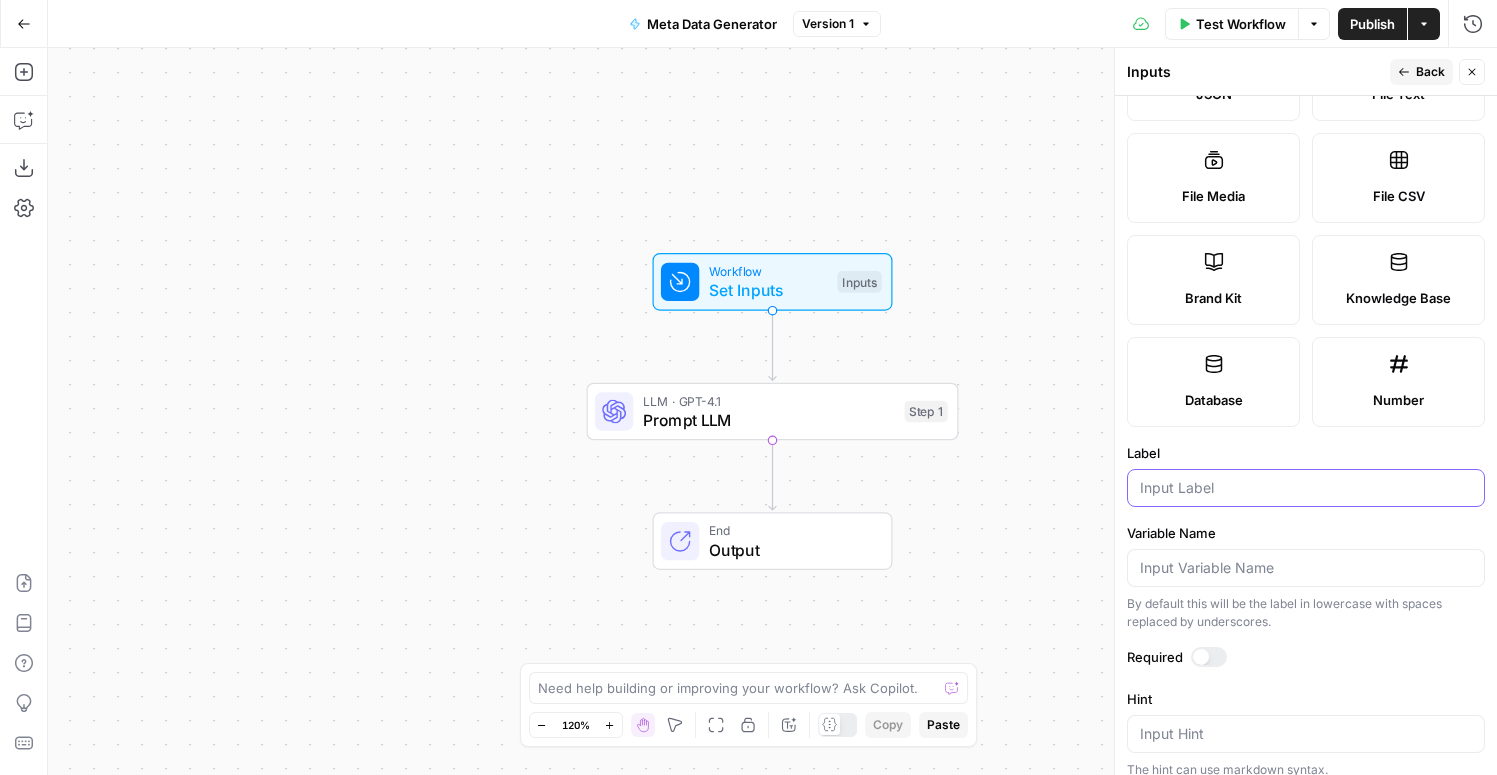 click on "Label" at bounding box center [1306, 488] 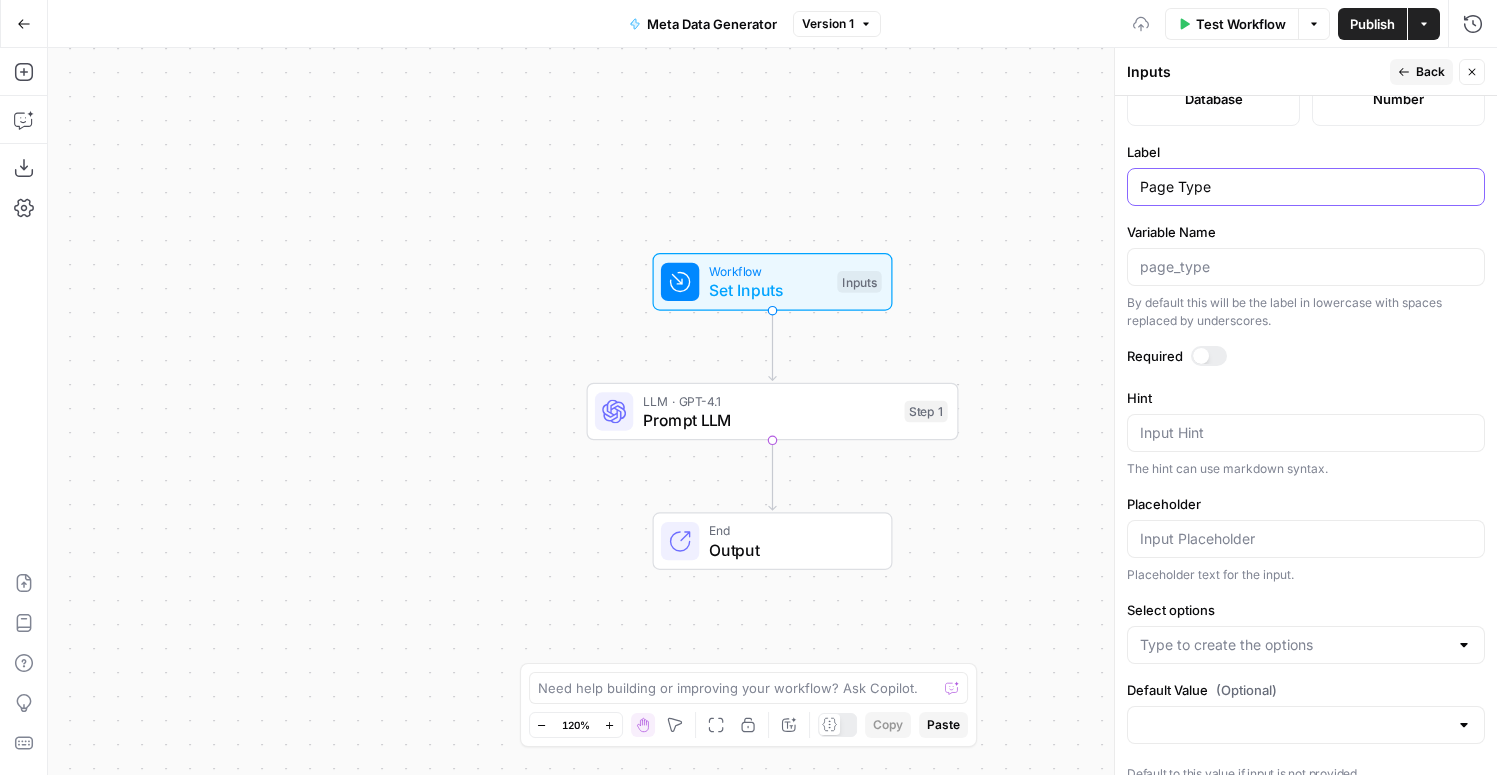 scroll, scrollTop: 628, scrollLeft: 0, axis: vertical 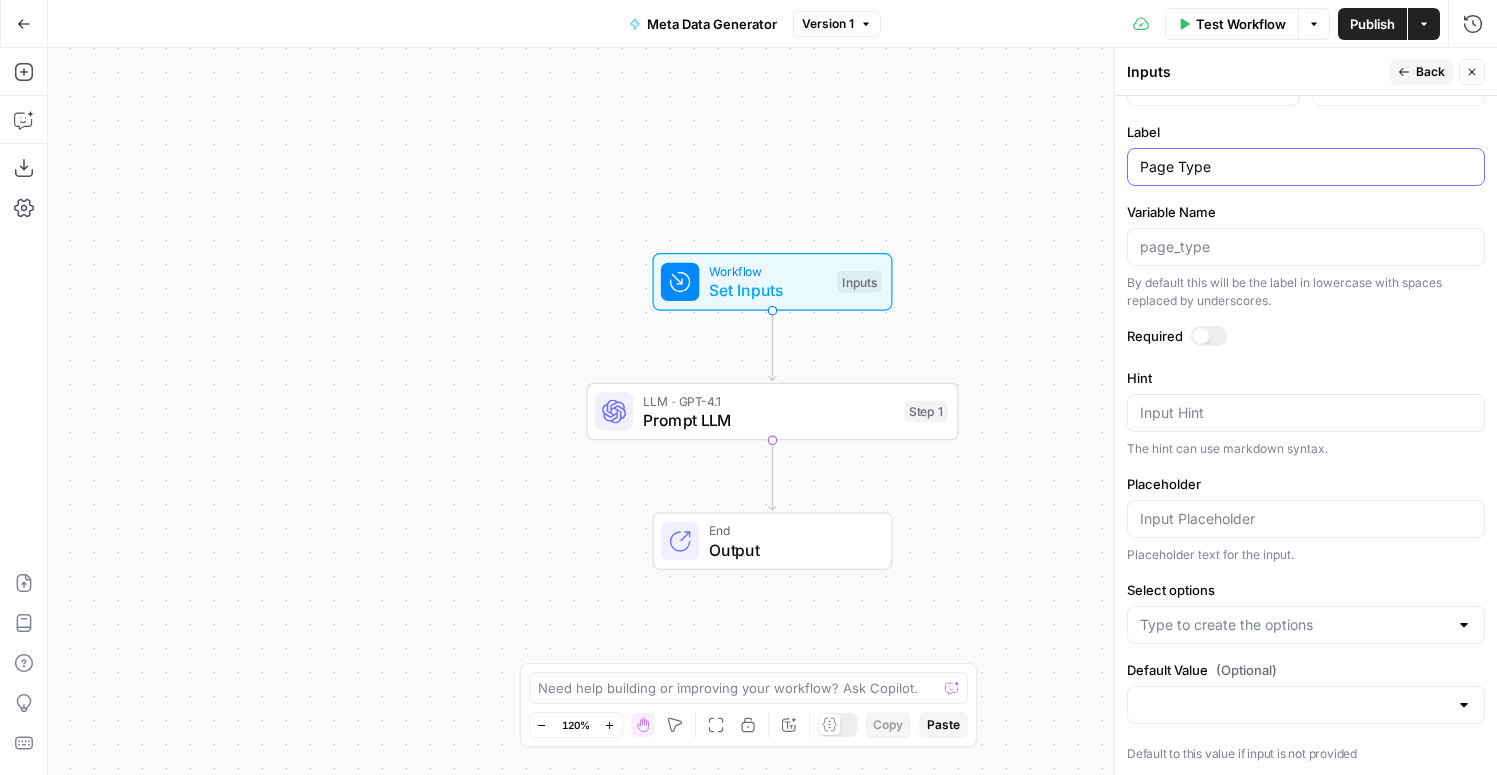 type on "Page Type" 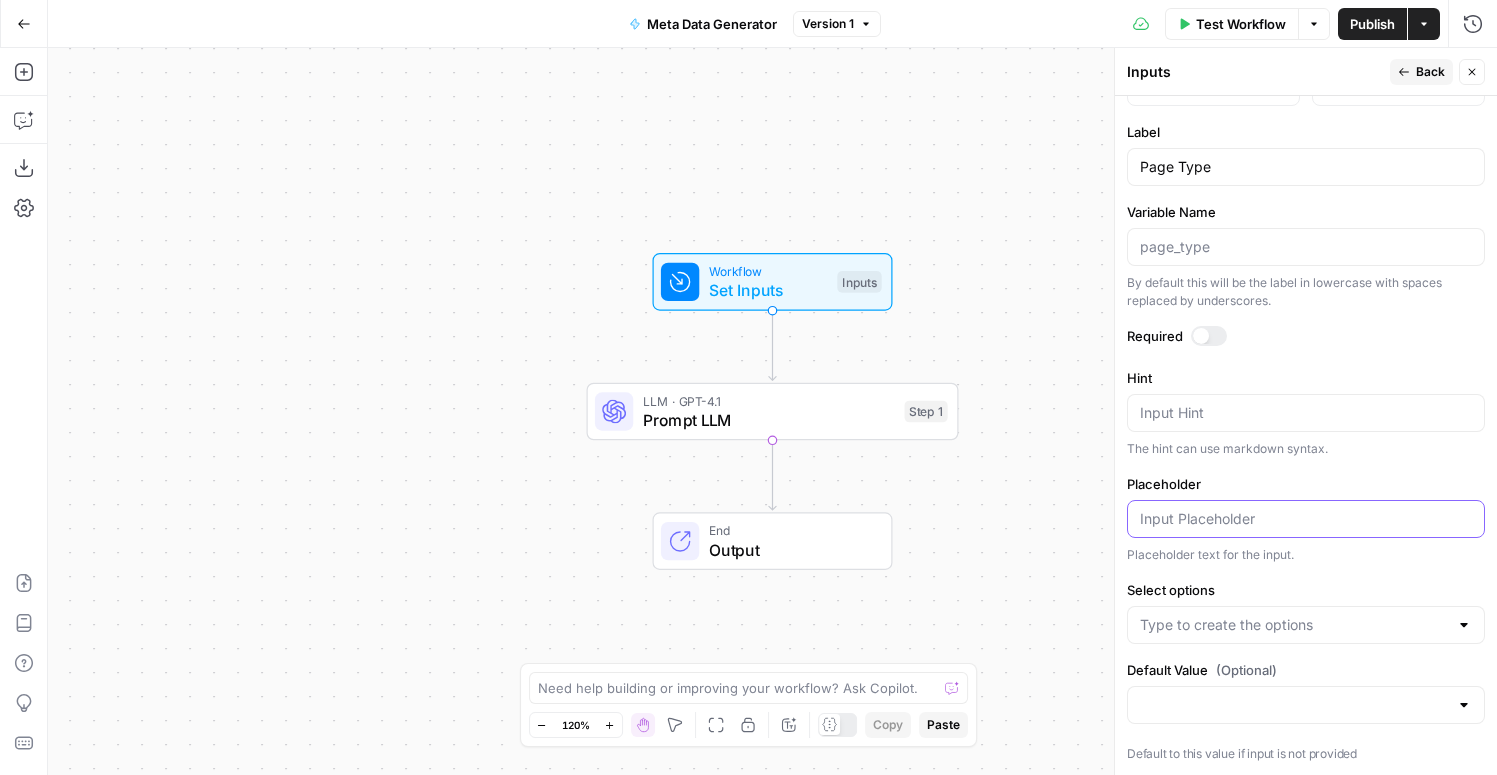 click on "Placeholder" at bounding box center (1306, 519) 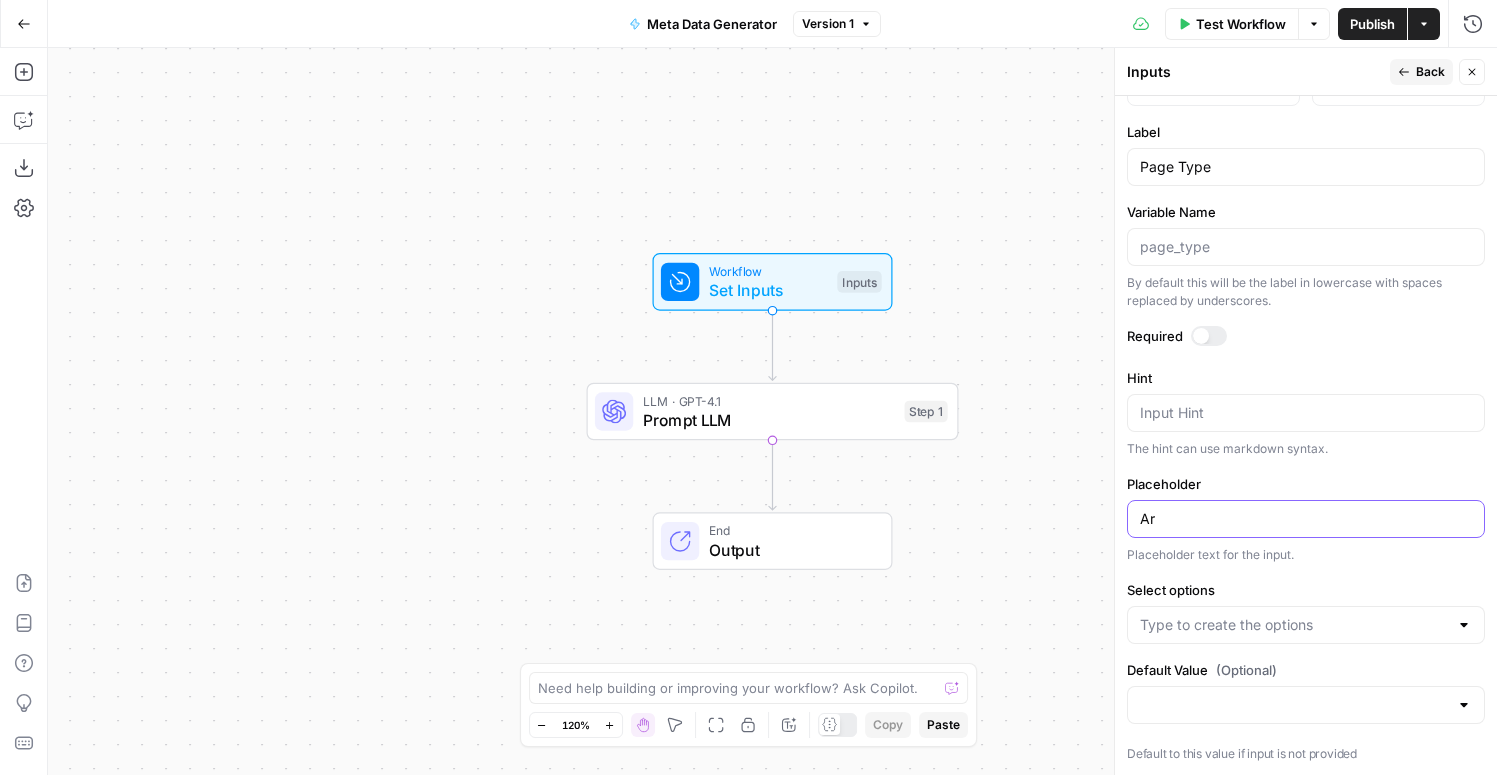 type on "A" 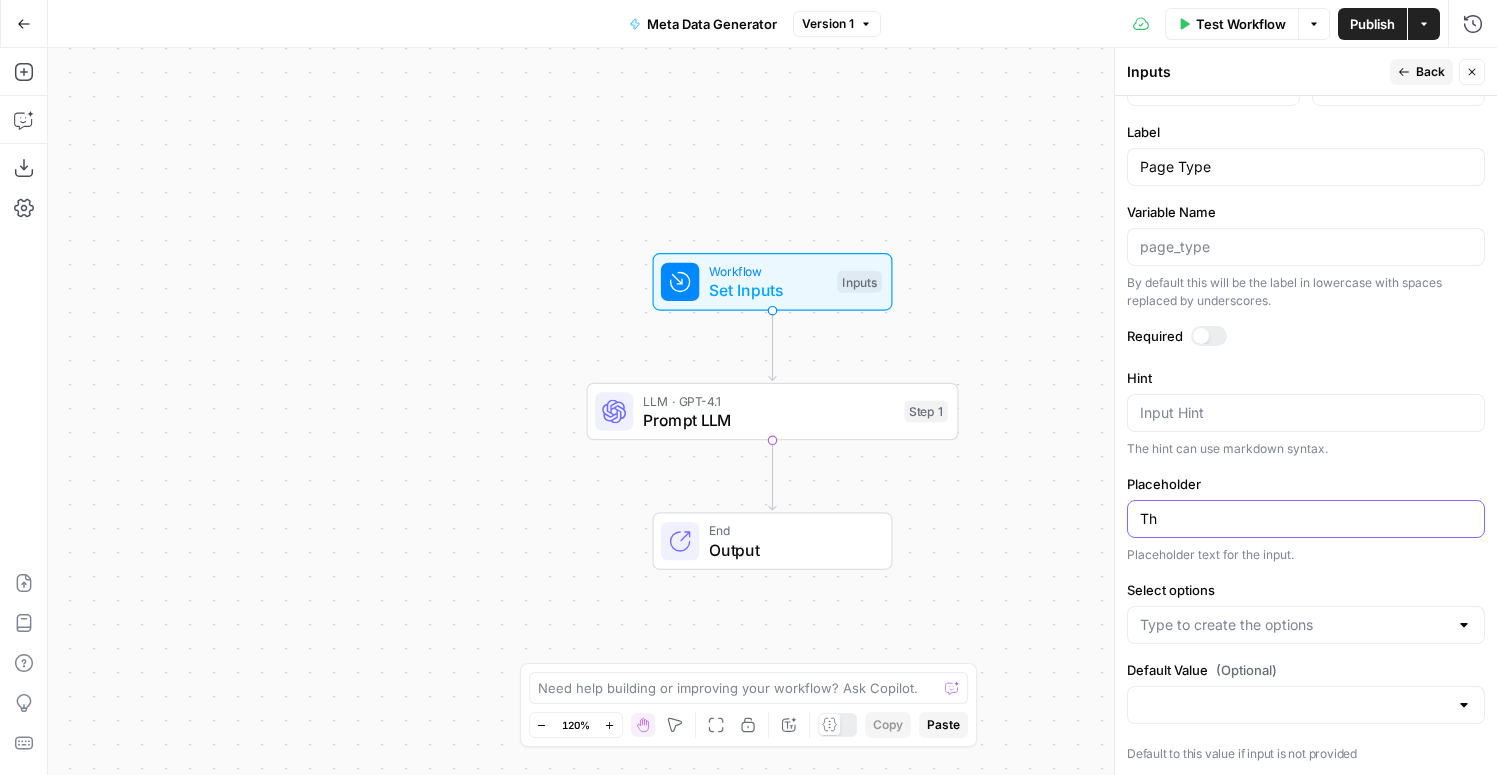 type on "T" 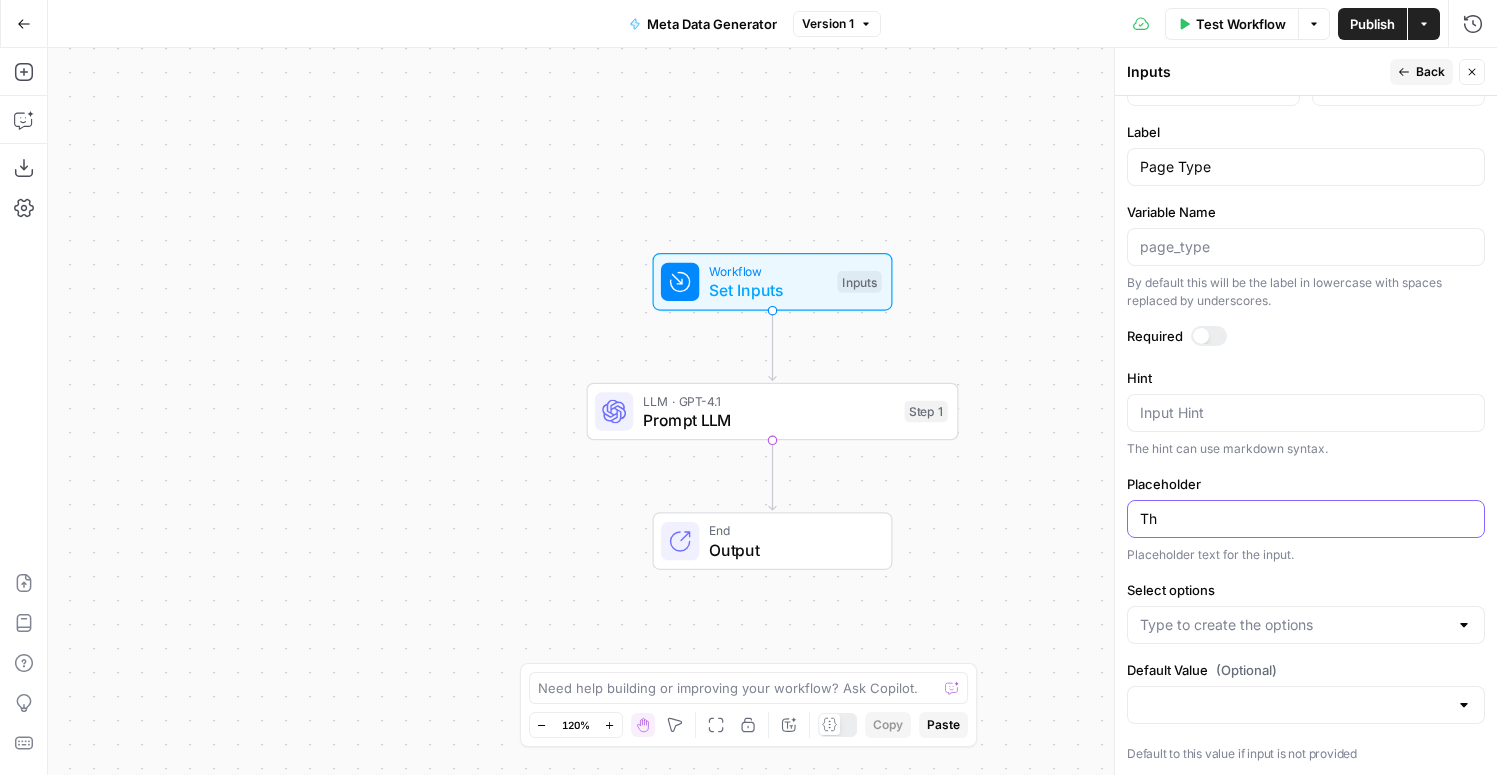 type on "Th" 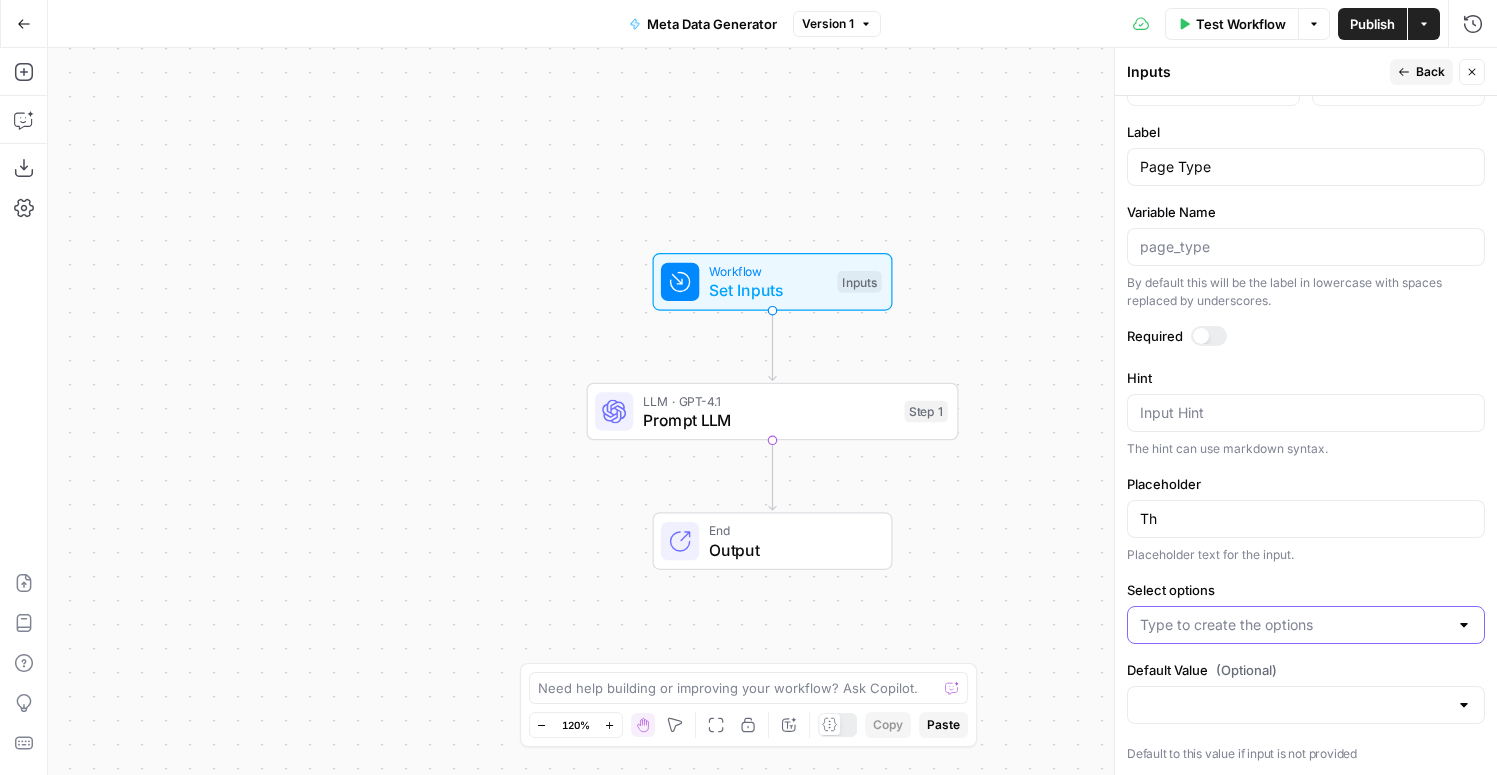 click on "Select options" at bounding box center (1294, 625) 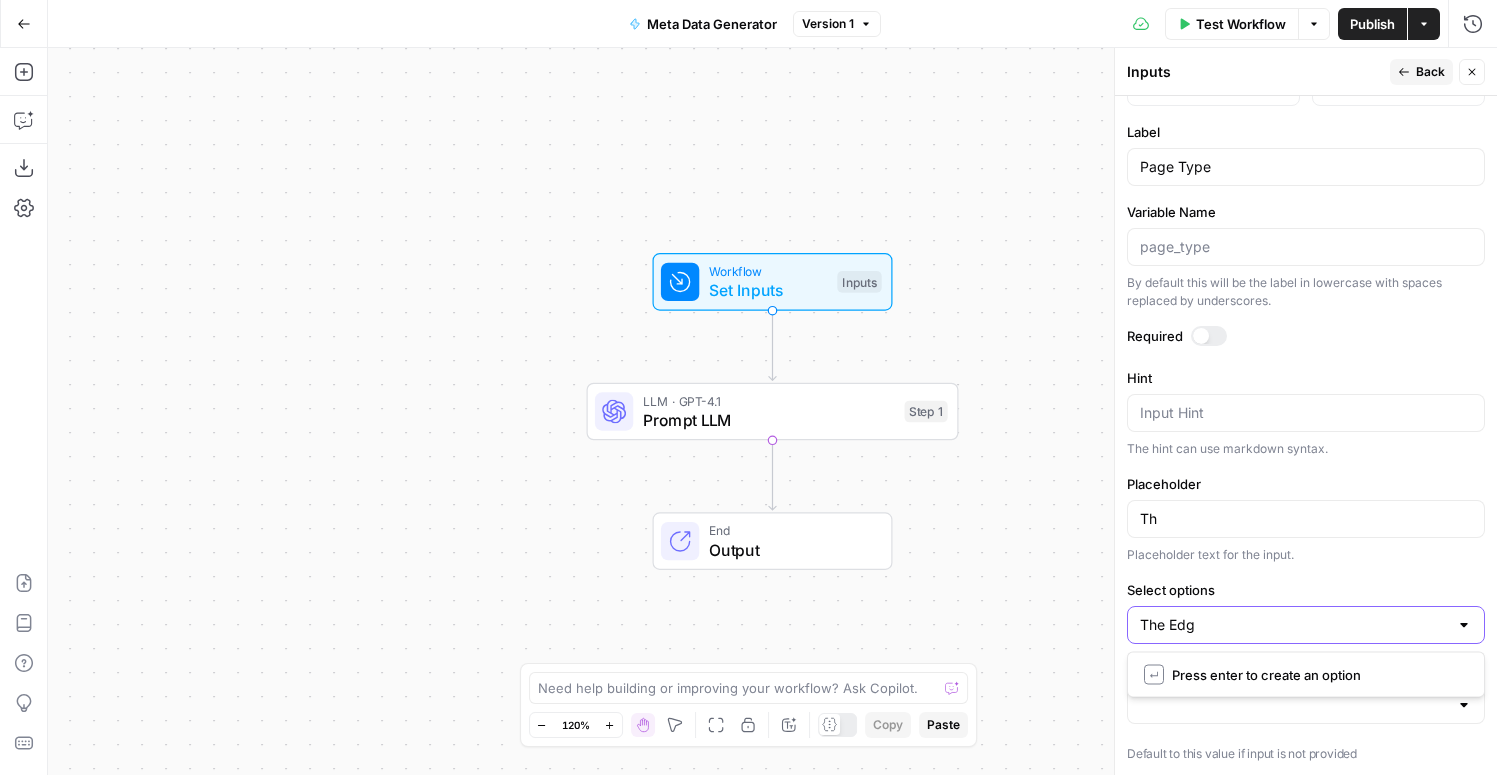 type on "The Edge" 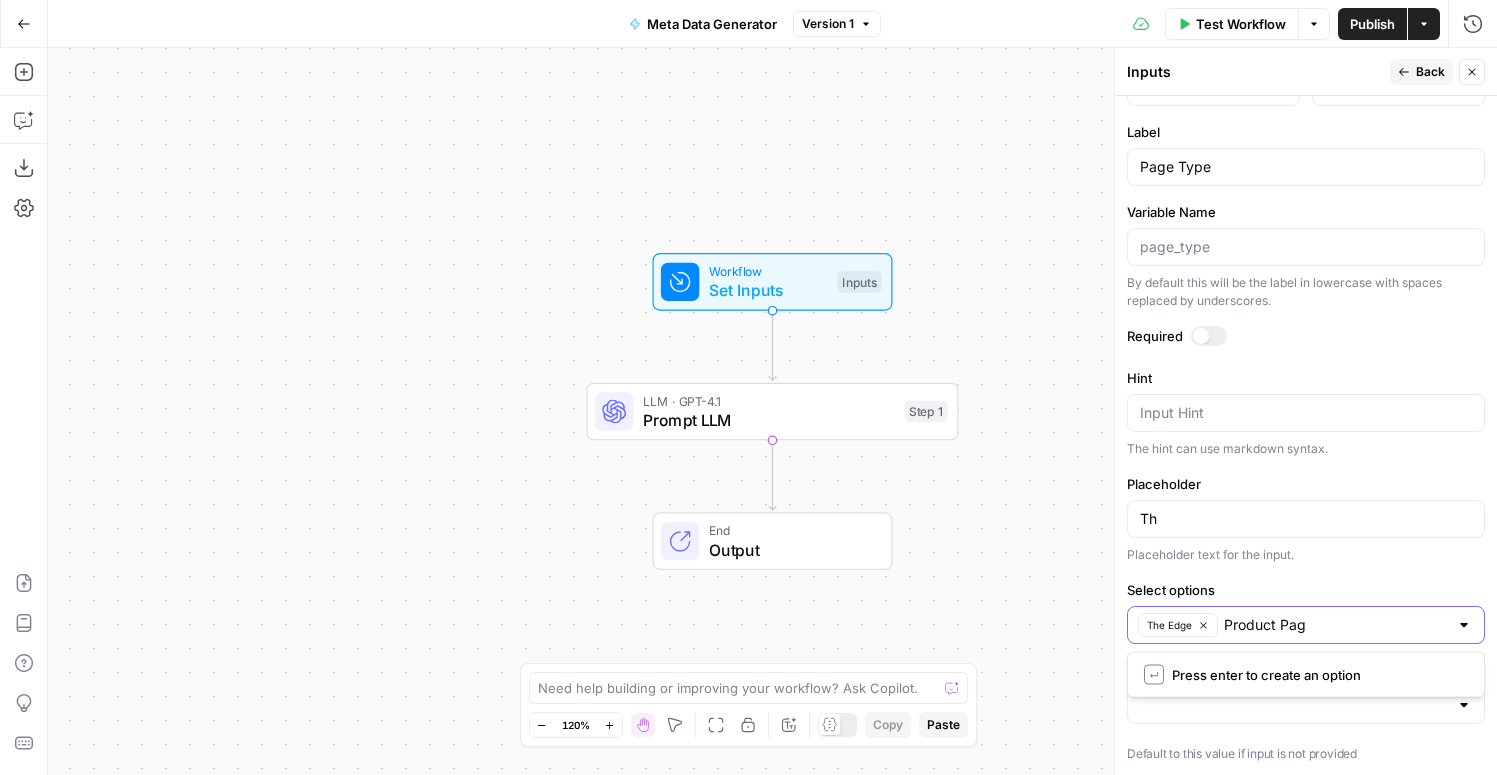 type on "Product Page" 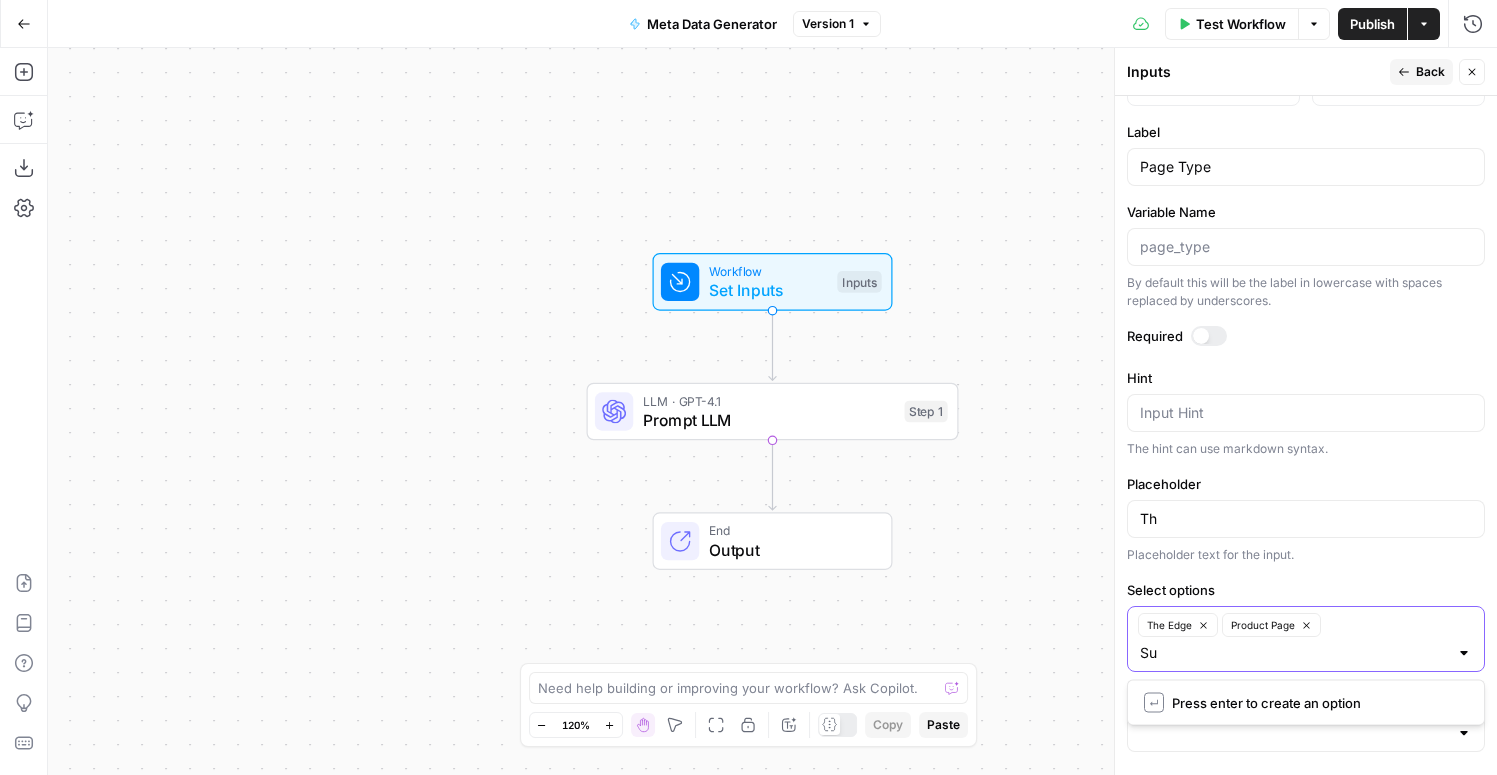 type on "S" 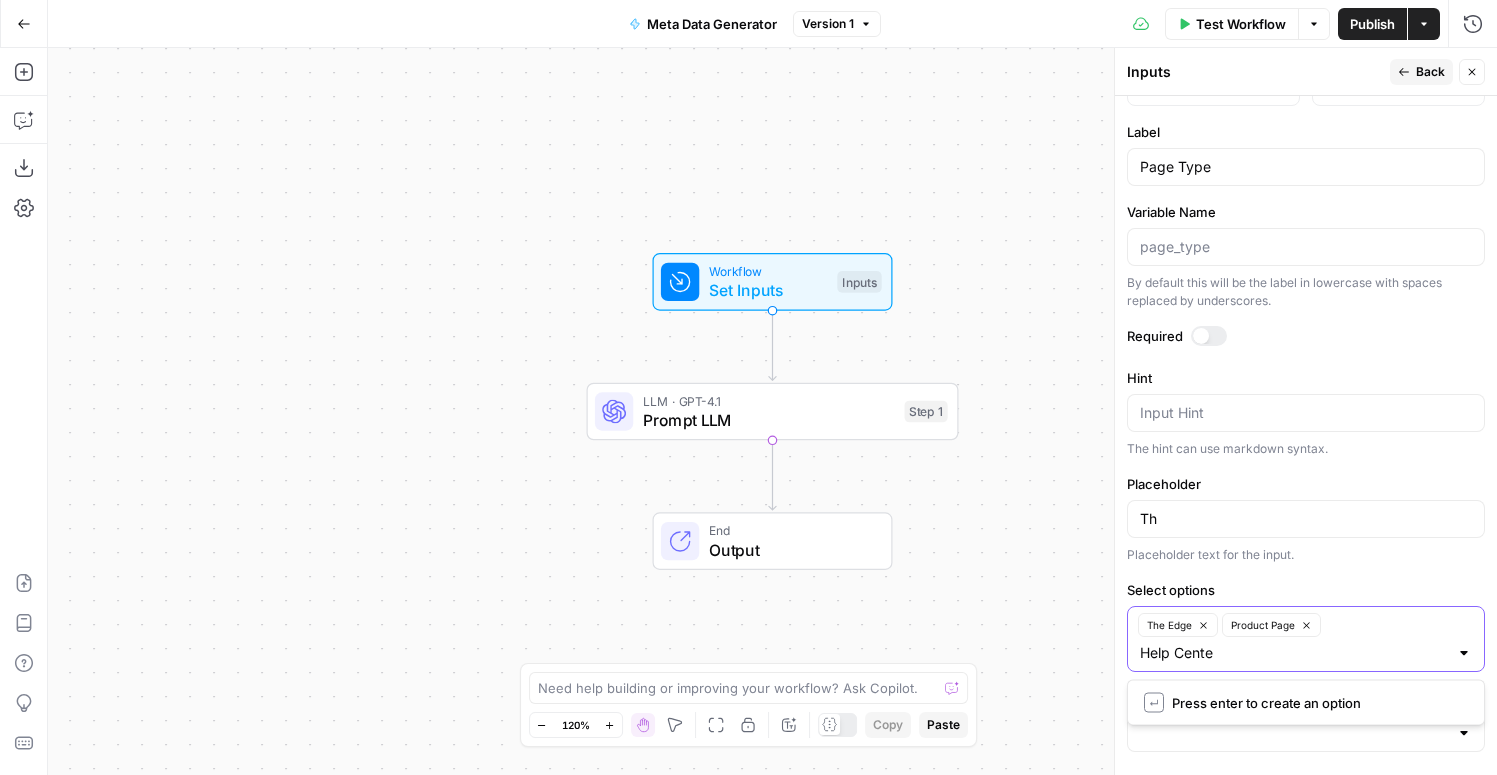 type on "Help Center" 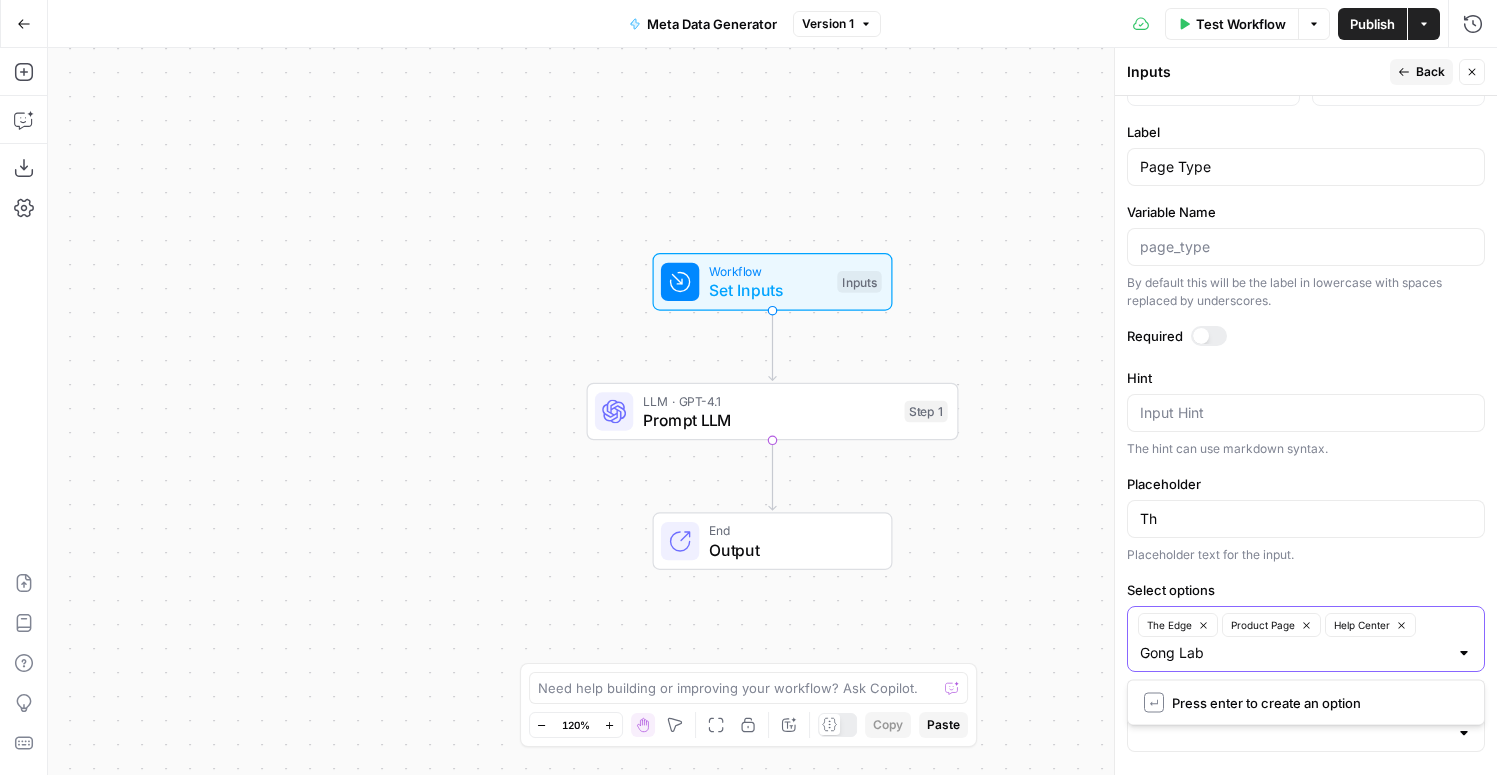 type on "Gong Labs" 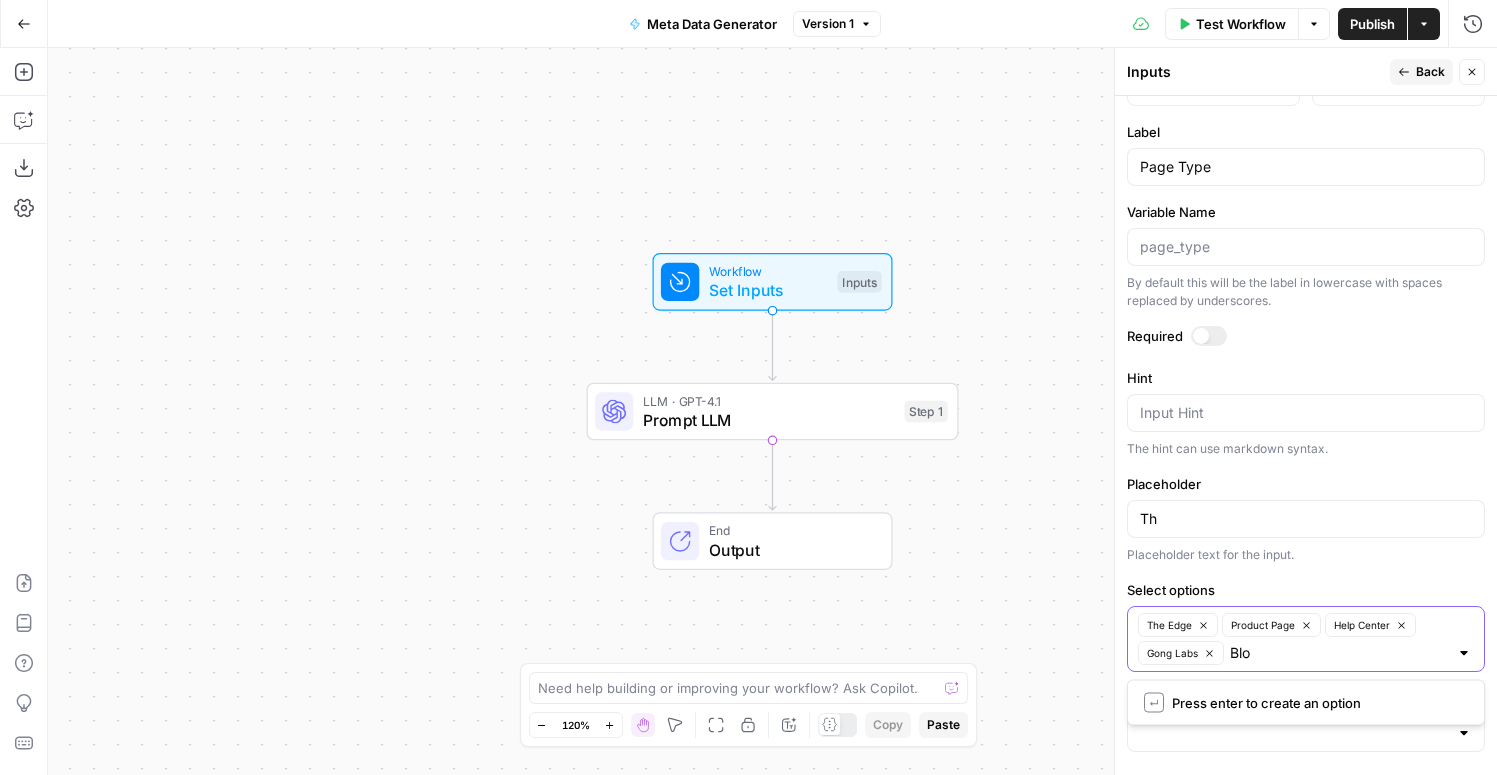 type on "Blog" 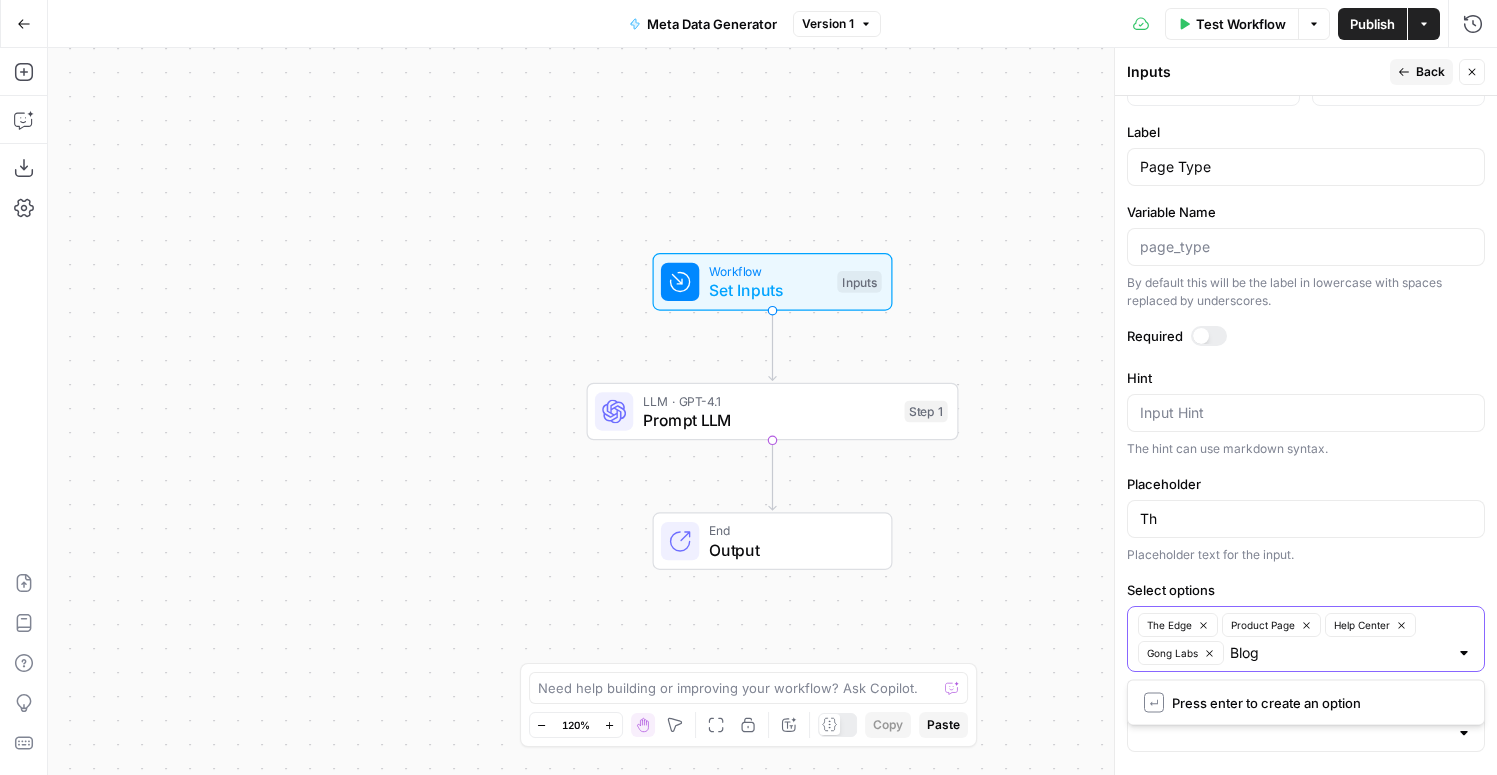 type 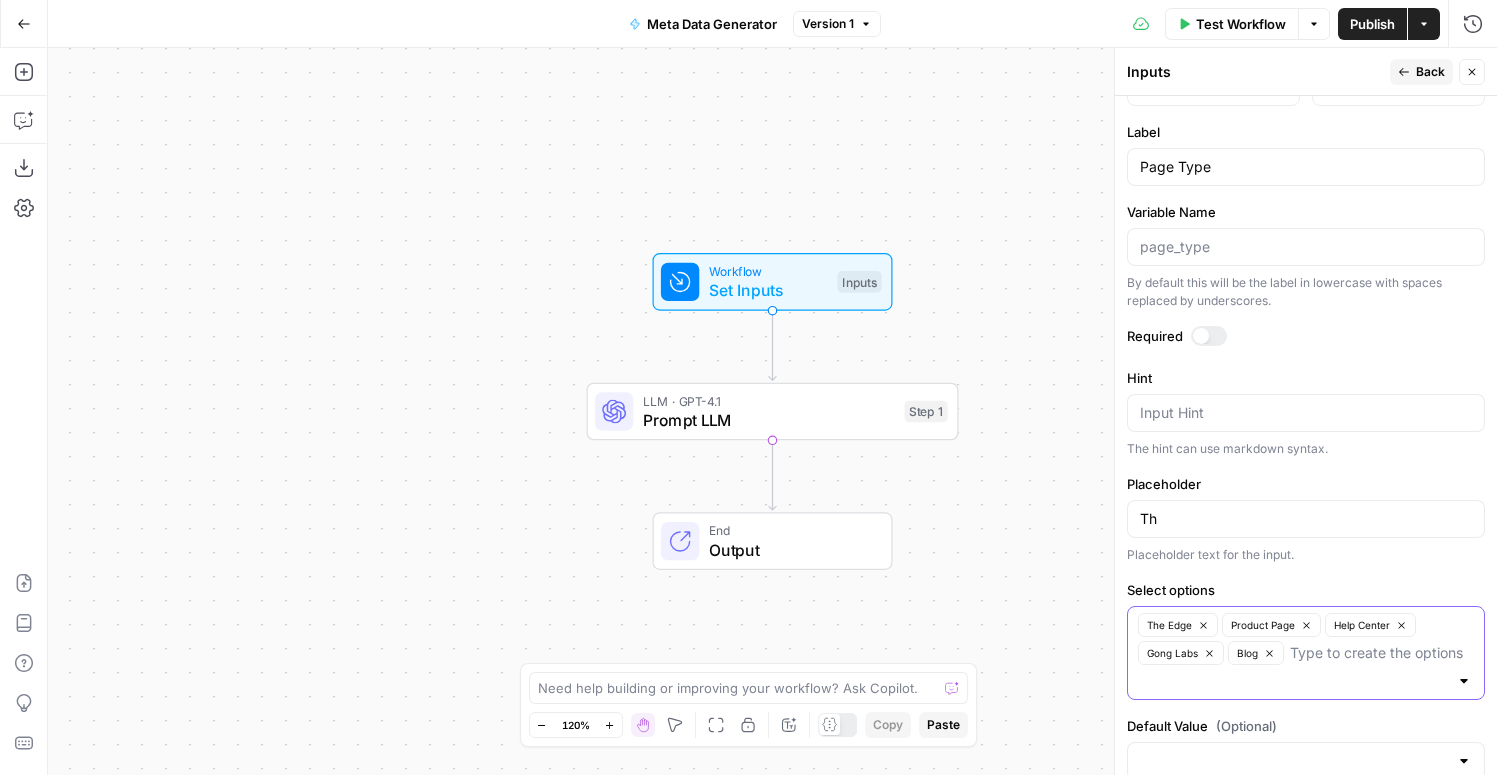 scroll, scrollTop: 684, scrollLeft: 0, axis: vertical 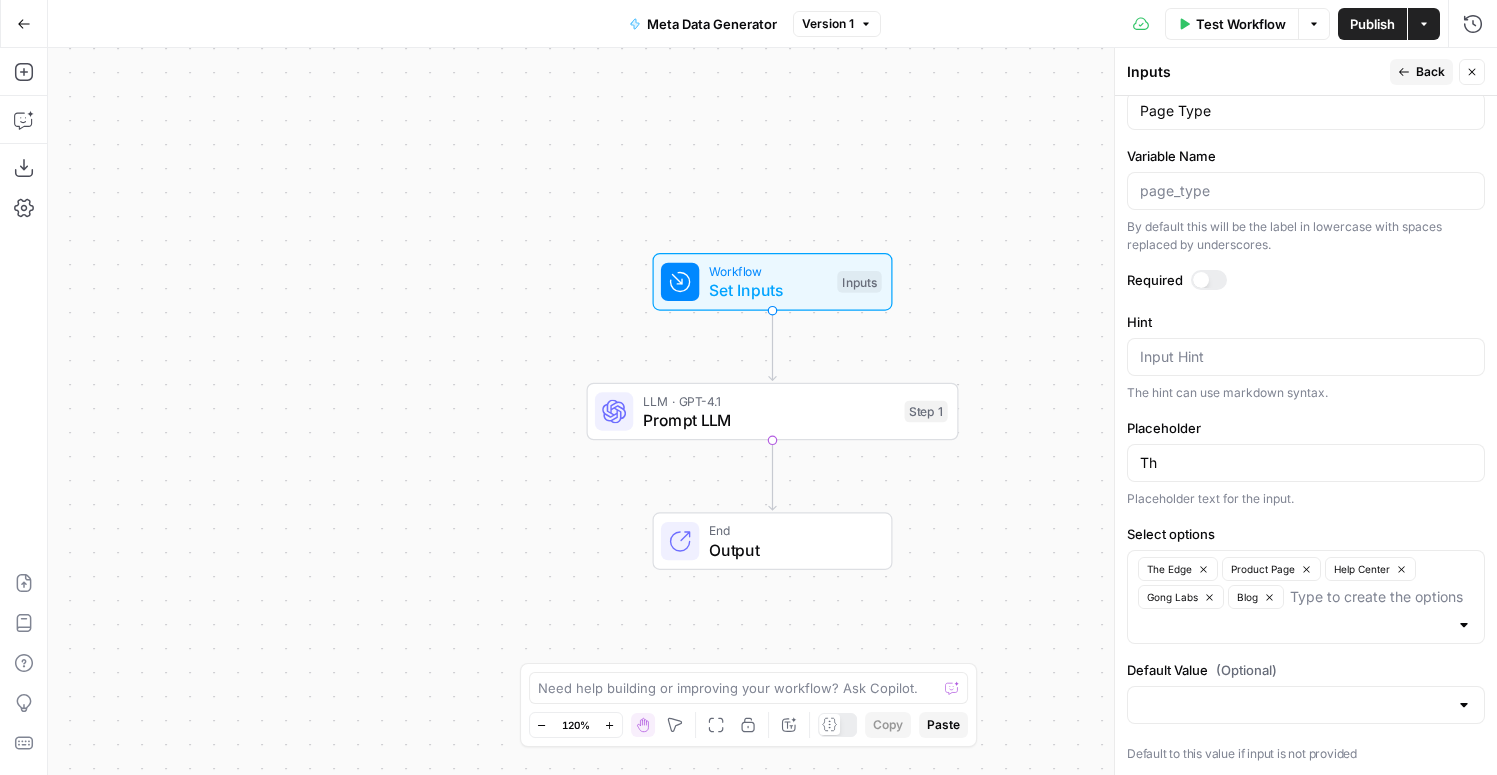click on "Default Value   (Optional)" at bounding box center (1306, 670) 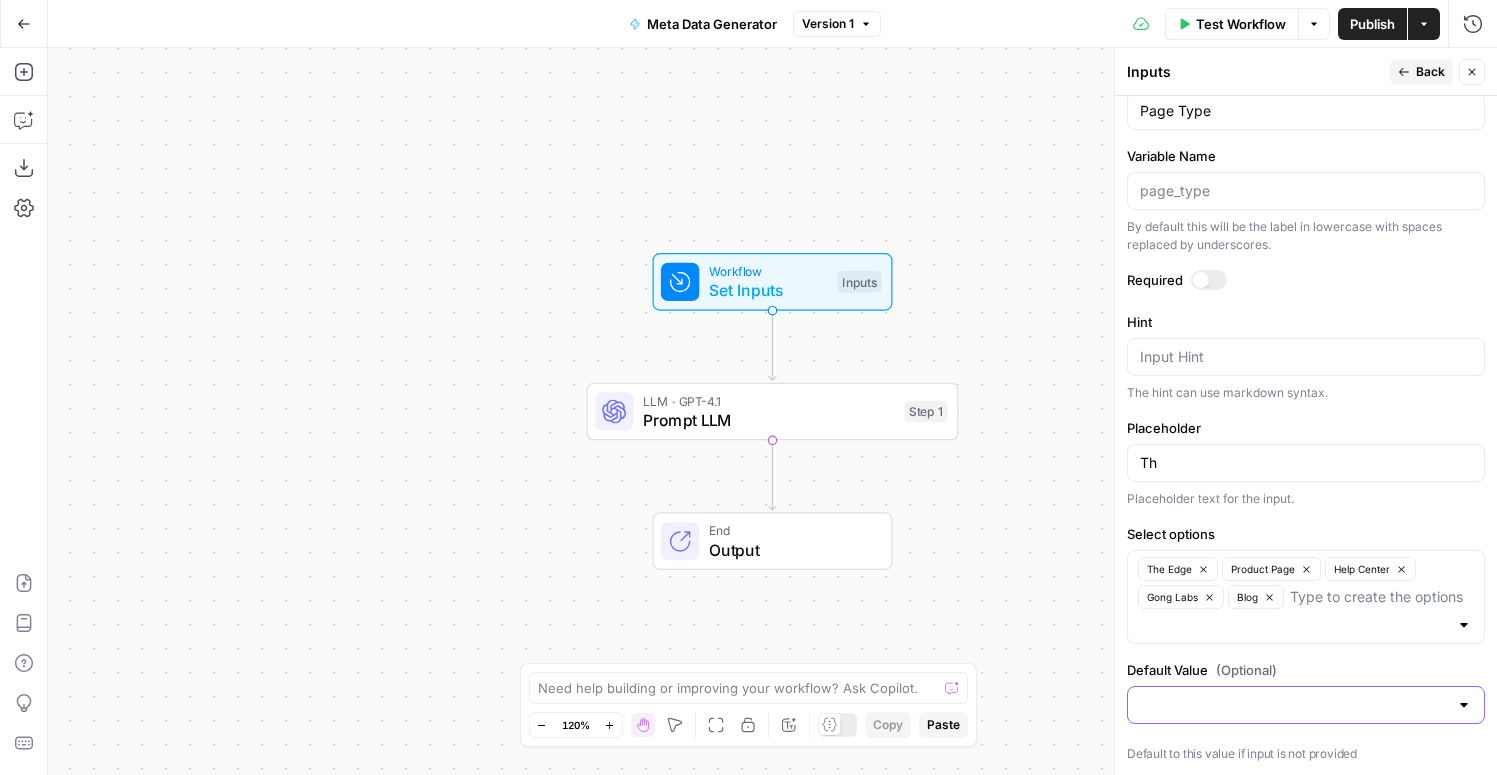 click on "Default Value   (Optional)" at bounding box center (1294, 705) 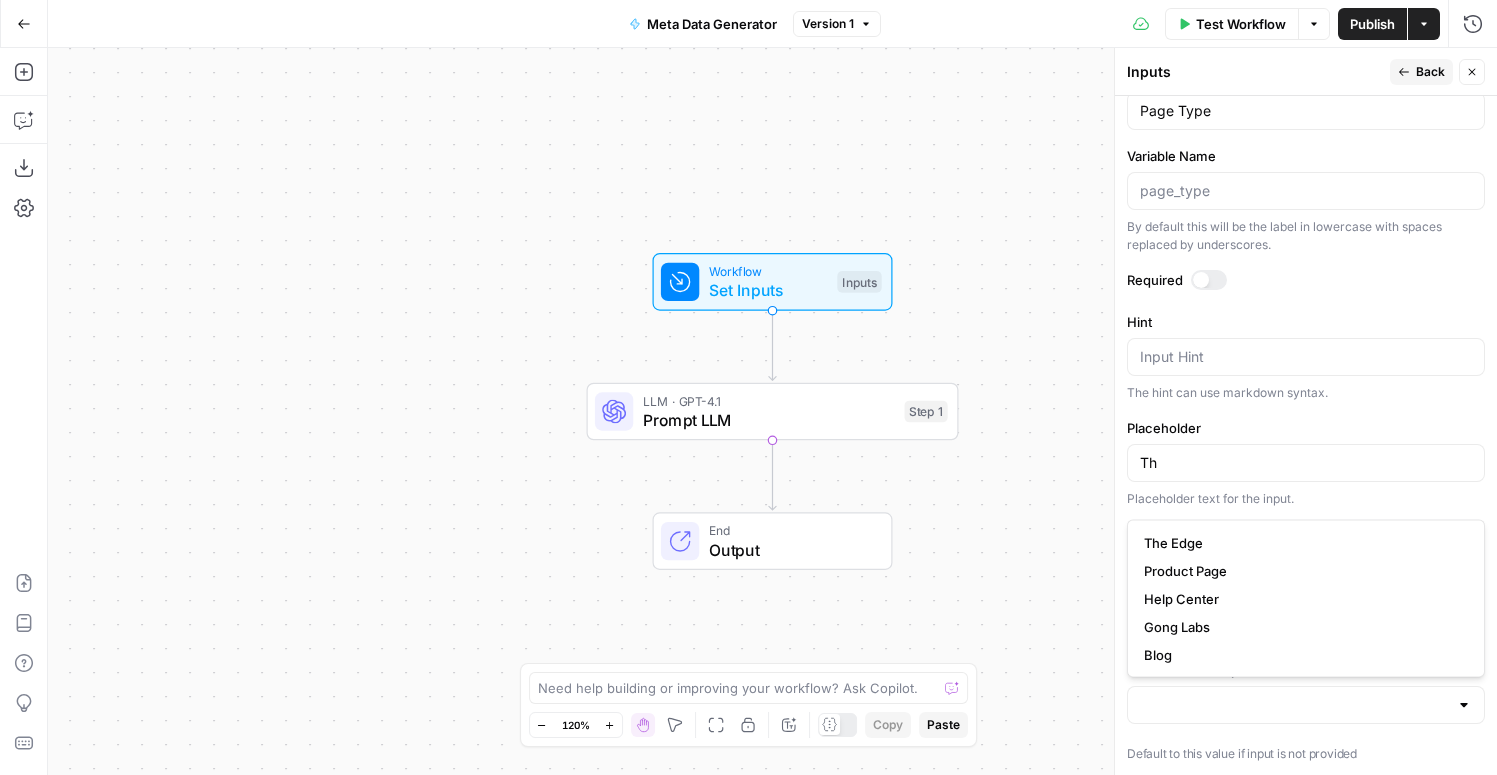 click at bounding box center [1201, 280] 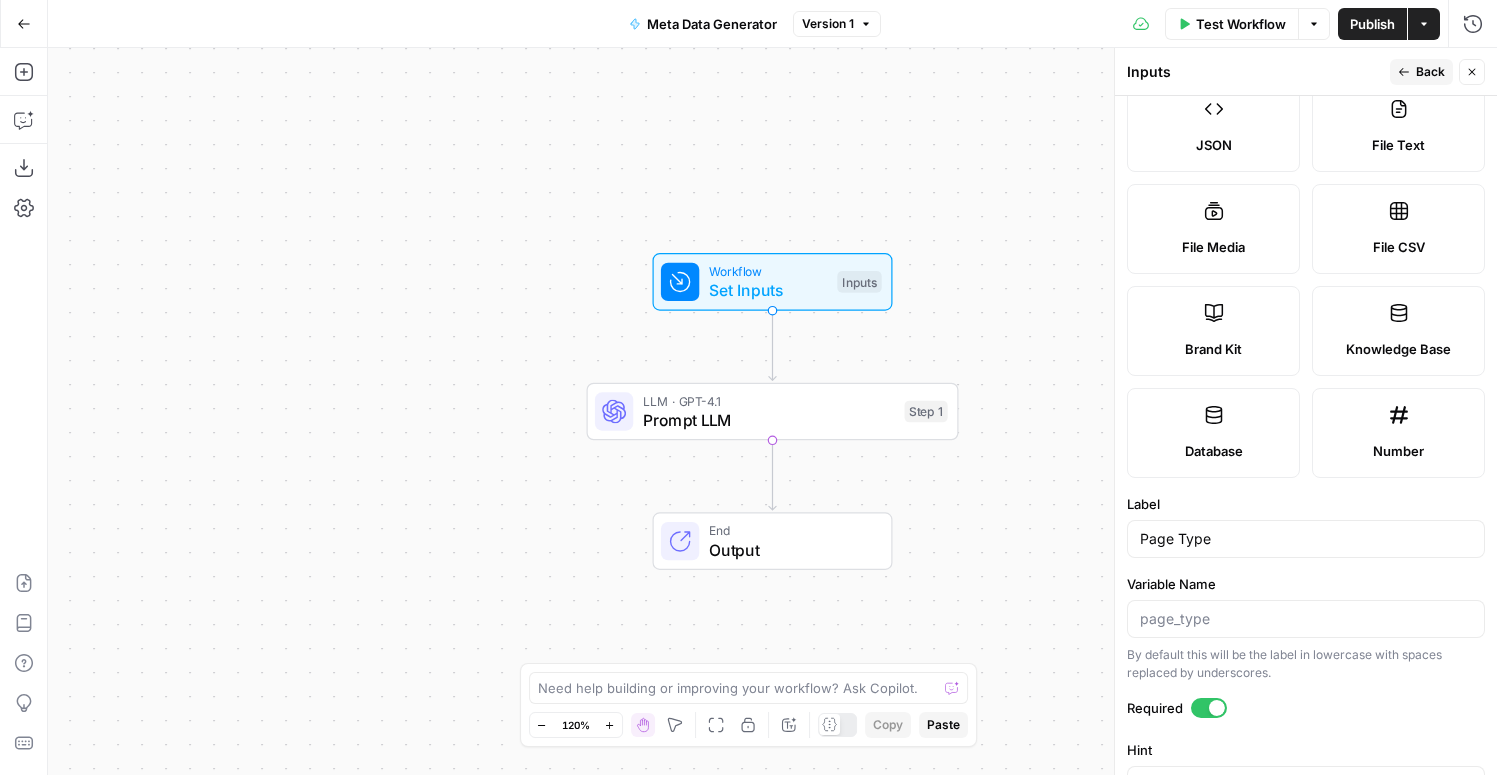 scroll, scrollTop: 0, scrollLeft: 0, axis: both 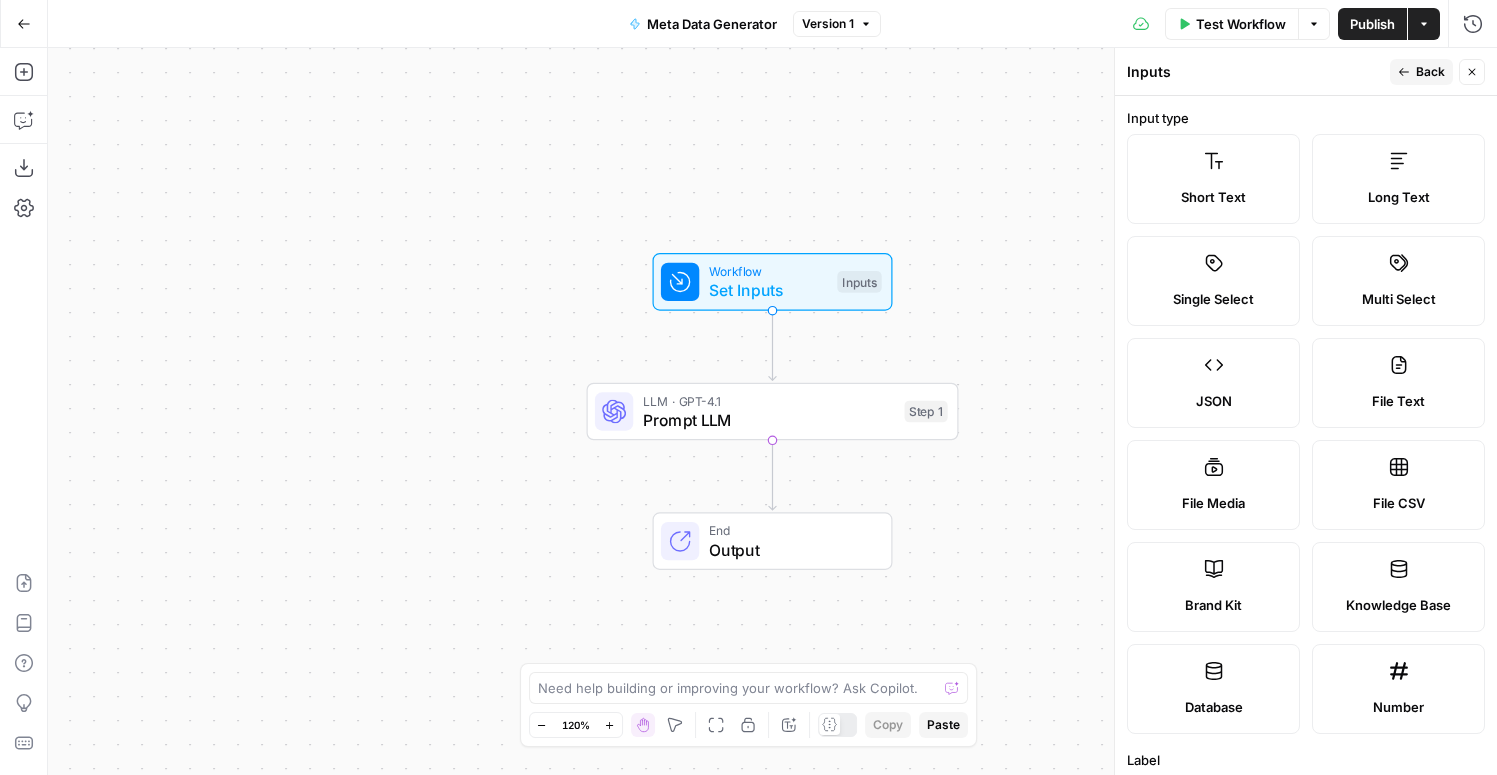 click on "Back" at bounding box center [1421, 72] 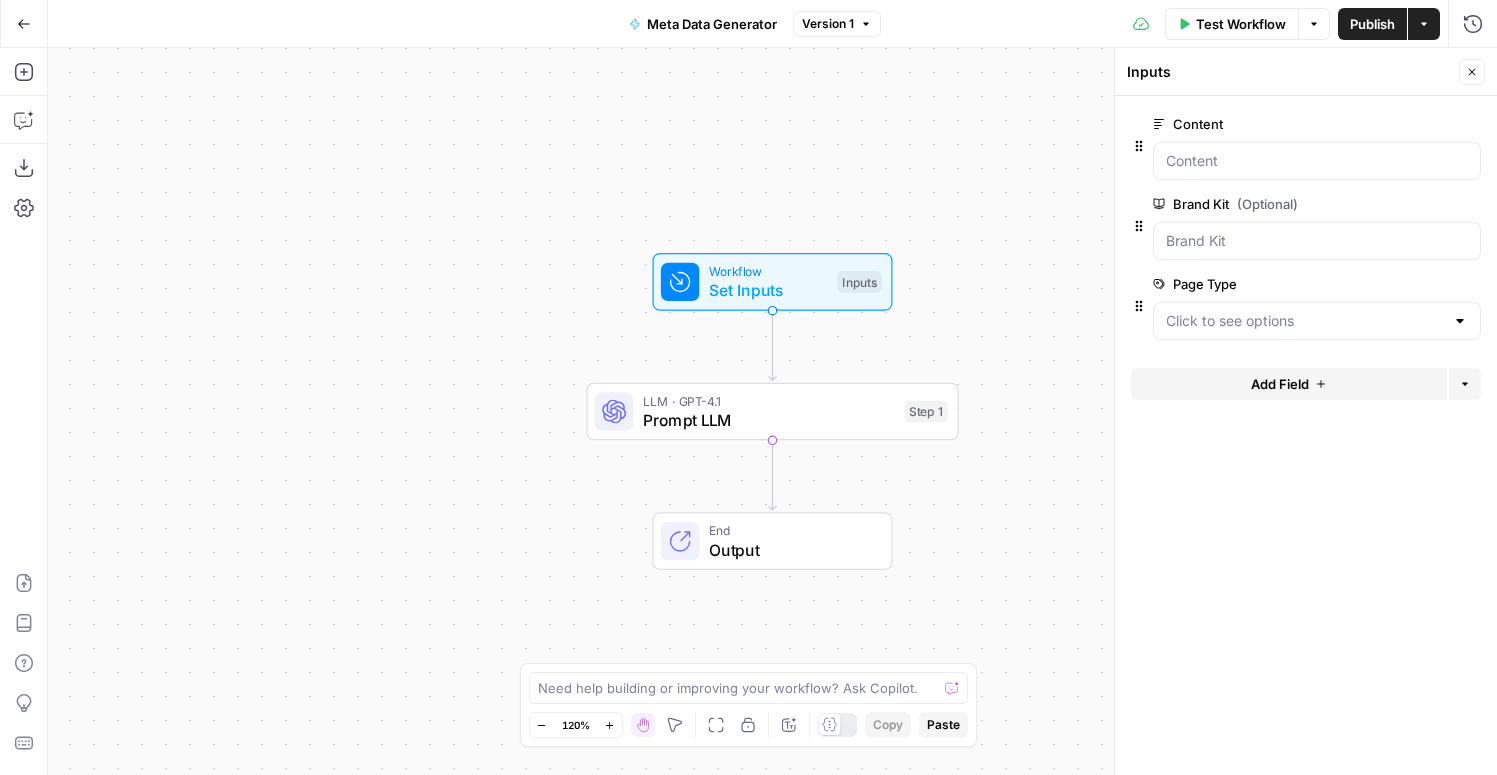 click on "Add Field" at bounding box center (1280, 384) 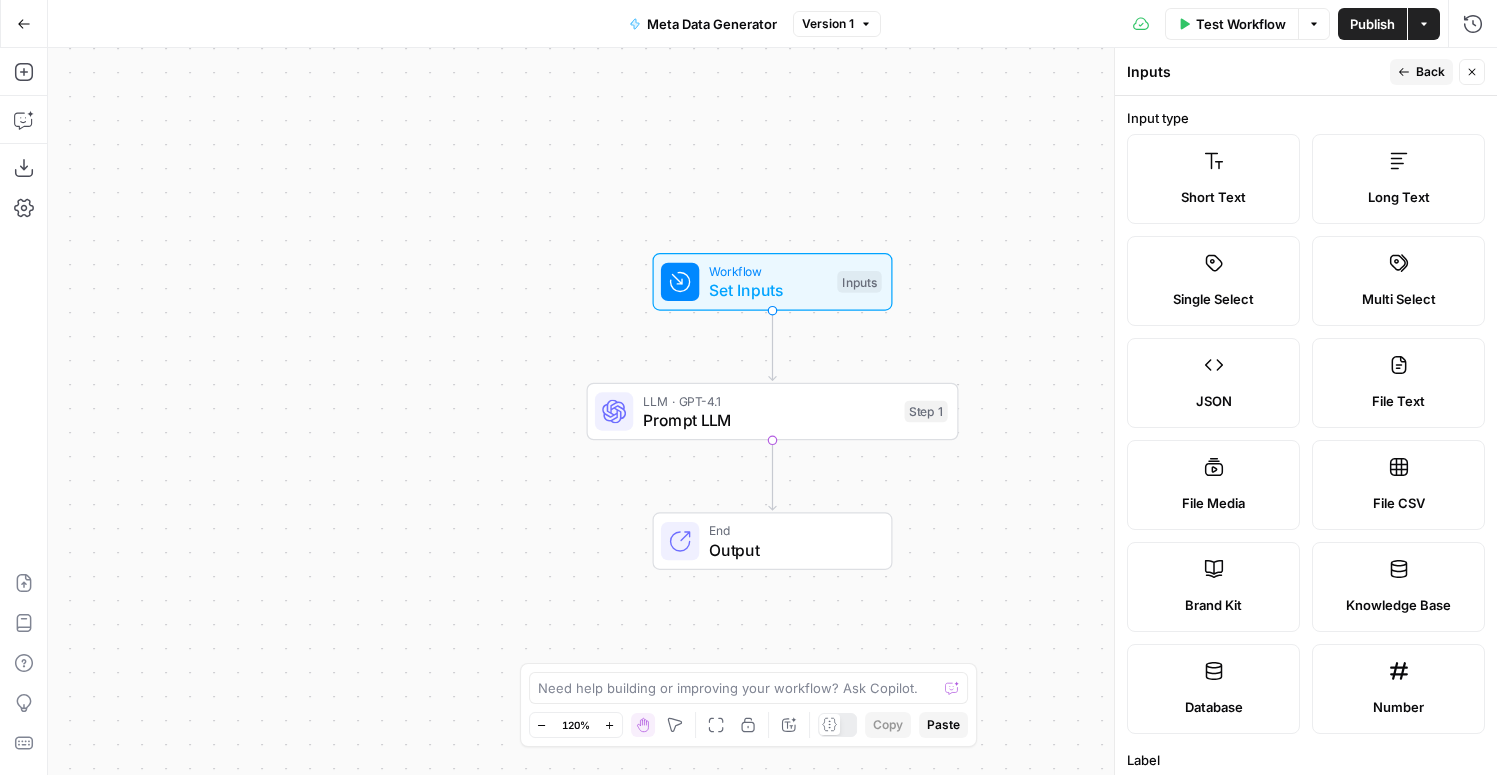 click on "Long Text" at bounding box center [1398, 179] 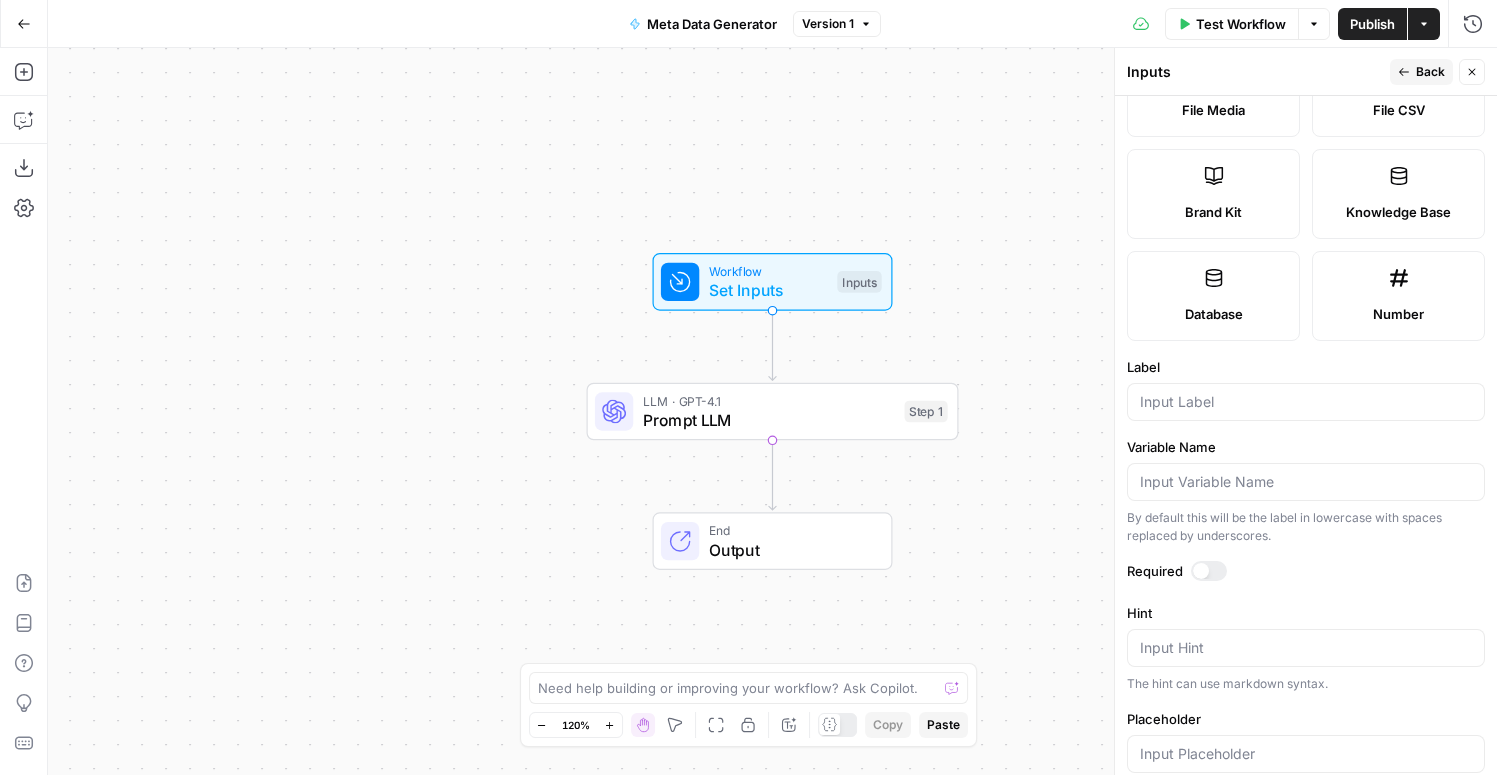 scroll, scrollTop: 359, scrollLeft: 0, axis: vertical 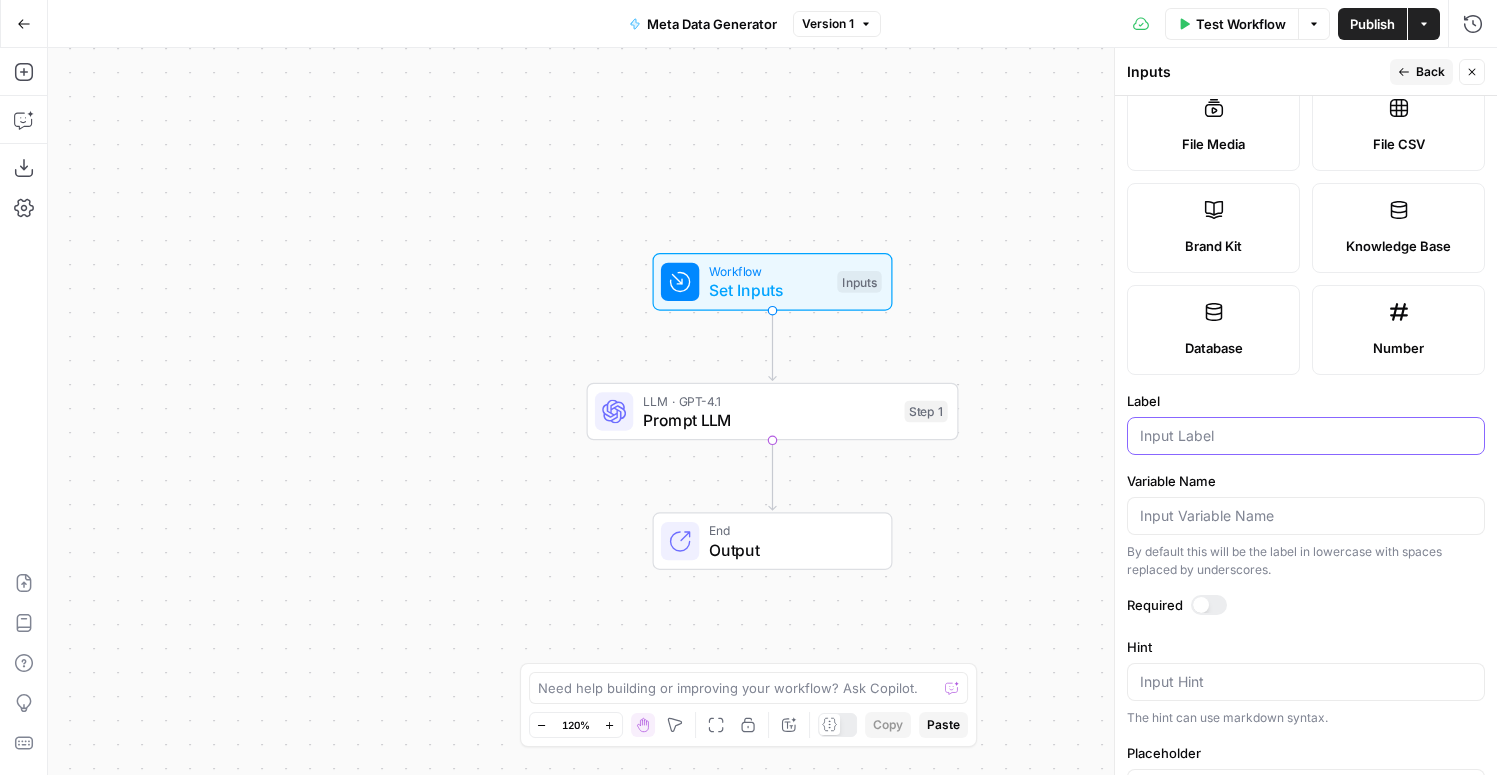 click on "Label" at bounding box center (1306, 436) 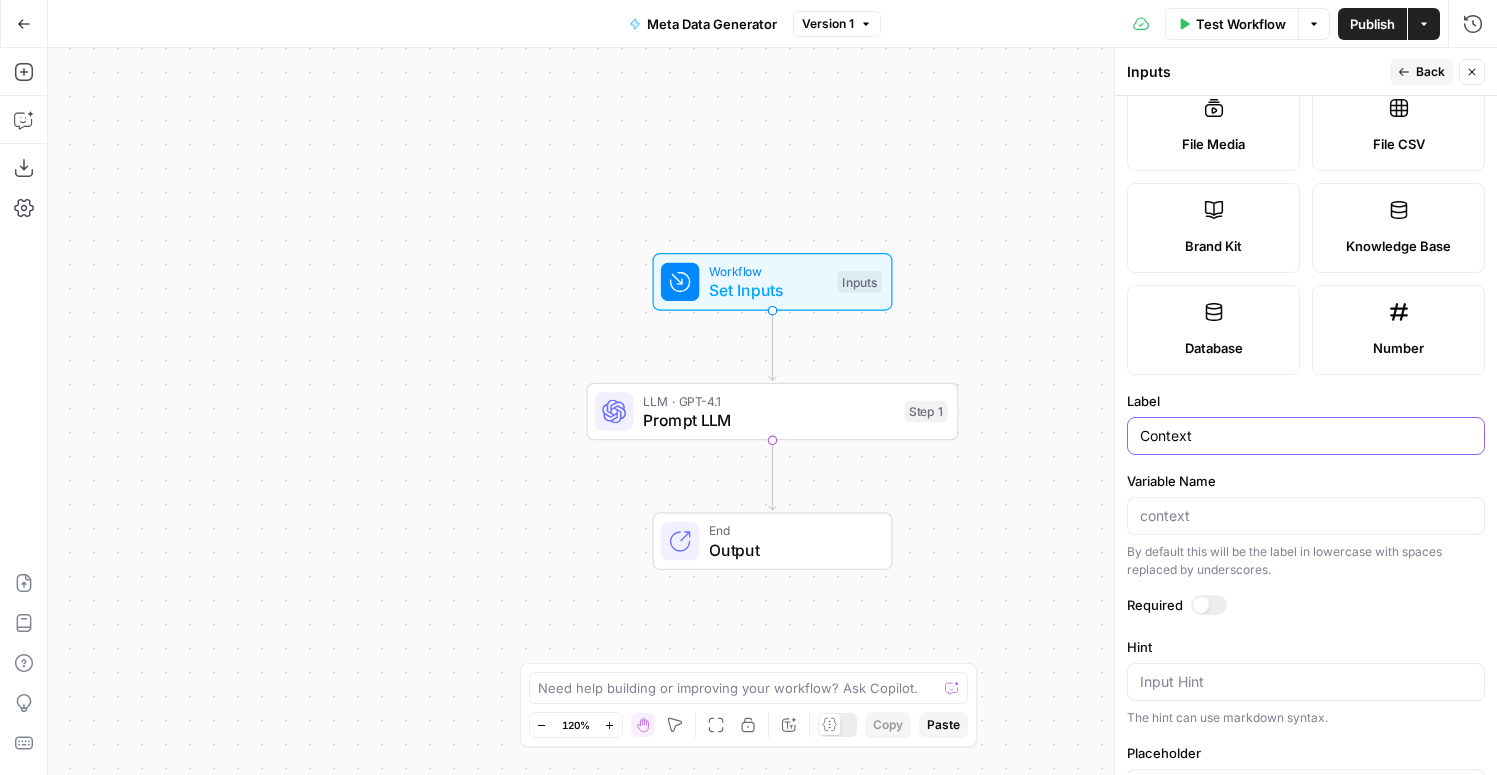 type on "Context" 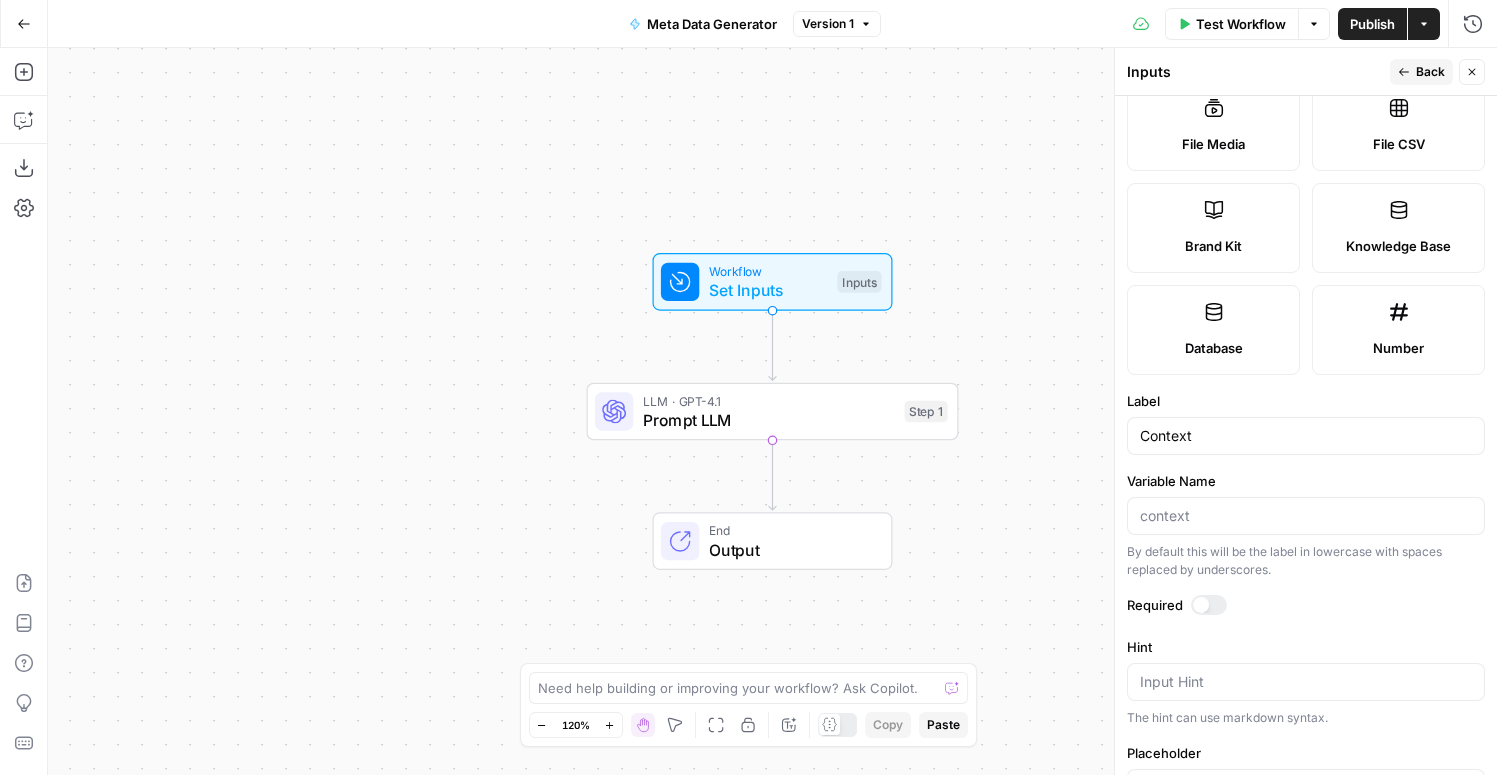click at bounding box center [1201, 605] 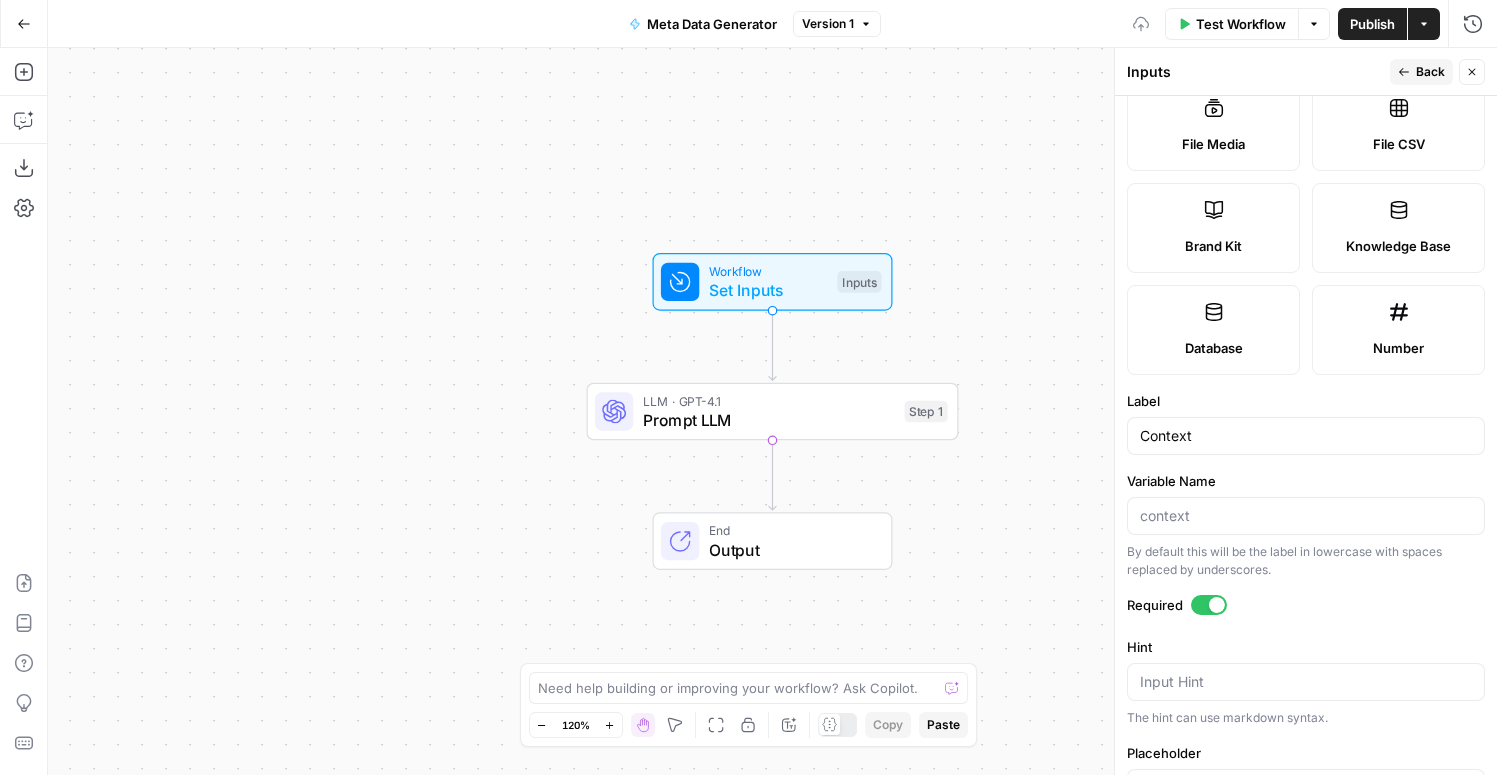 click at bounding box center [1209, 605] 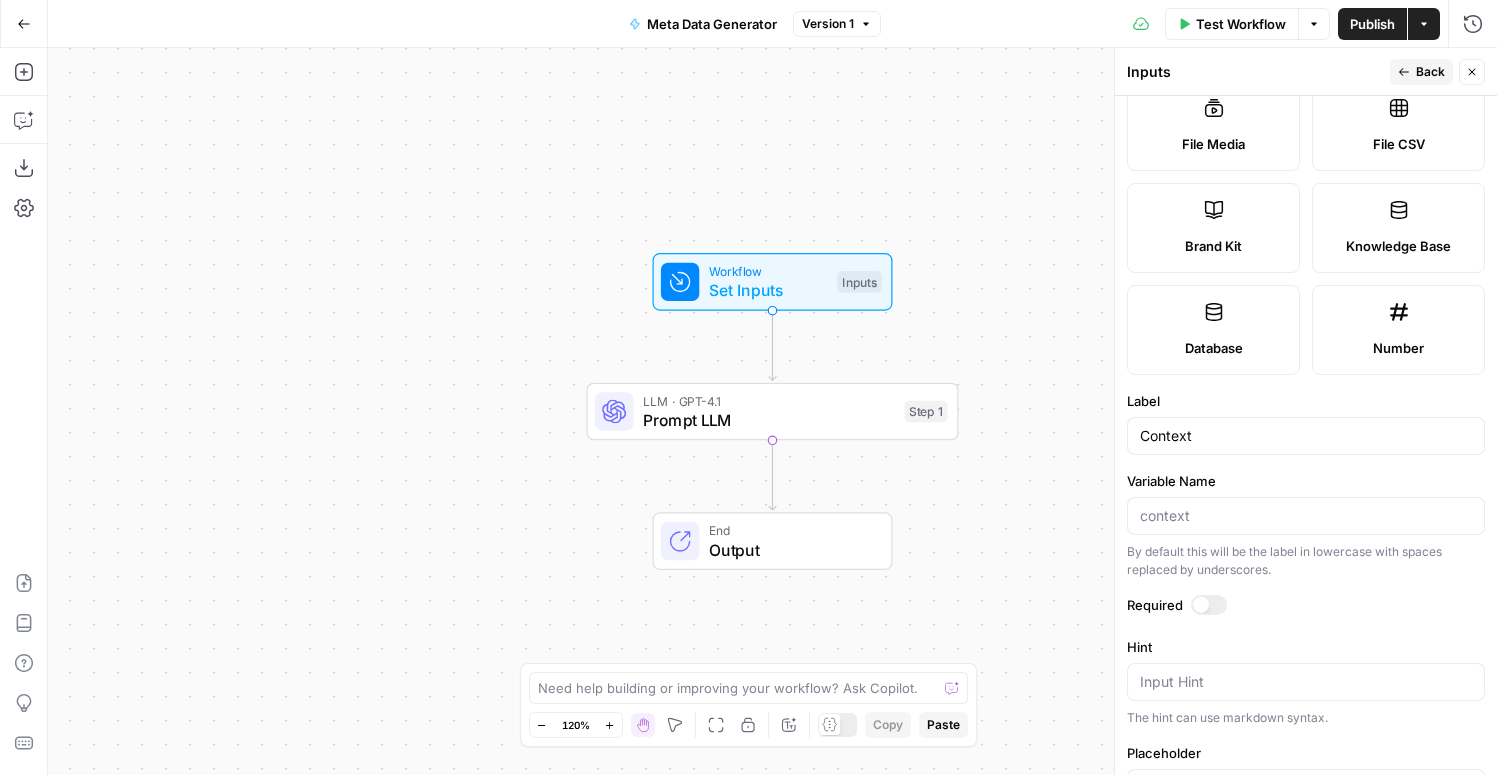 scroll, scrollTop: 588, scrollLeft: 0, axis: vertical 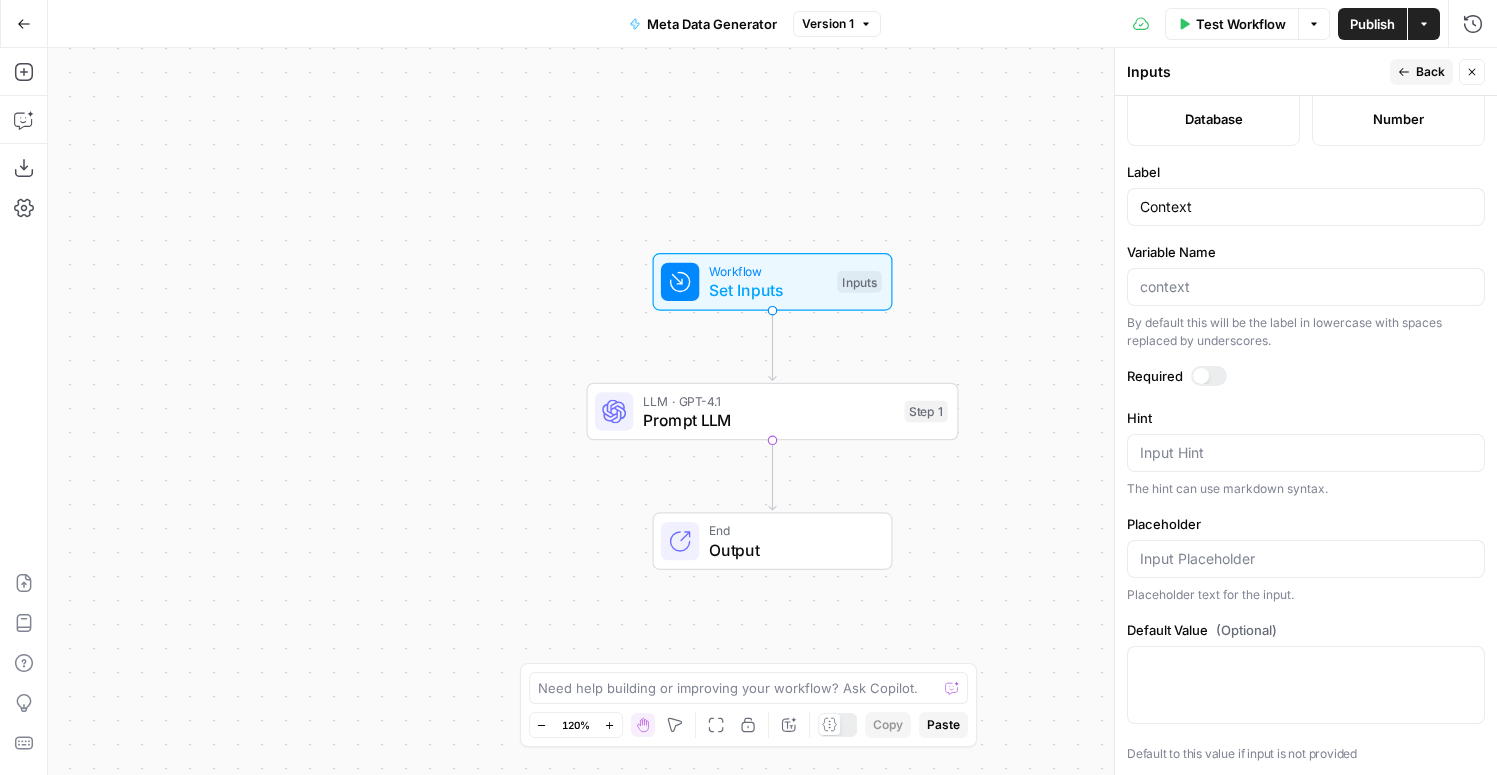 click on "Back" at bounding box center (1430, 72) 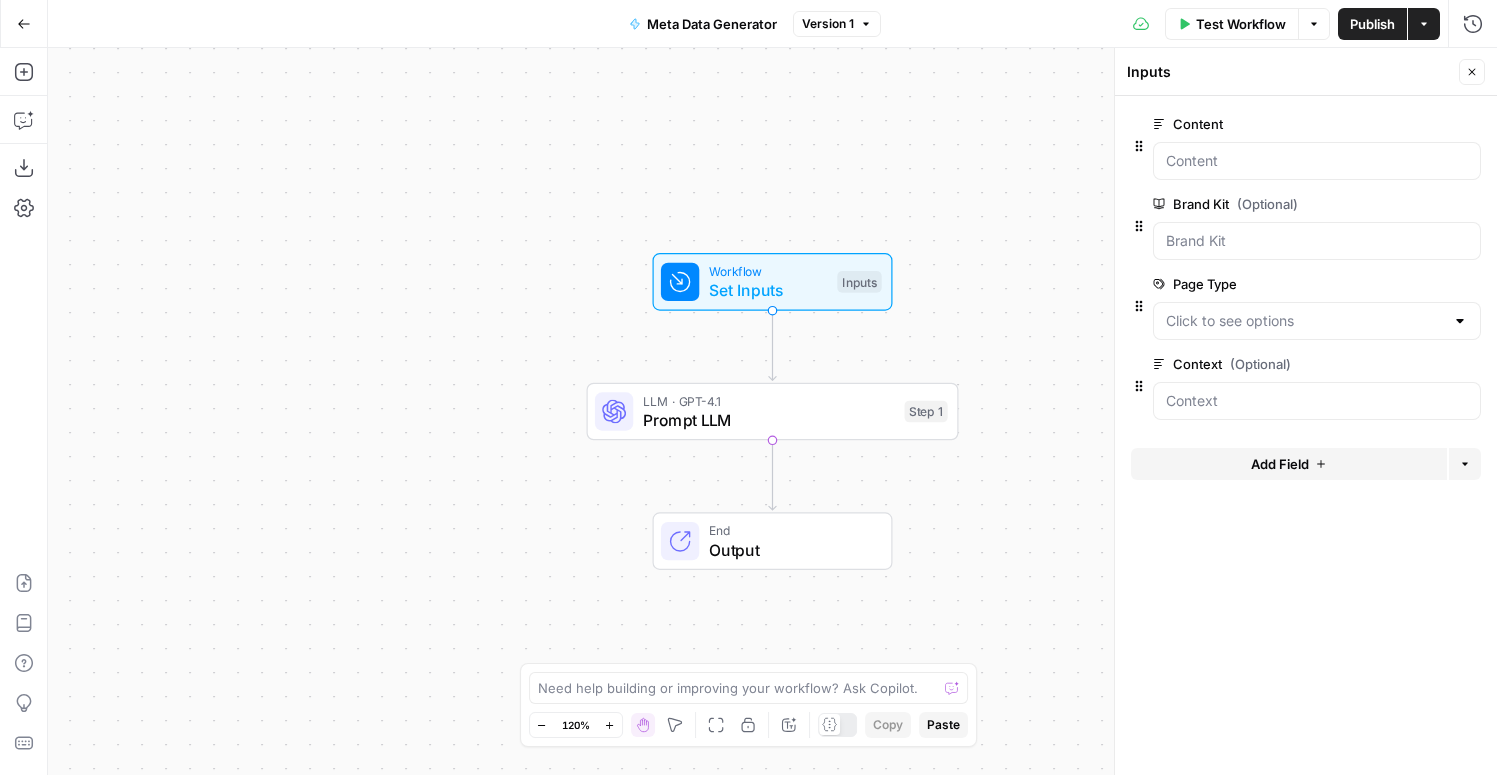click on "Prompt LLM" at bounding box center [769, 420] 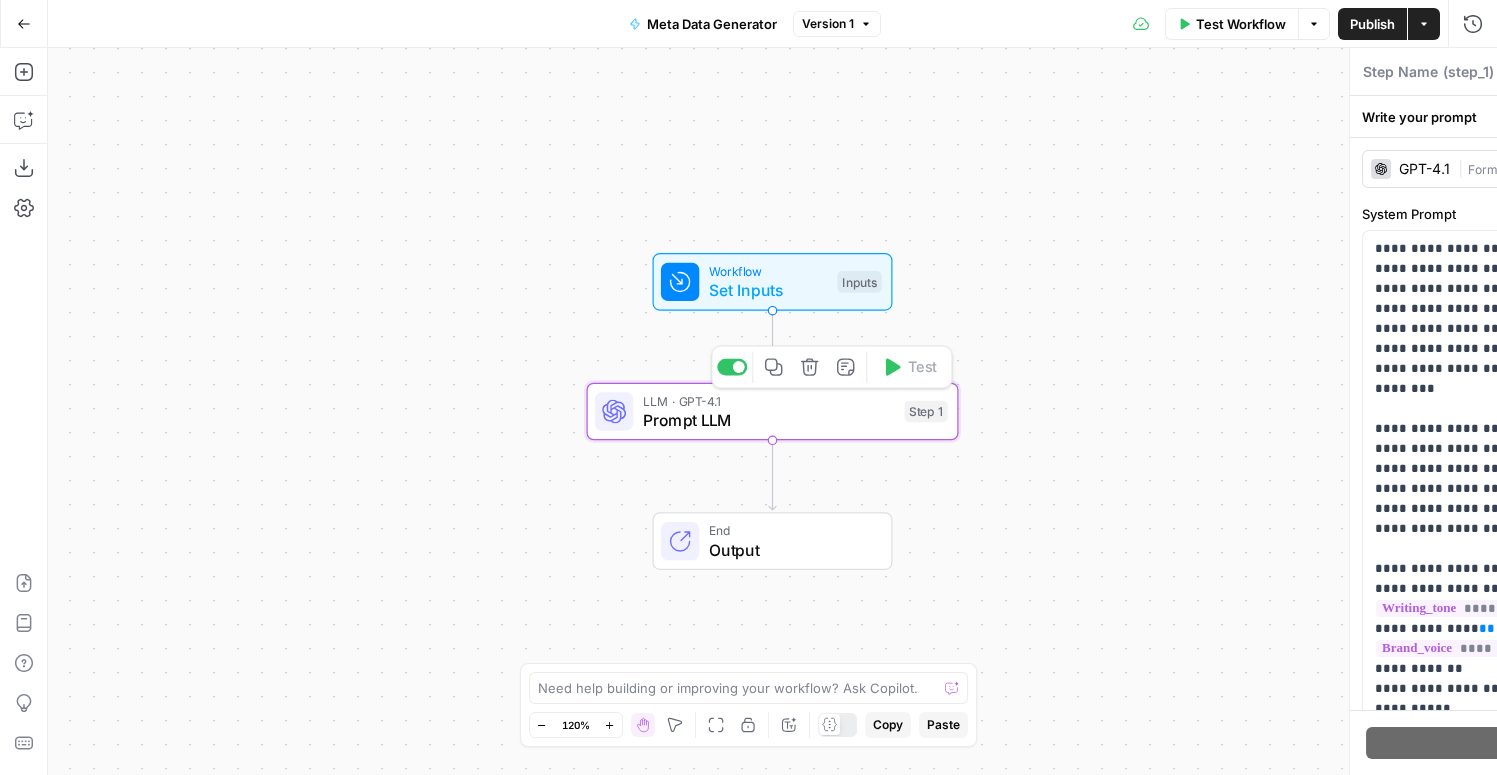 type on "Prompt LLM" 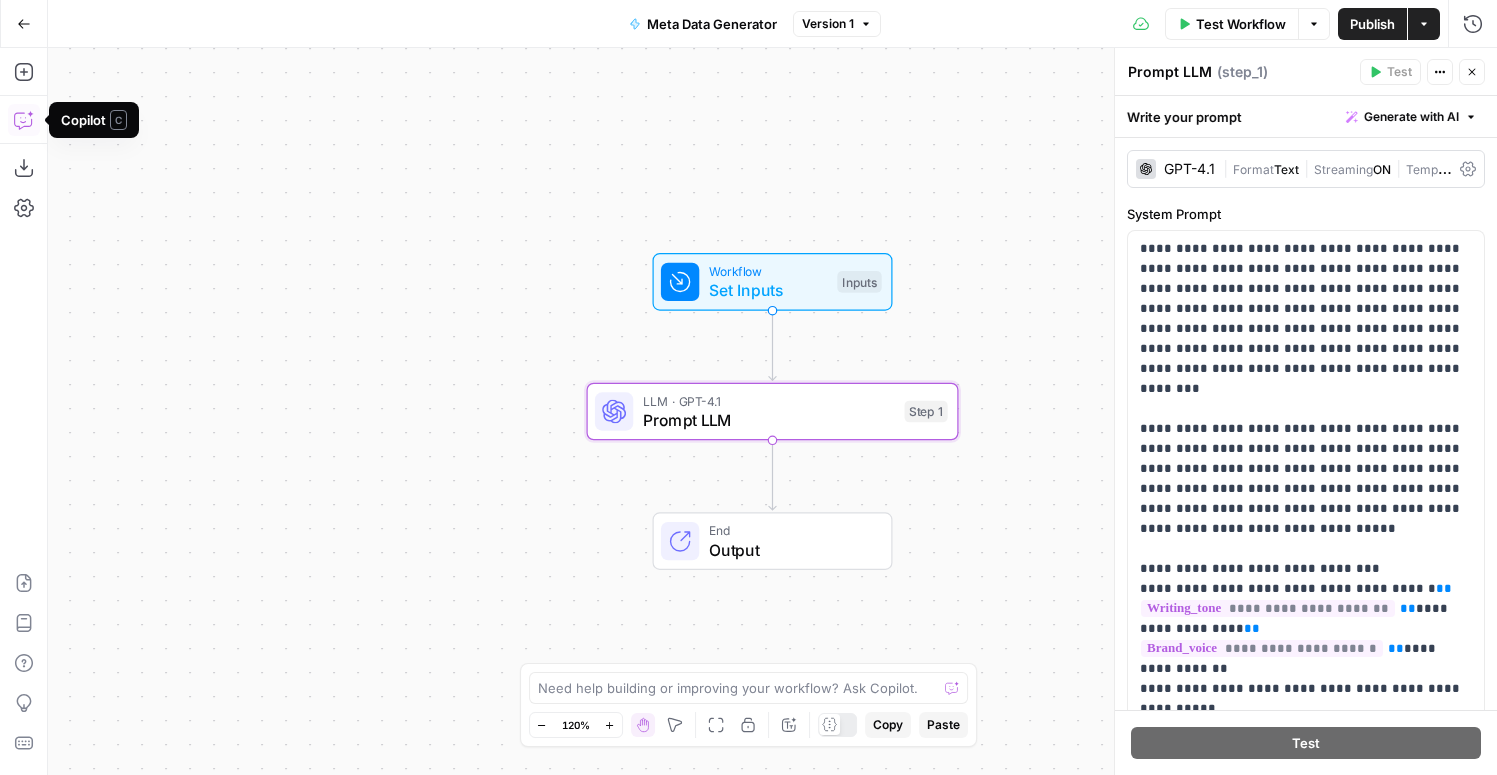 click 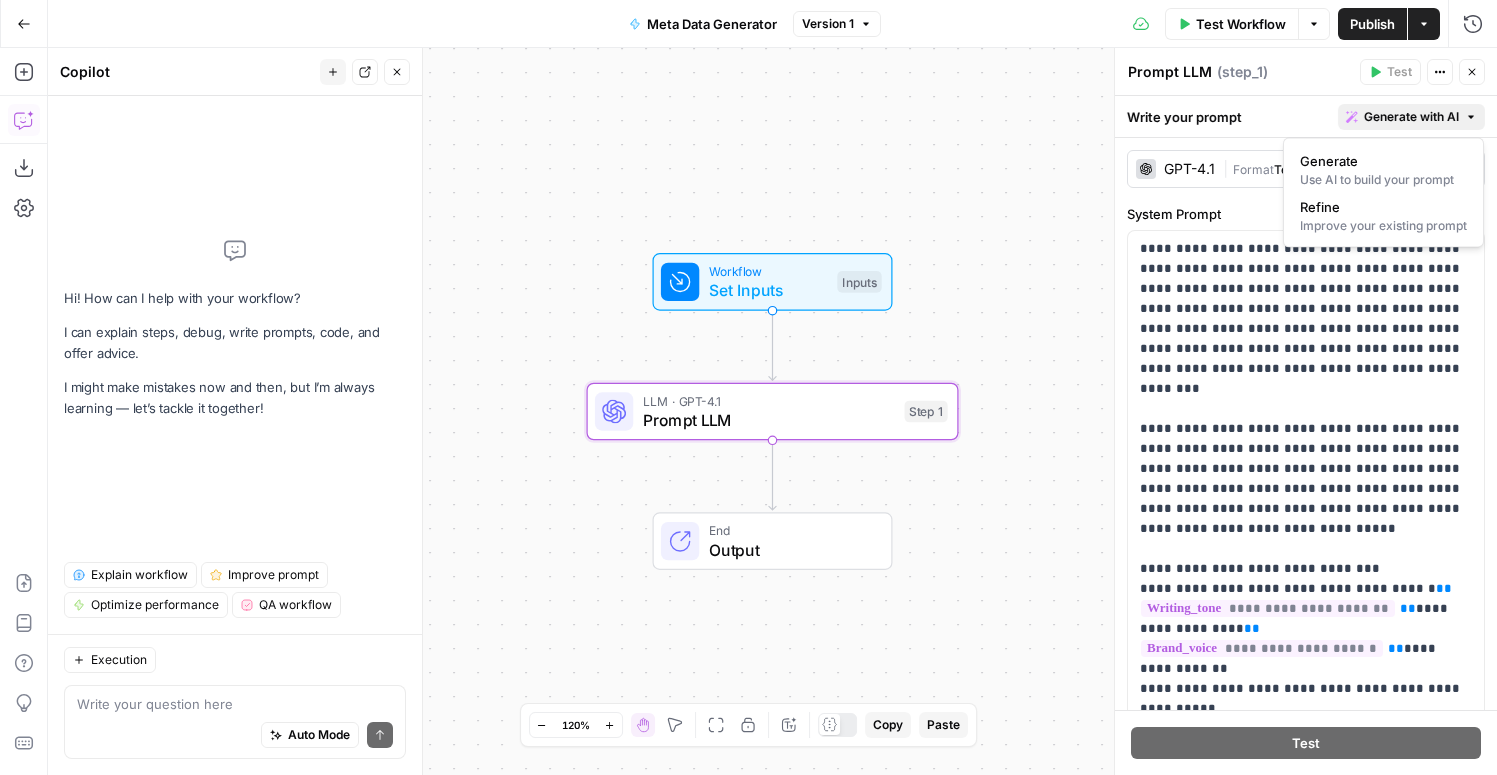 click on "Generate with AI" at bounding box center [1411, 117] 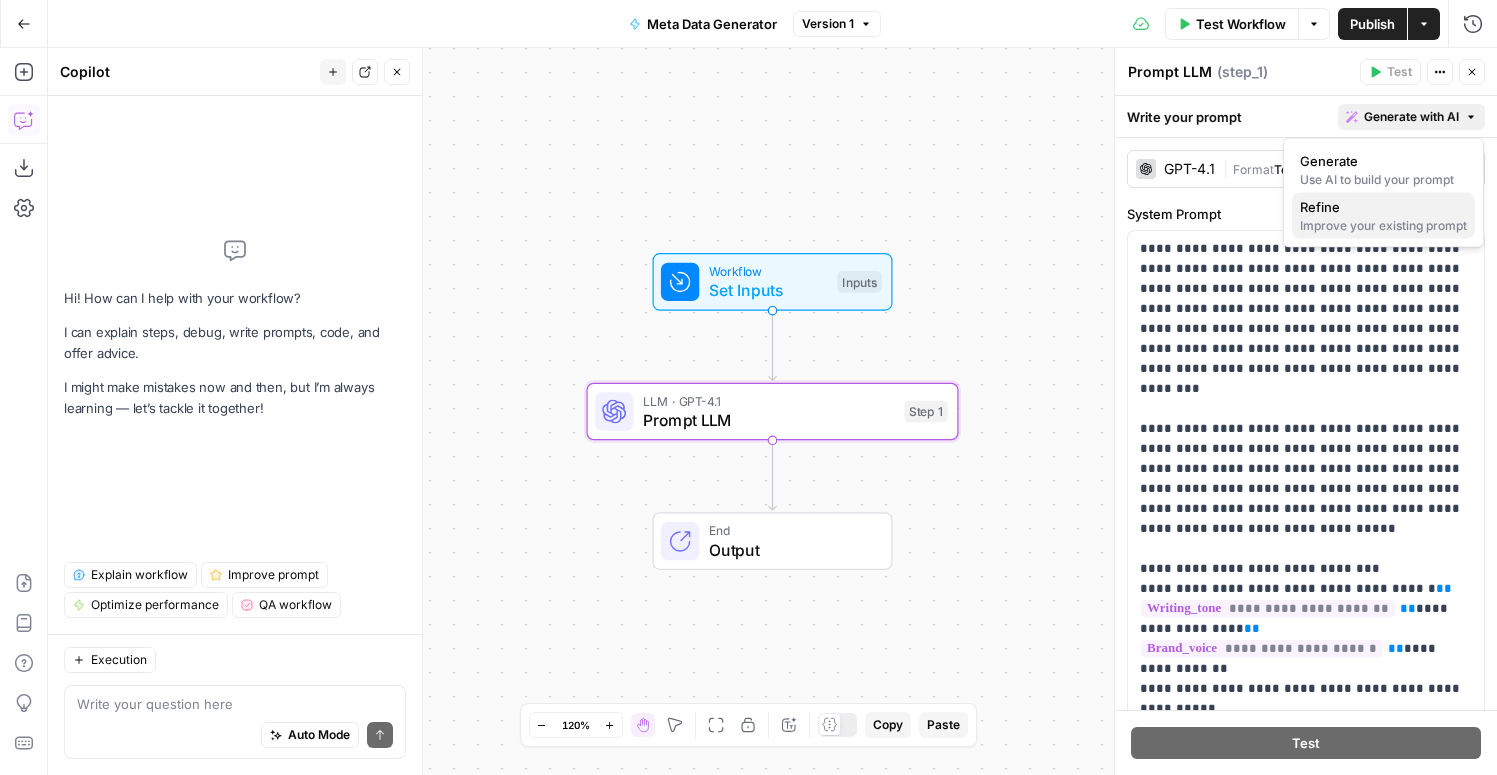 click on "Refine" at bounding box center [1379, 207] 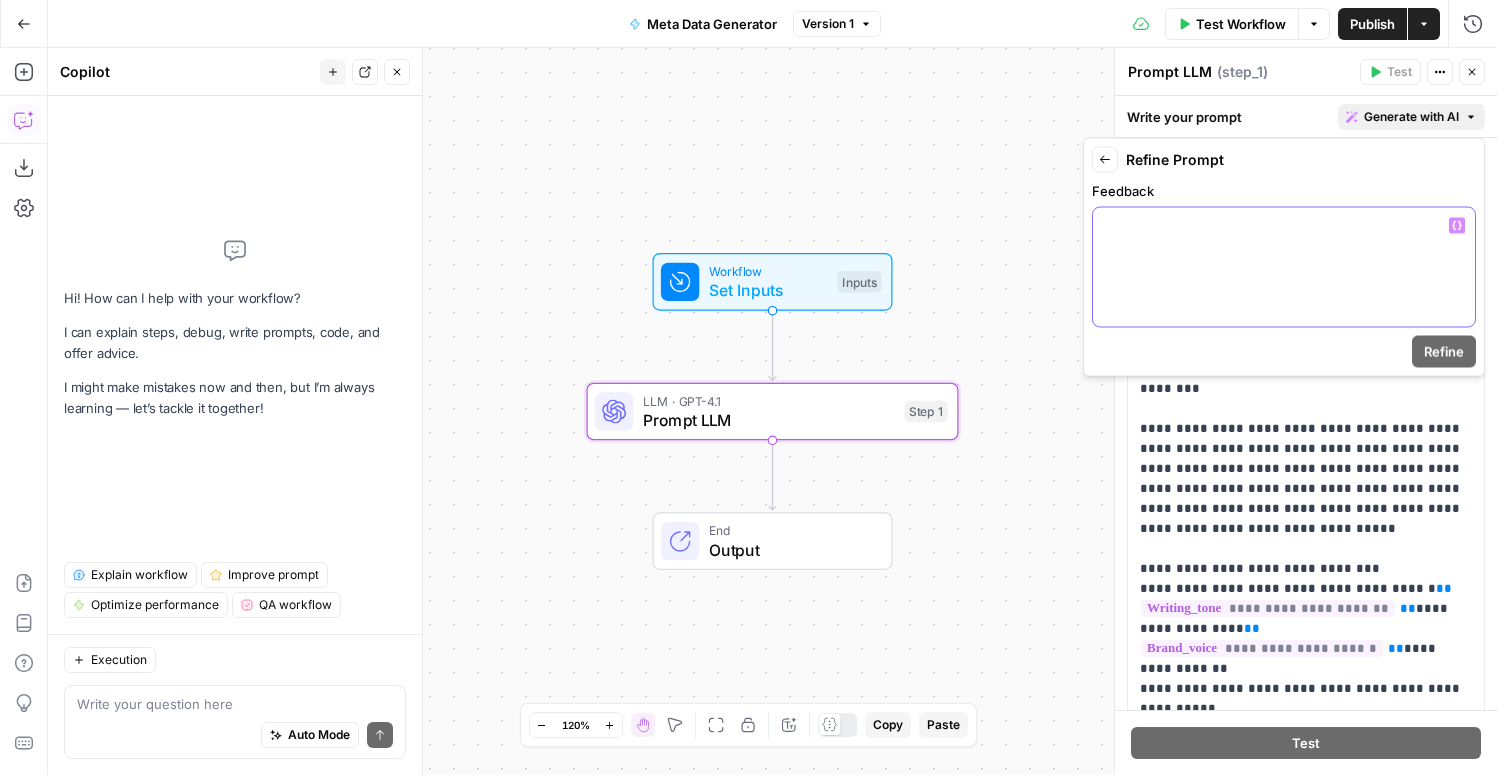 click at bounding box center [1284, 267] 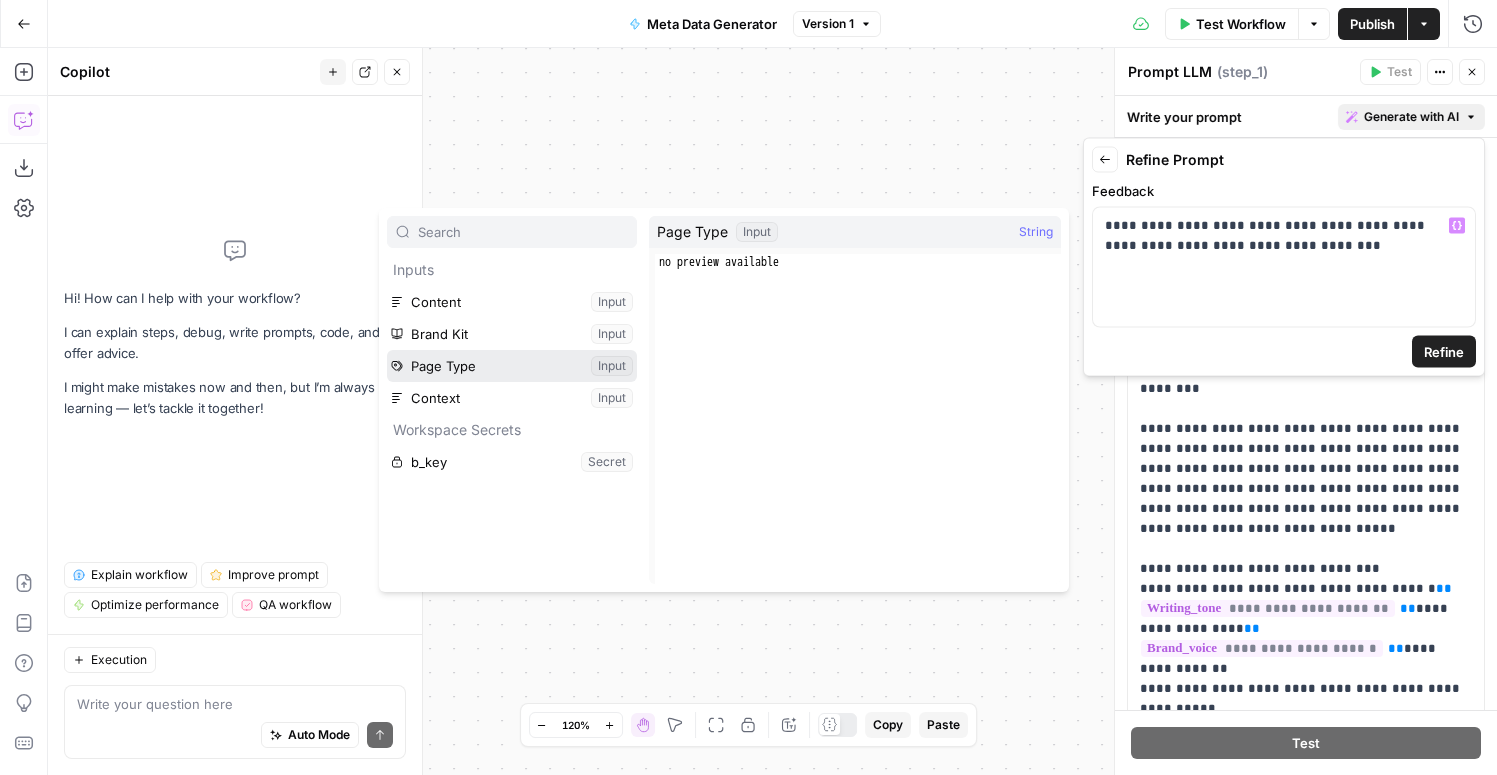 click at bounding box center (512, 366) 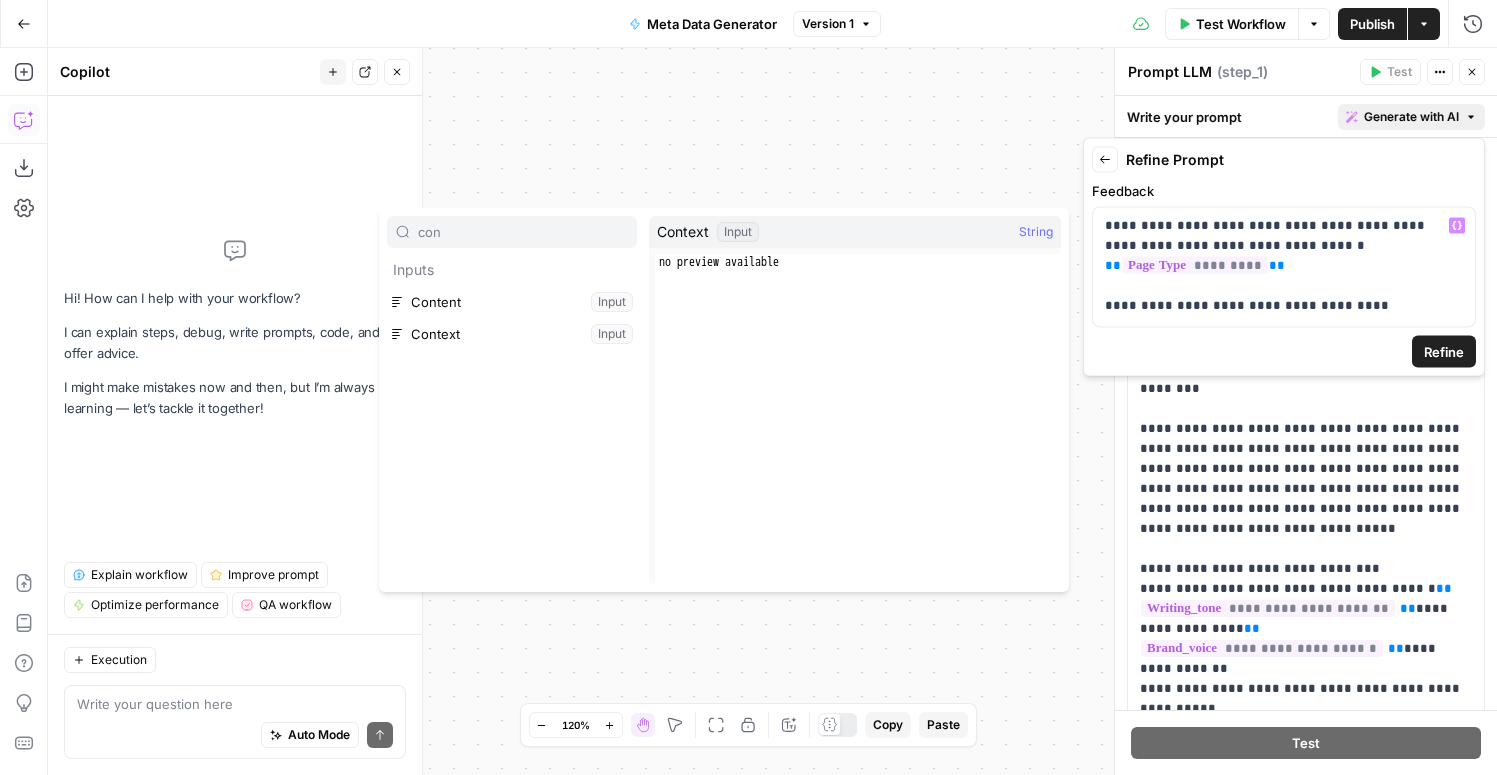 type on "con" 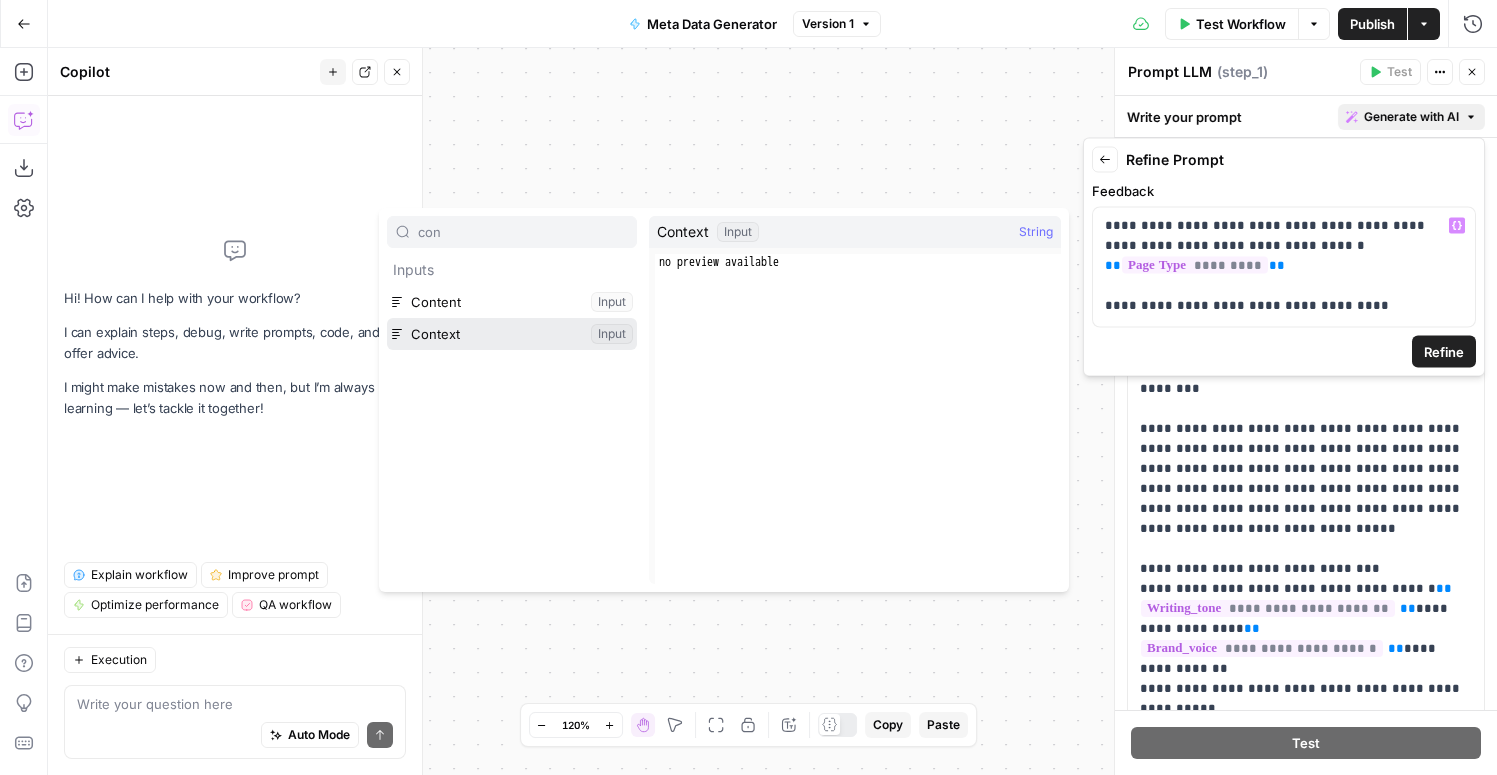 click at bounding box center (512, 334) 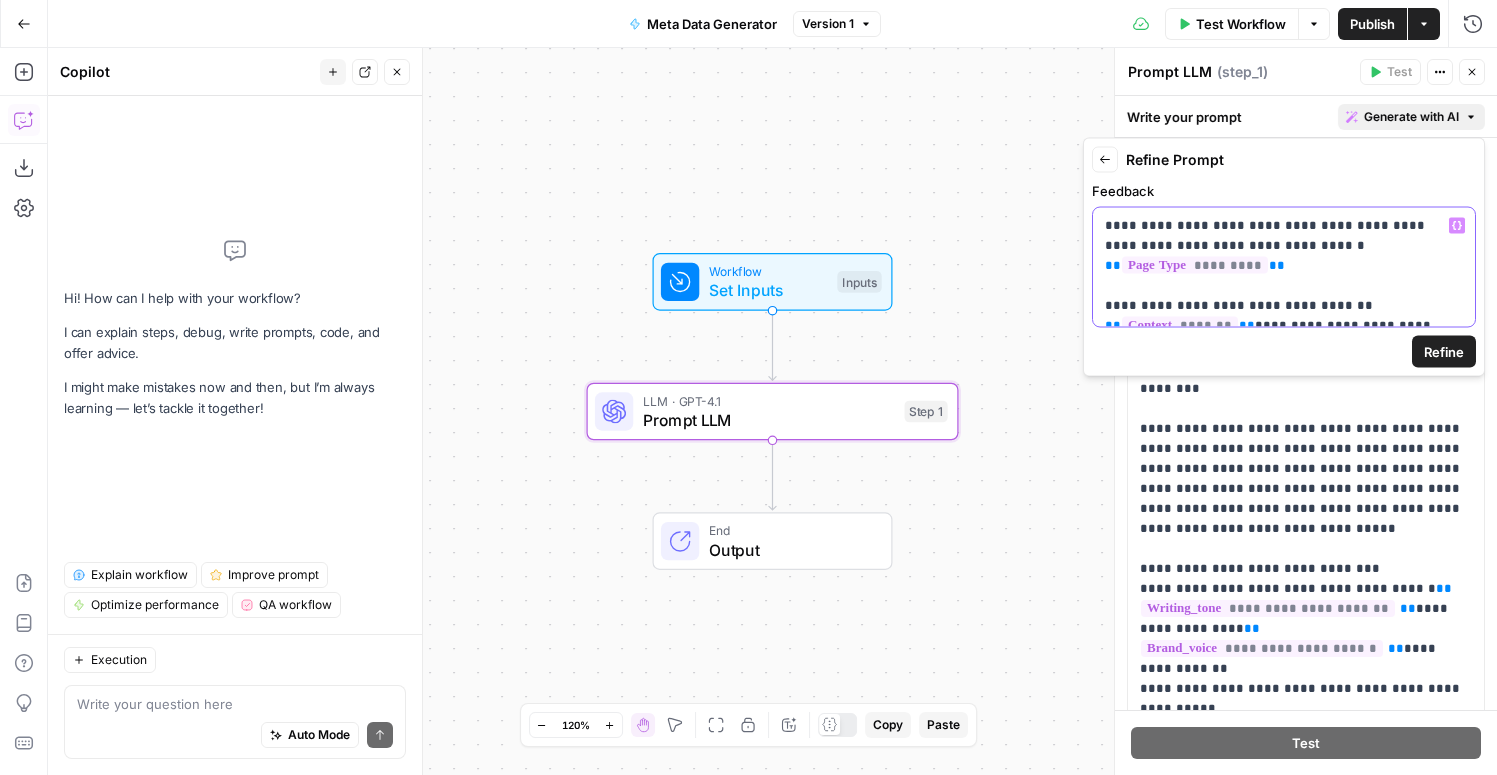 scroll, scrollTop: 11, scrollLeft: 0, axis: vertical 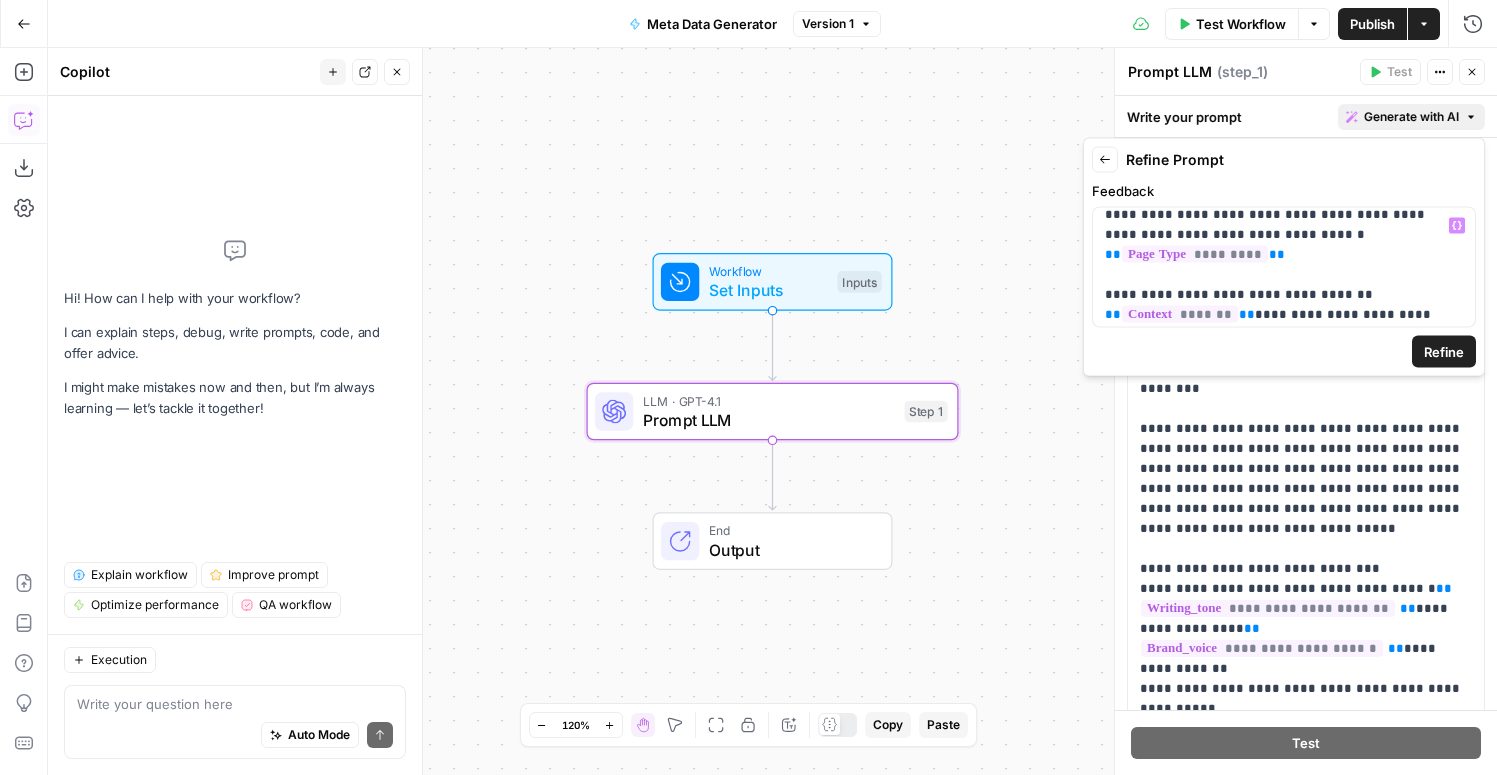 click on "Refine" at bounding box center (1444, 352) 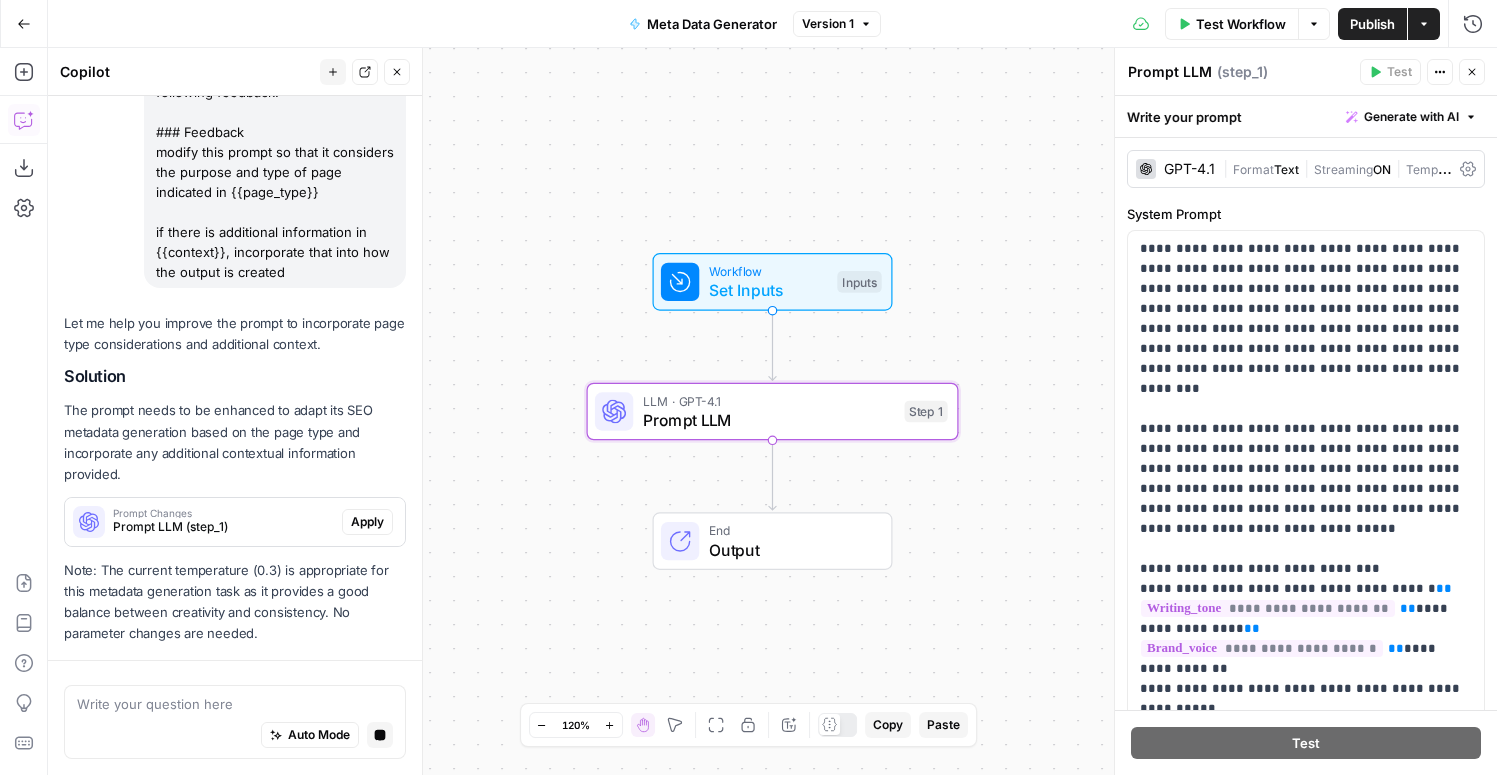 scroll, scrollTop: 271, scrollLeft: 0, axis: vertical 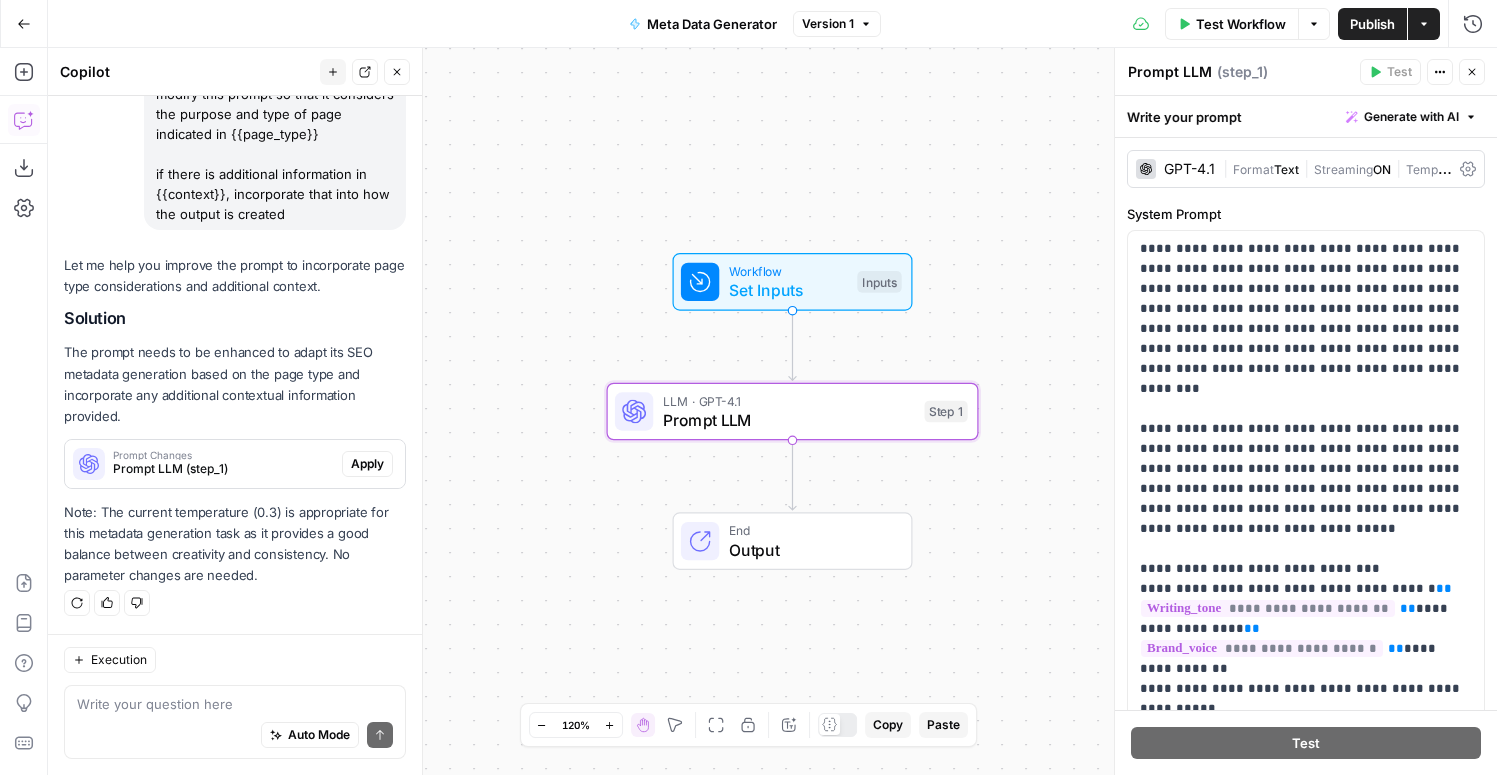 click on "Apply" at bounding box center (367, 464) 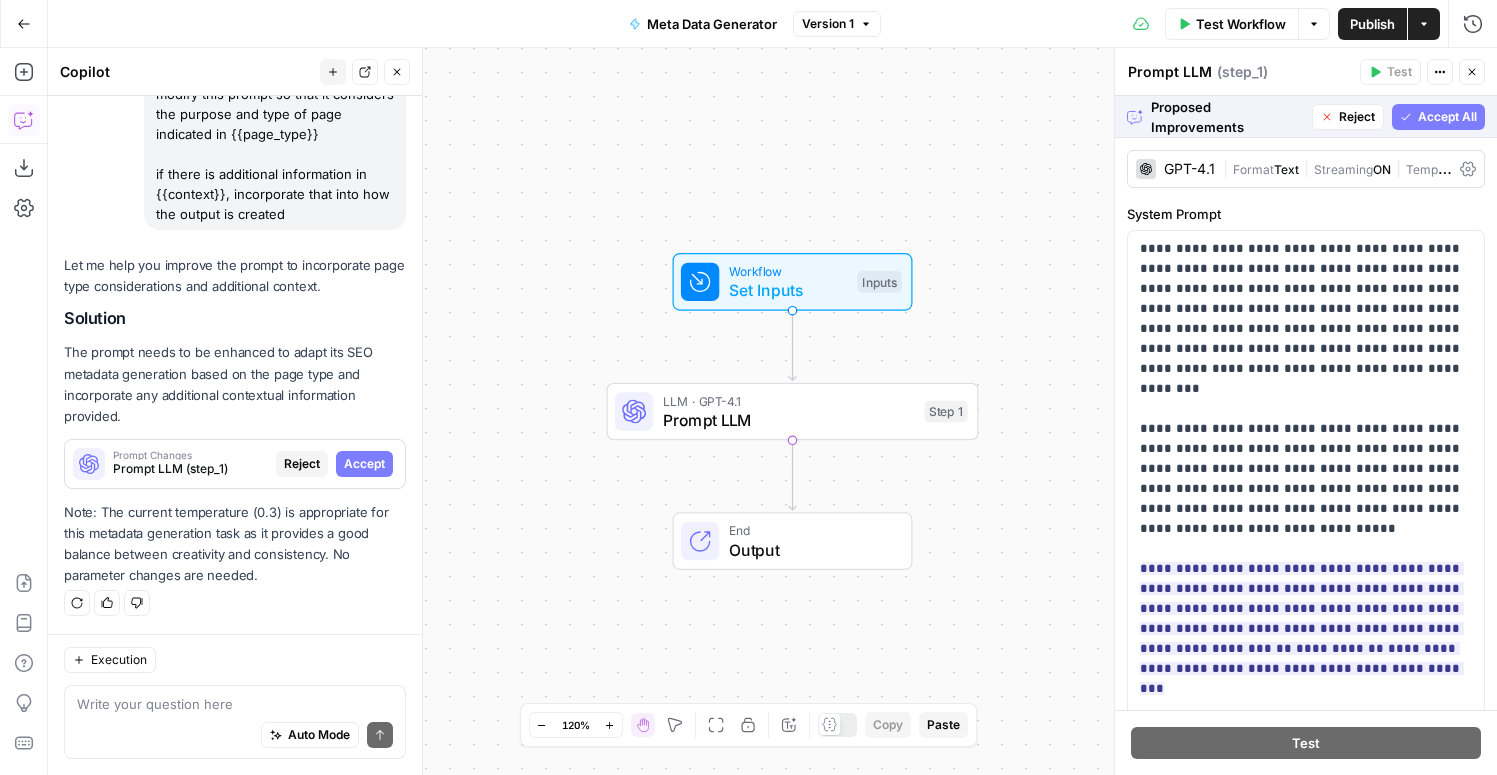 click on "Accept All" at bounding box center (1447, 117) 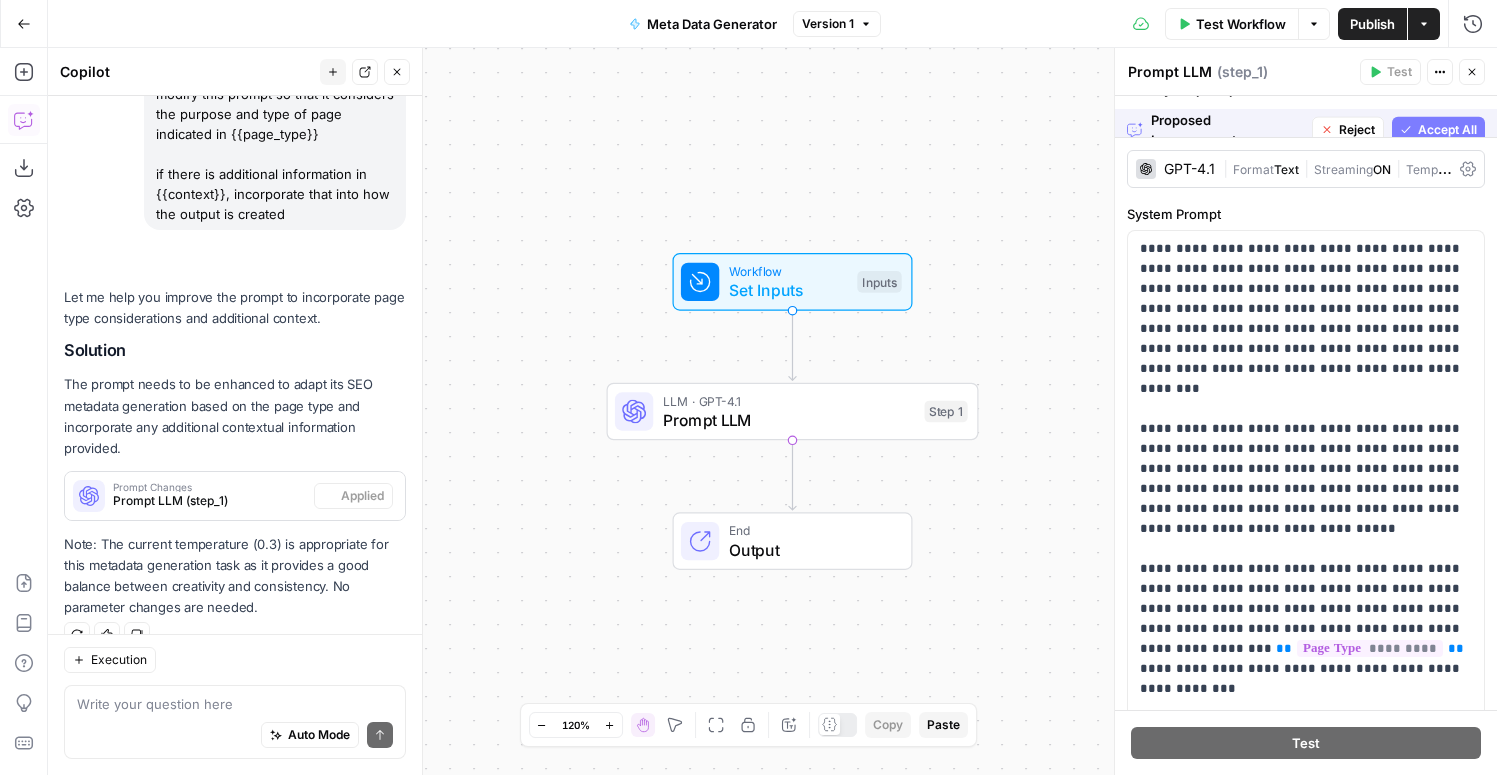 scroll, scrollTop: 303, scrollLeft: 0, axis: vertical 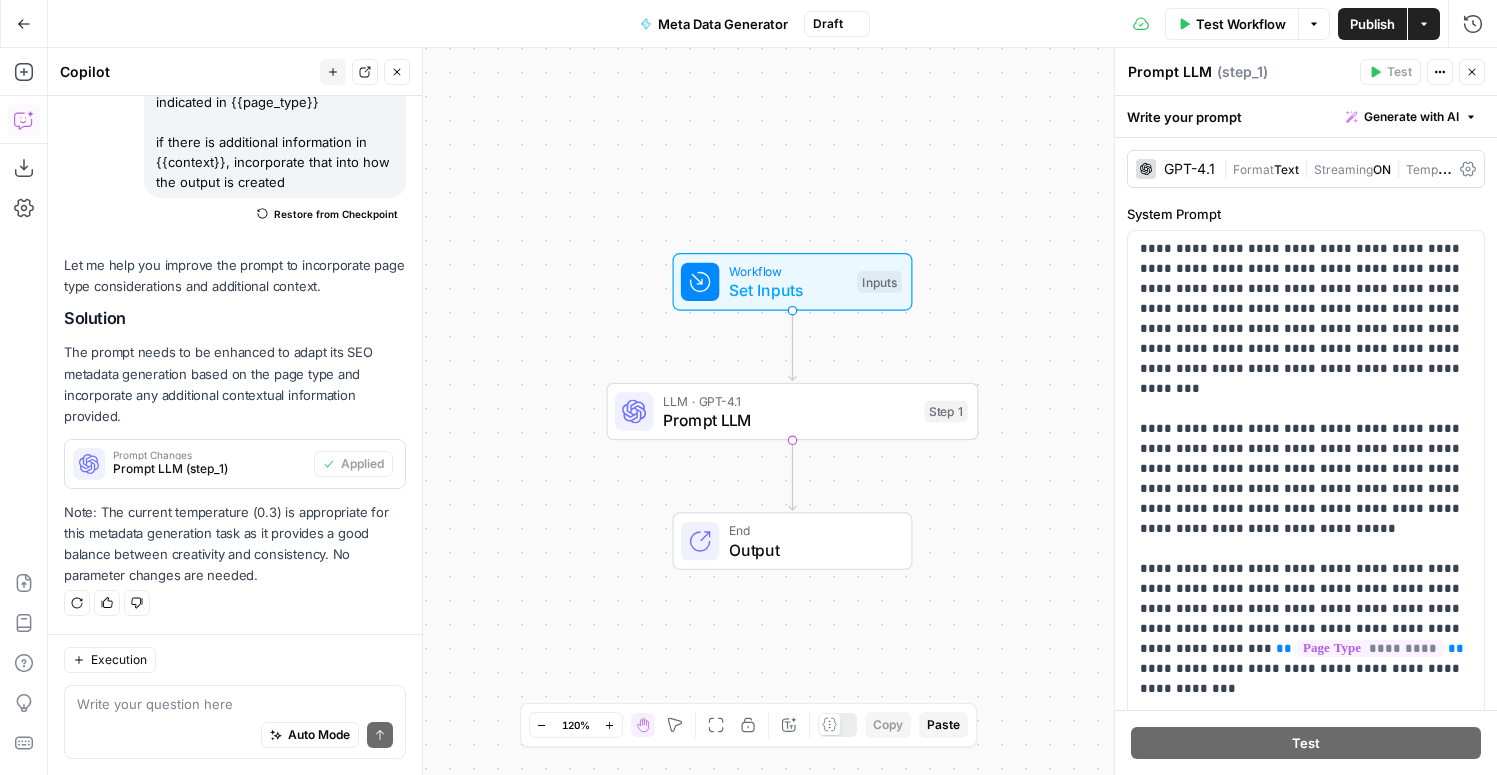 click on "Inputs" at bounding box center (879, 282) 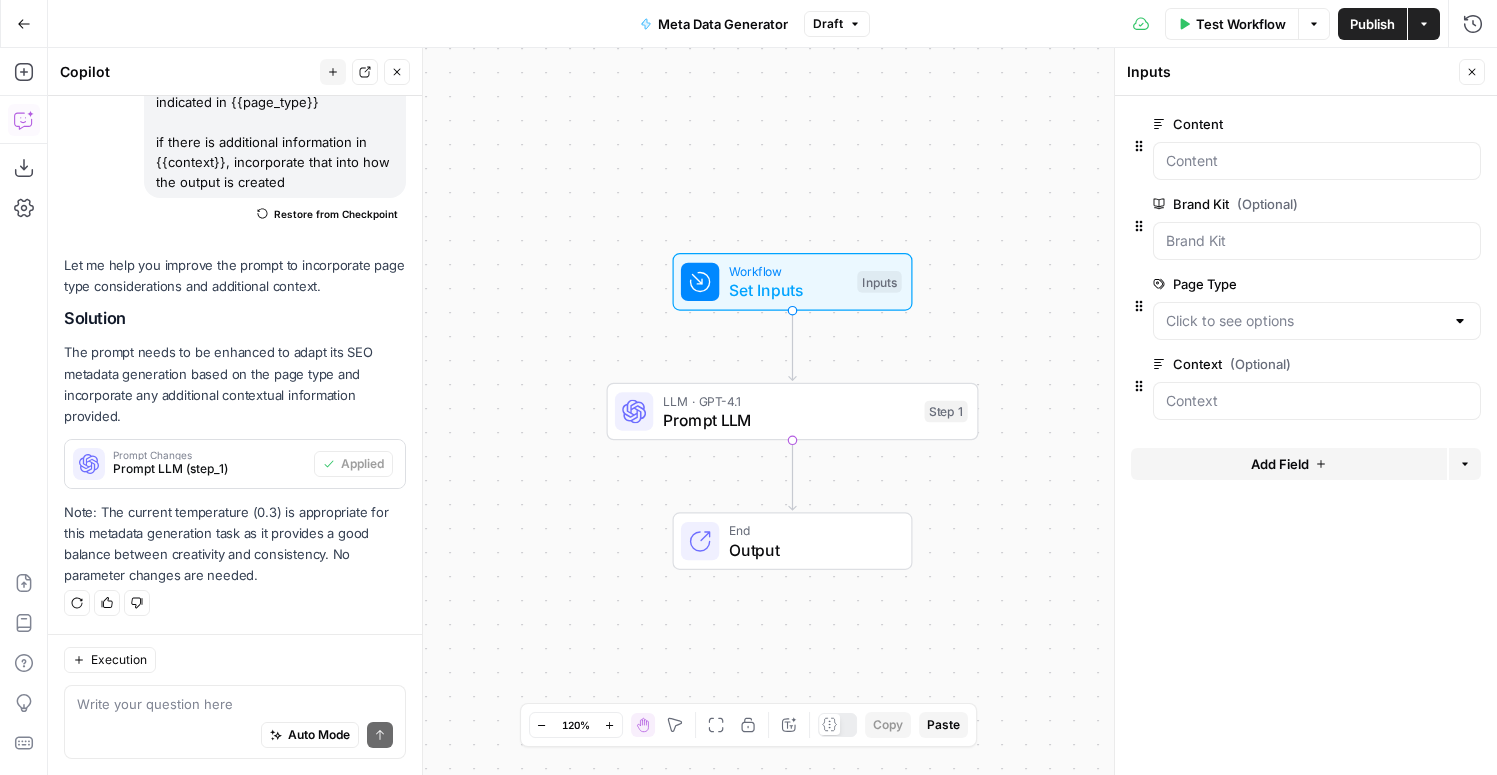 click on "edit field" at bounding box center [1406, 284] 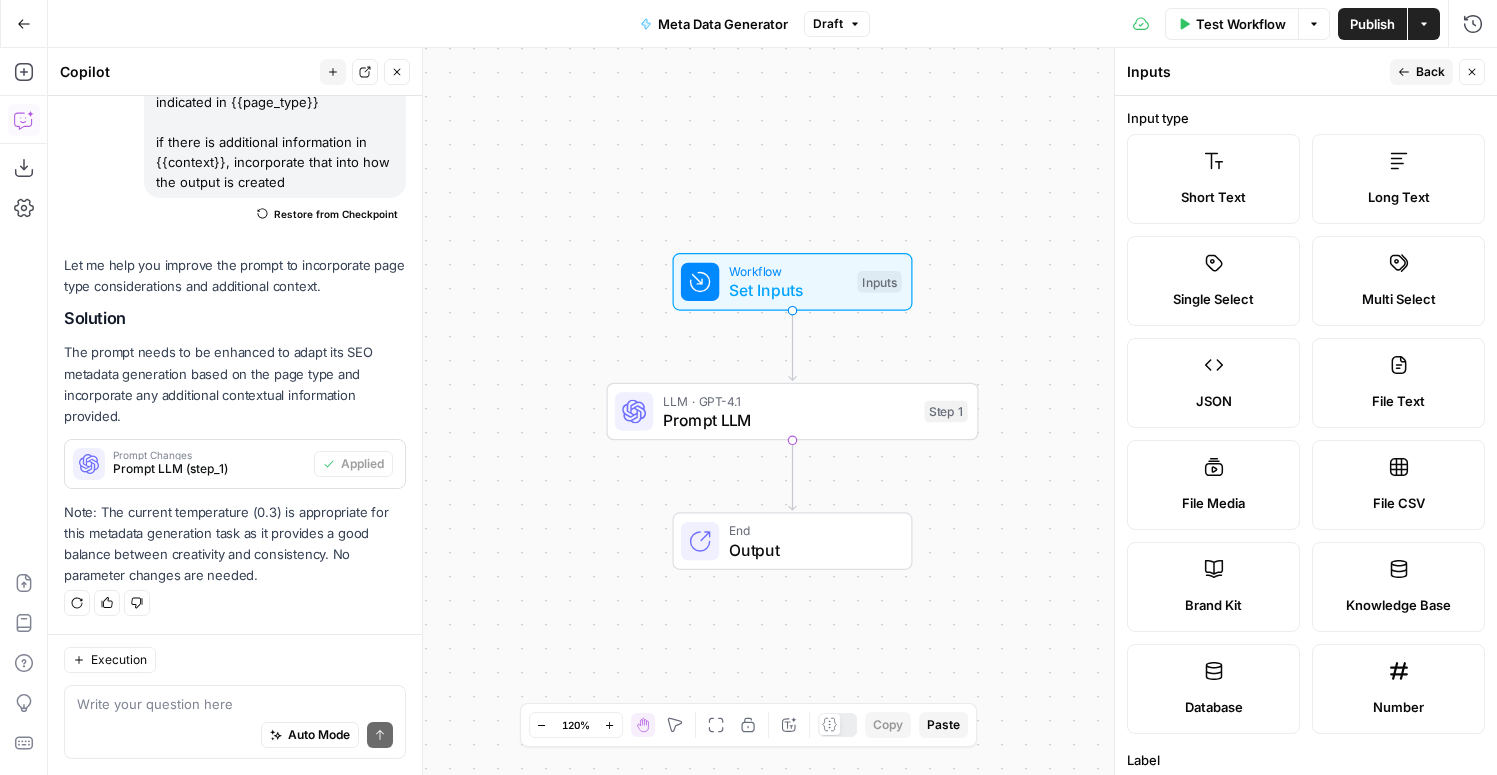 scroll, scrollTop: 684, scrollLeft: 0, axis: vertical 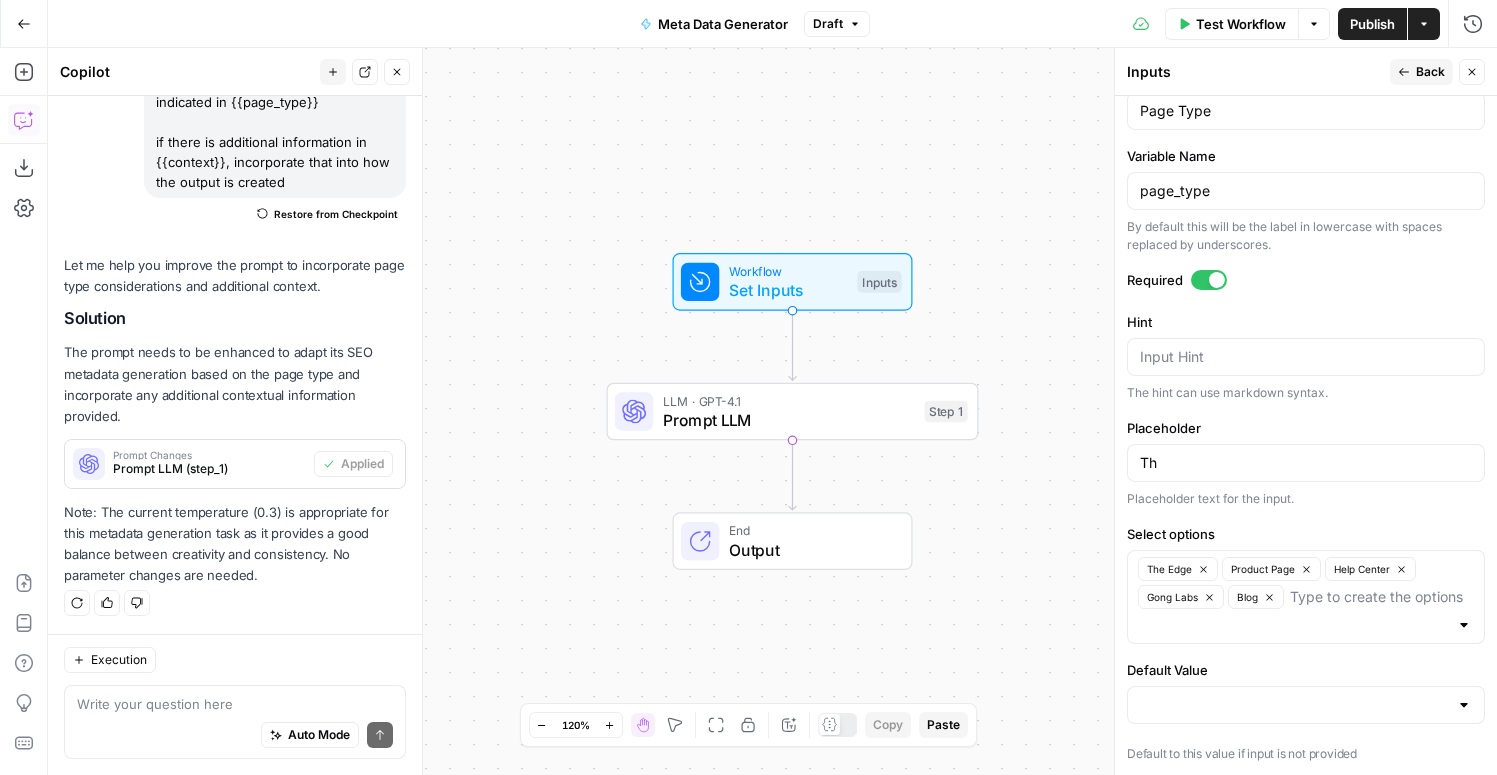 click on "The Edge Product Page Help Center Gong Labs Blog" at bounding box center [1306, 597] 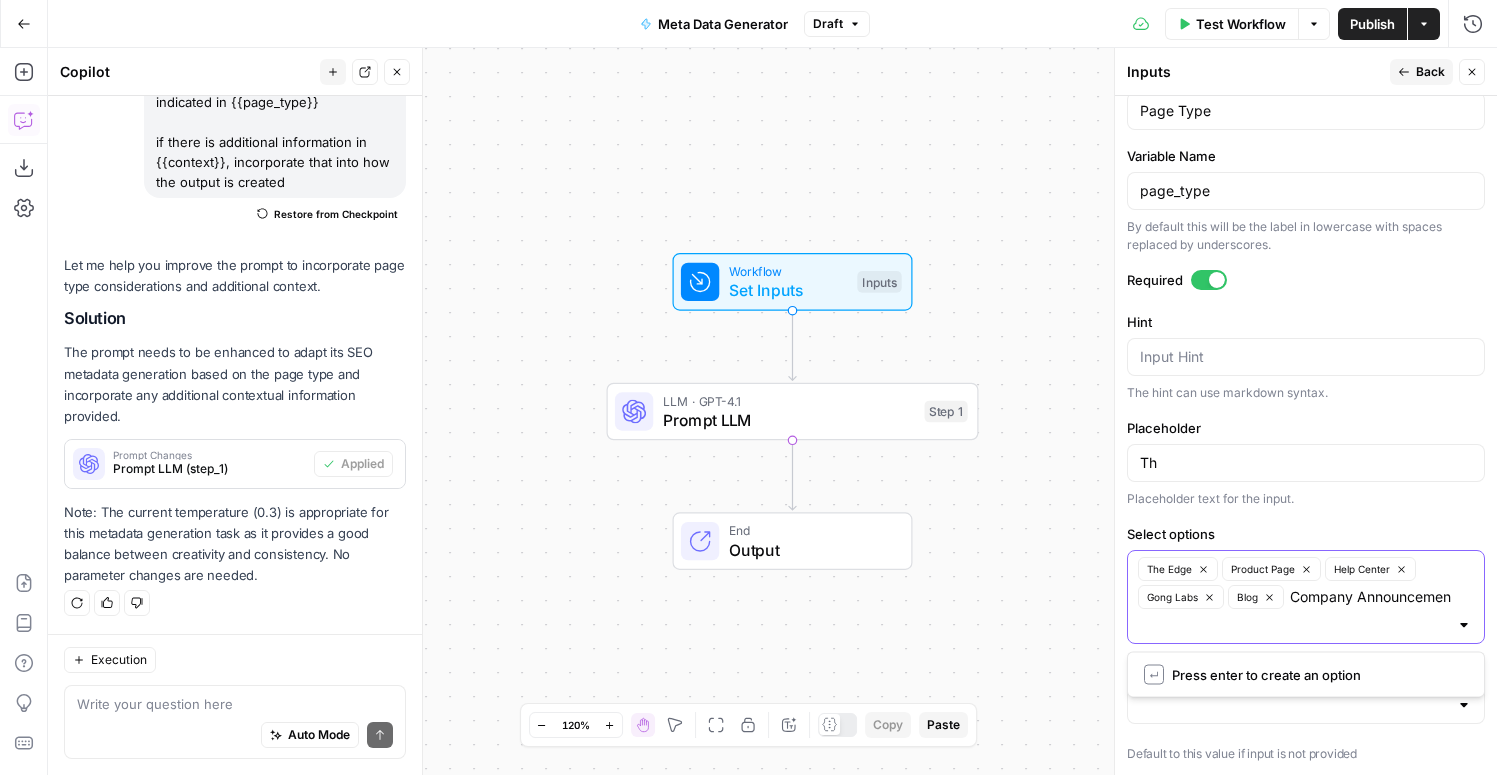 type on "Company Announcement" 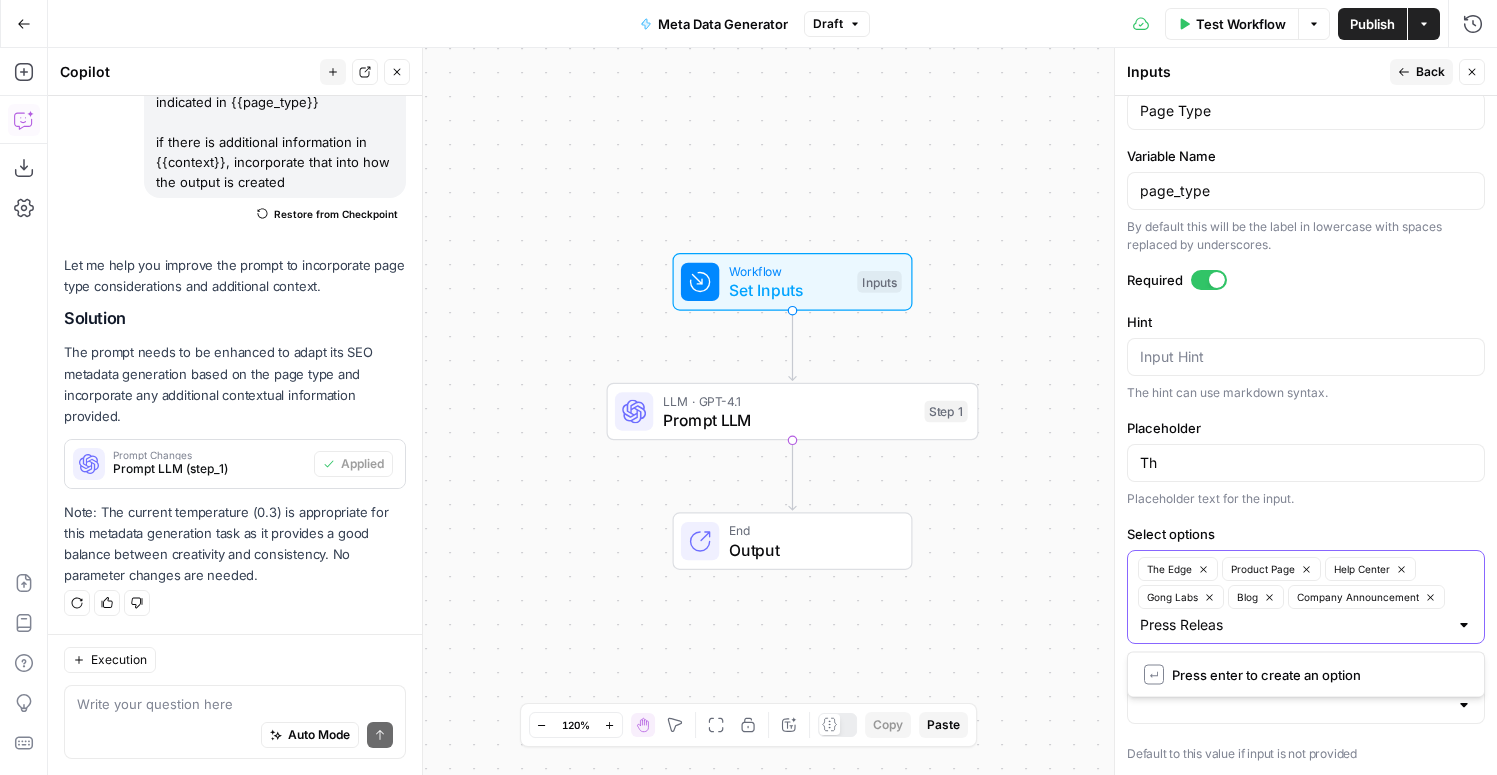 type on "Press Release" 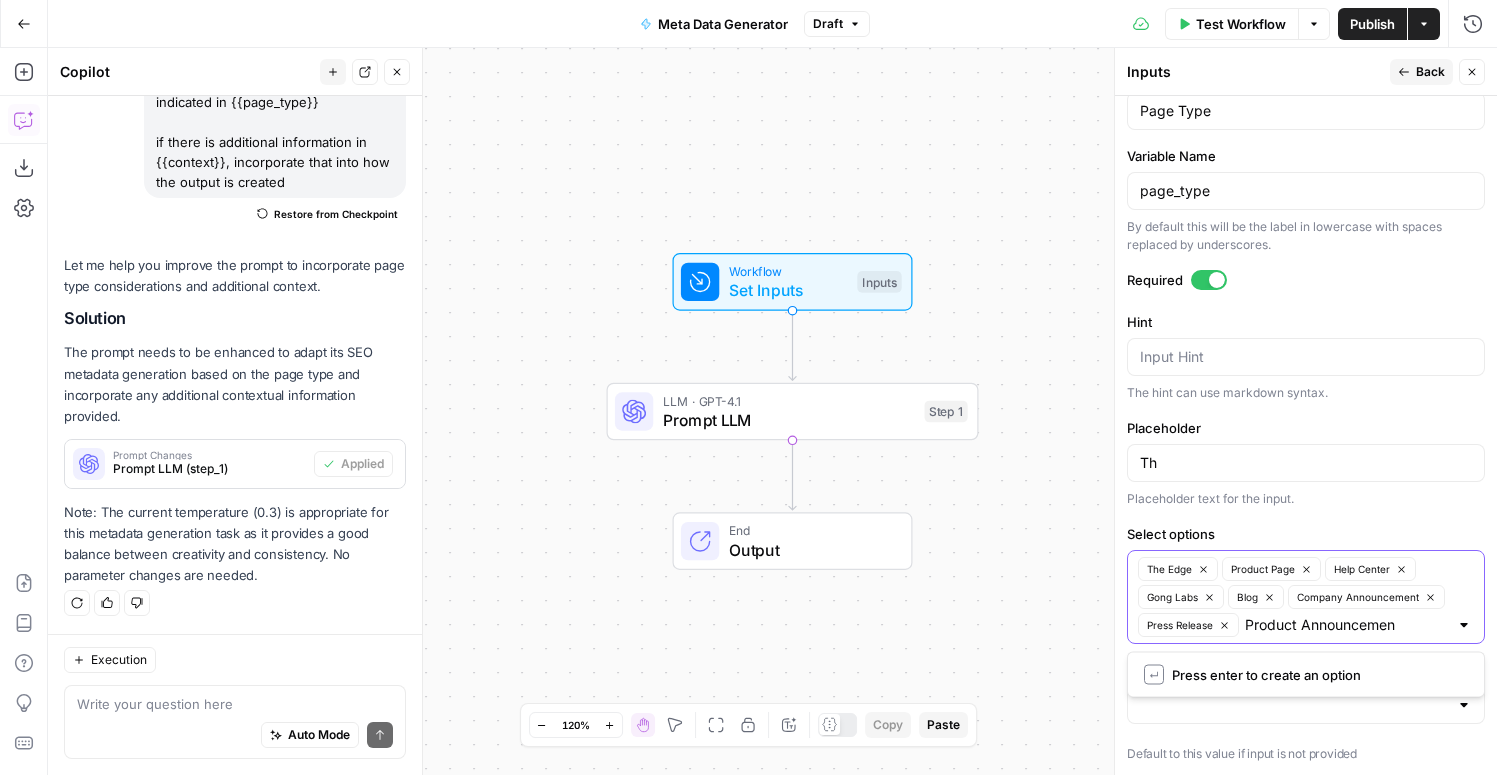 type on "Product Announcement" 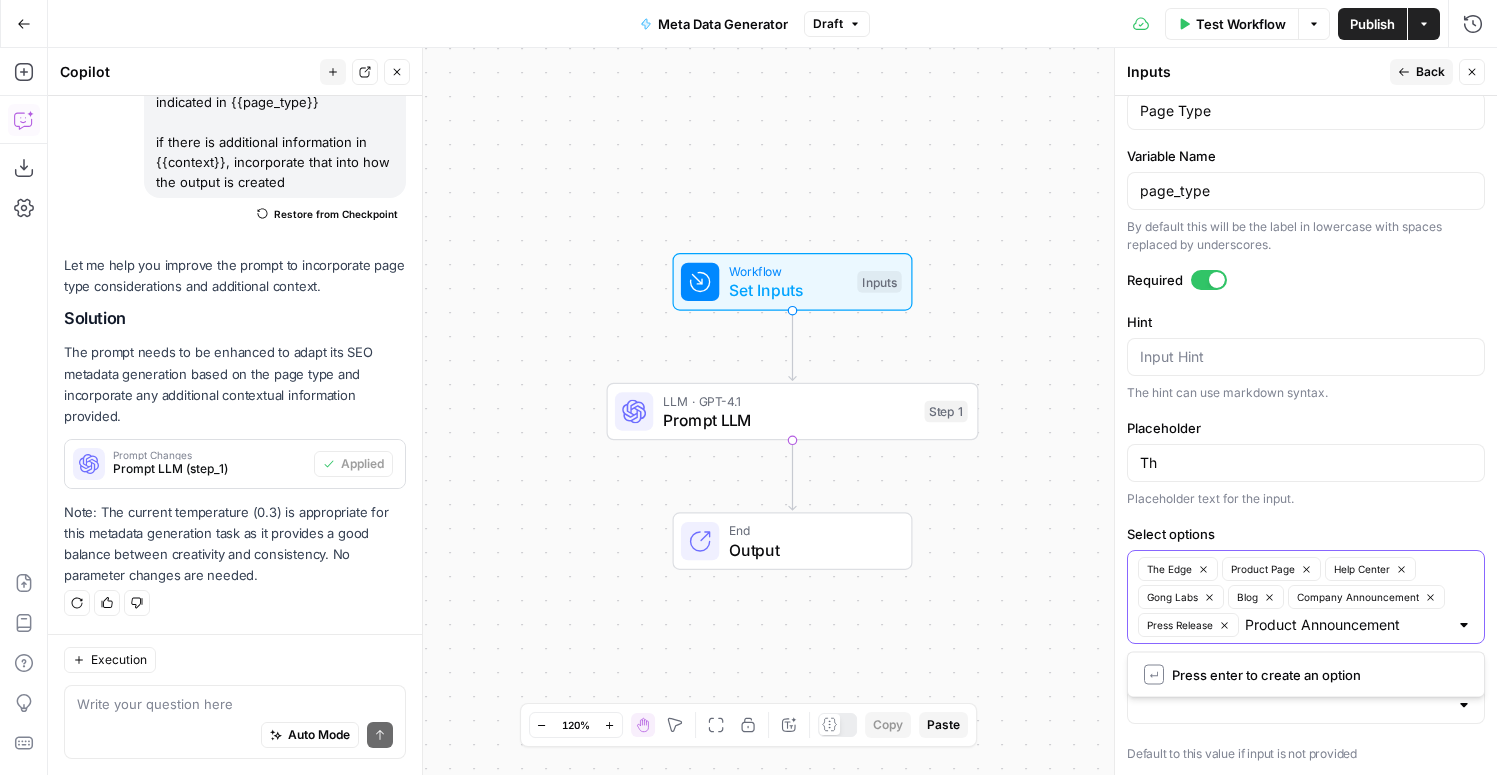 type 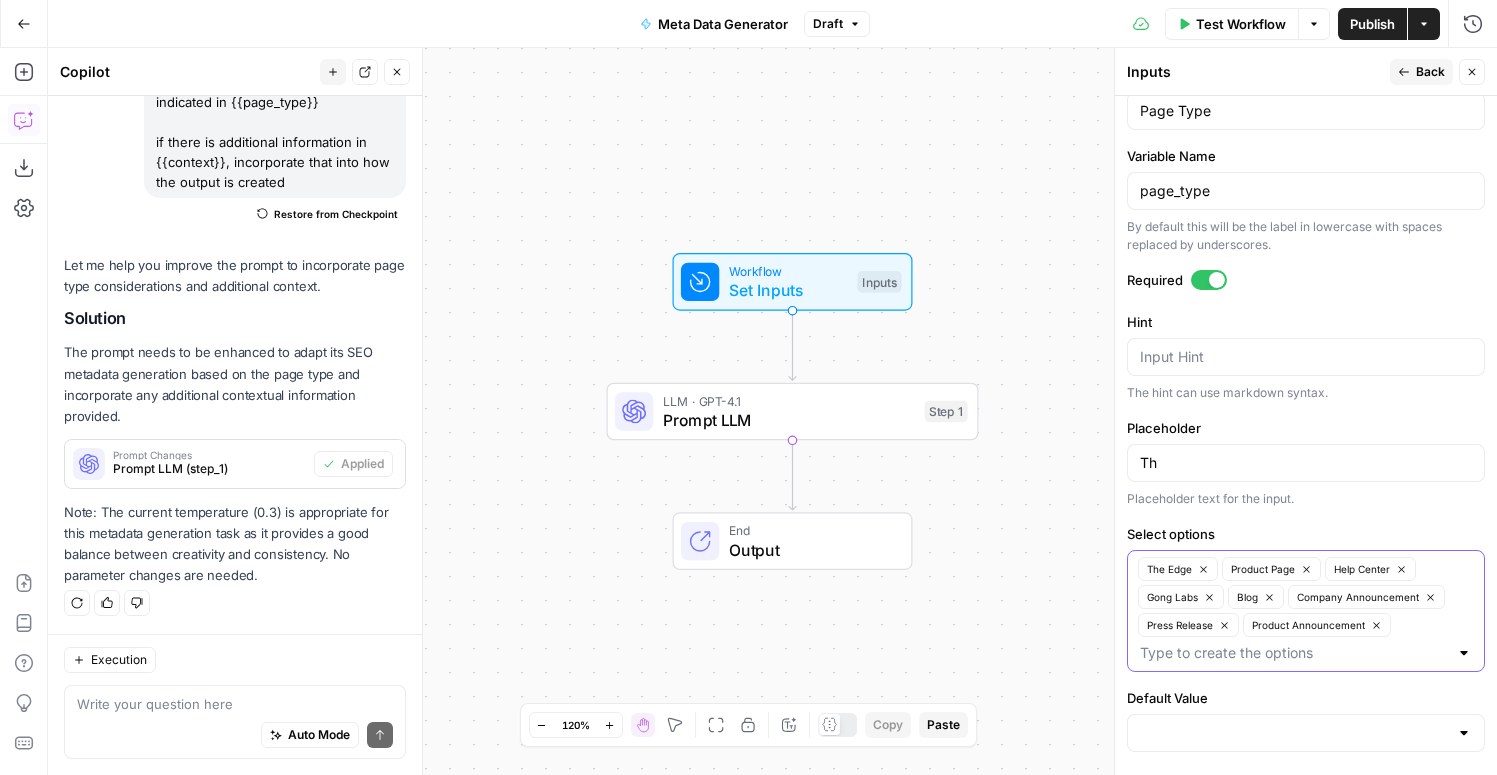 scroll, scrollTop: 712, scrollLeft: 0, axis: vertical 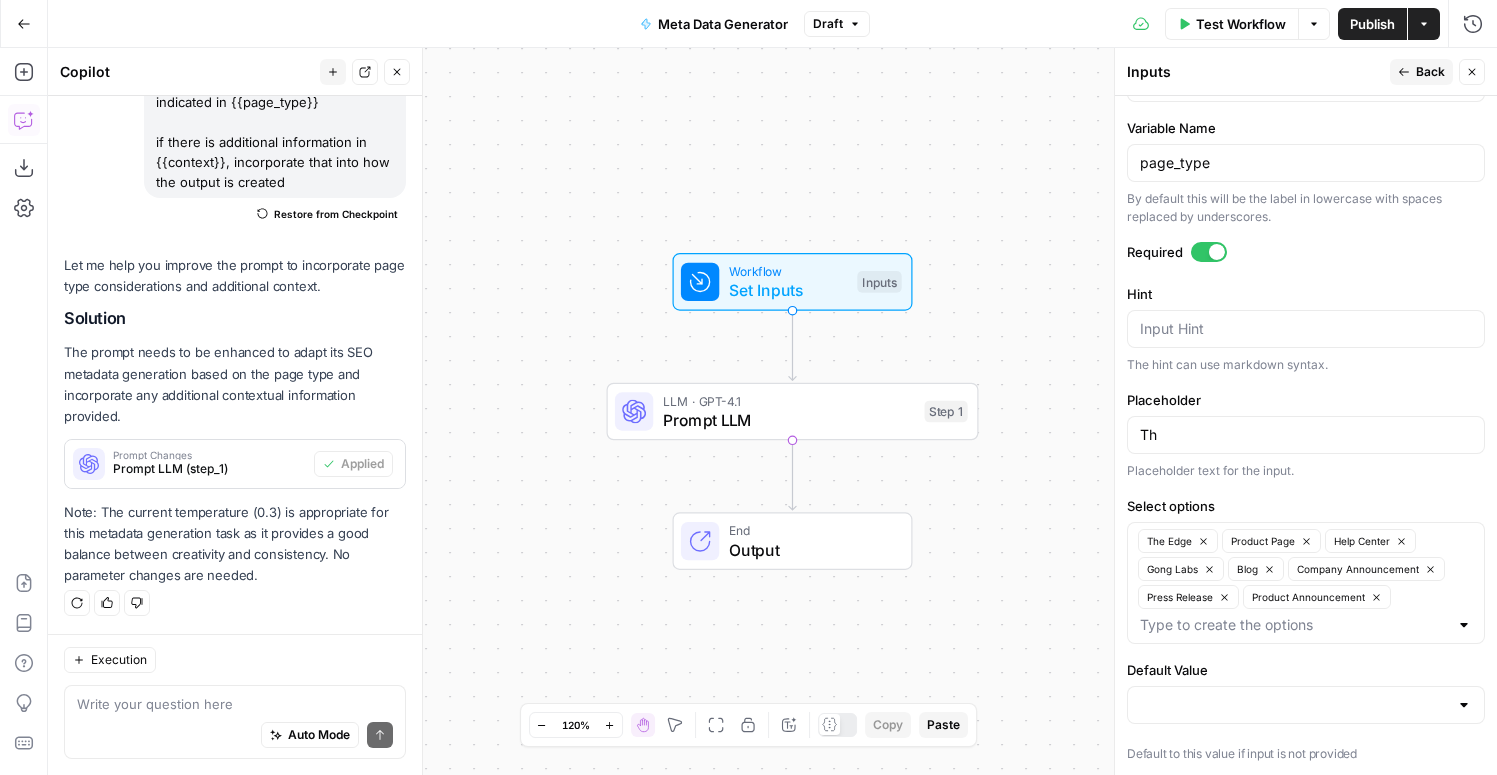 click on "Back" at bounding box center [1421, 72] 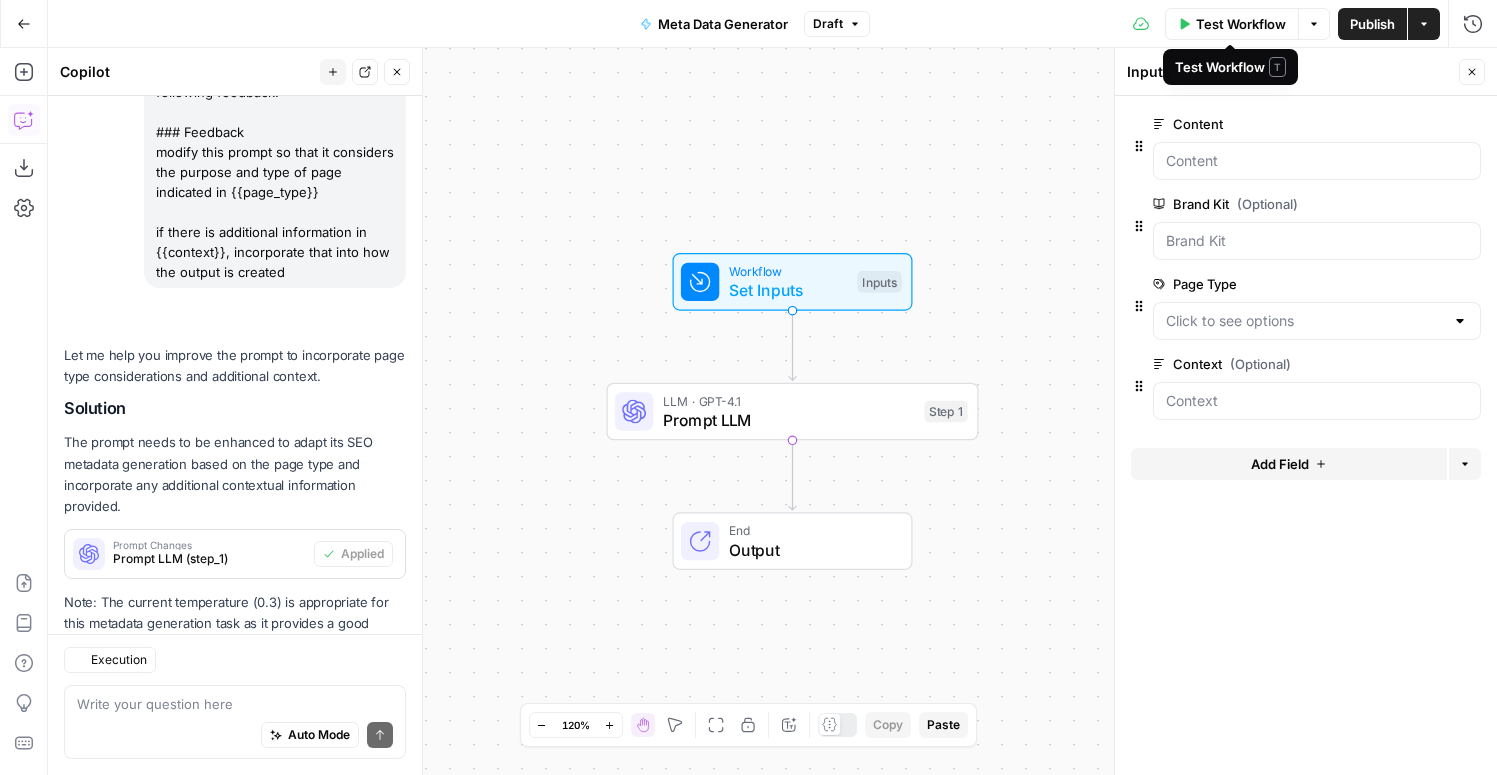 scroll, scrollTop: 303, scrollLeft: 0, axis: vertical 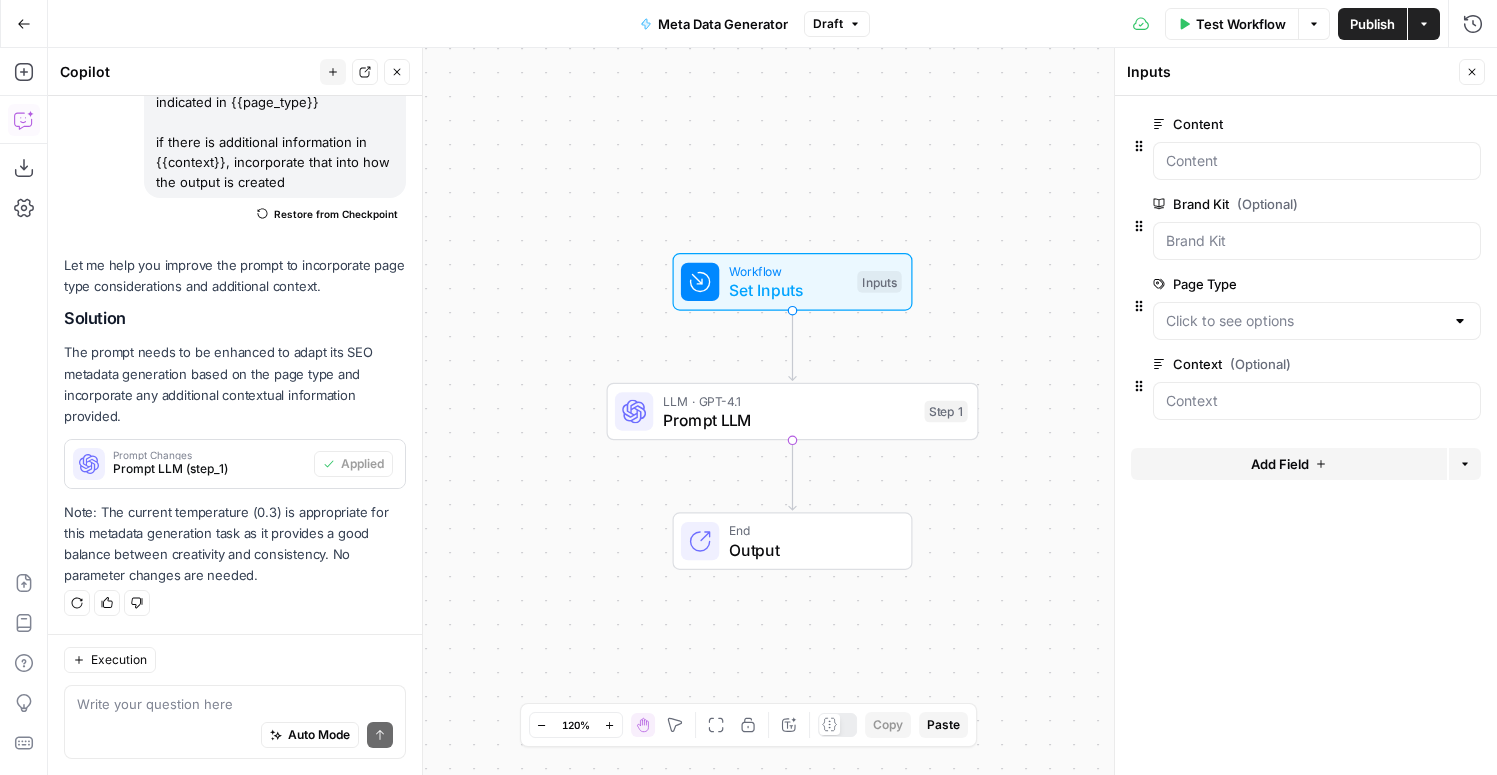 click on "Test Workflow" at bounding box center (1241, 24) 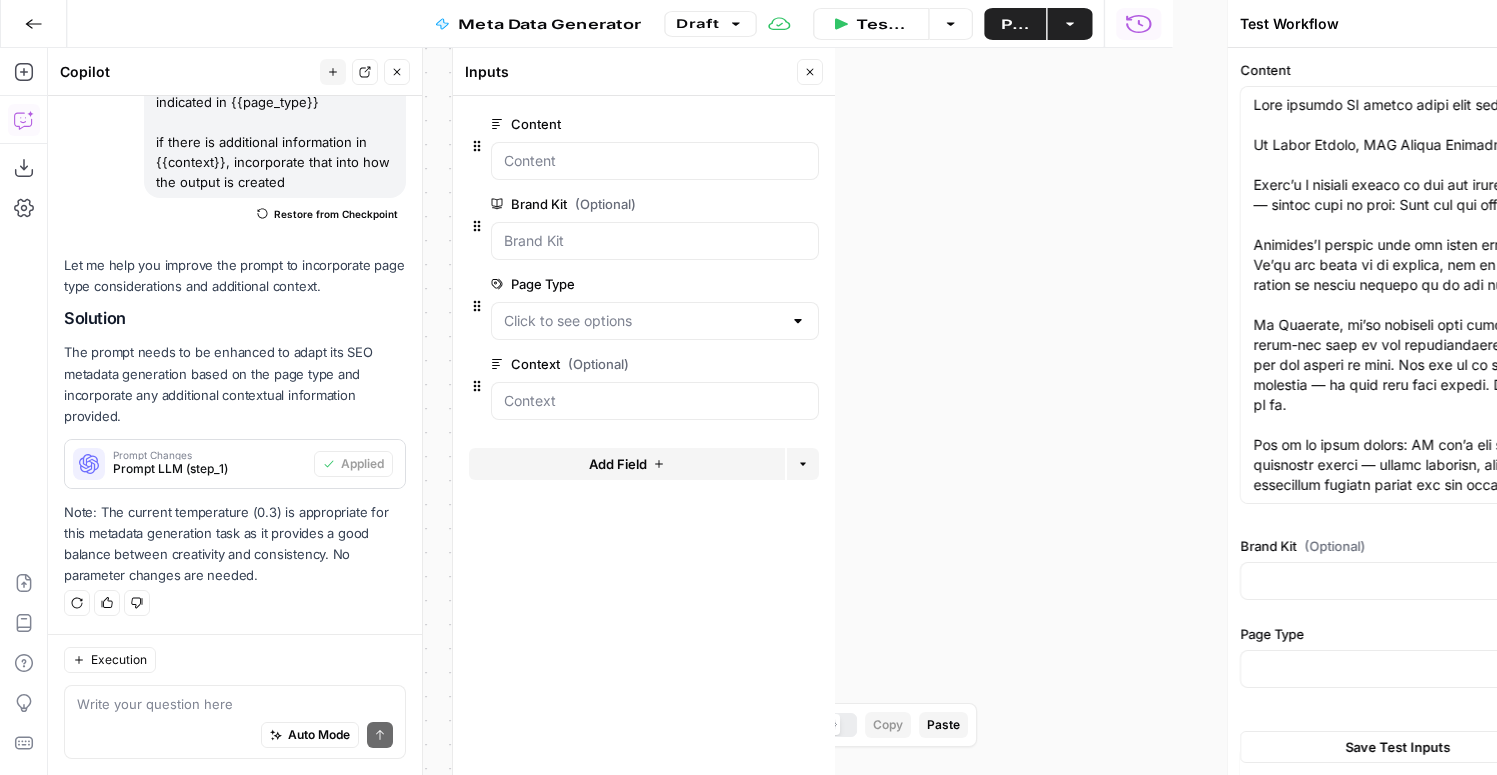 type on "Gong" 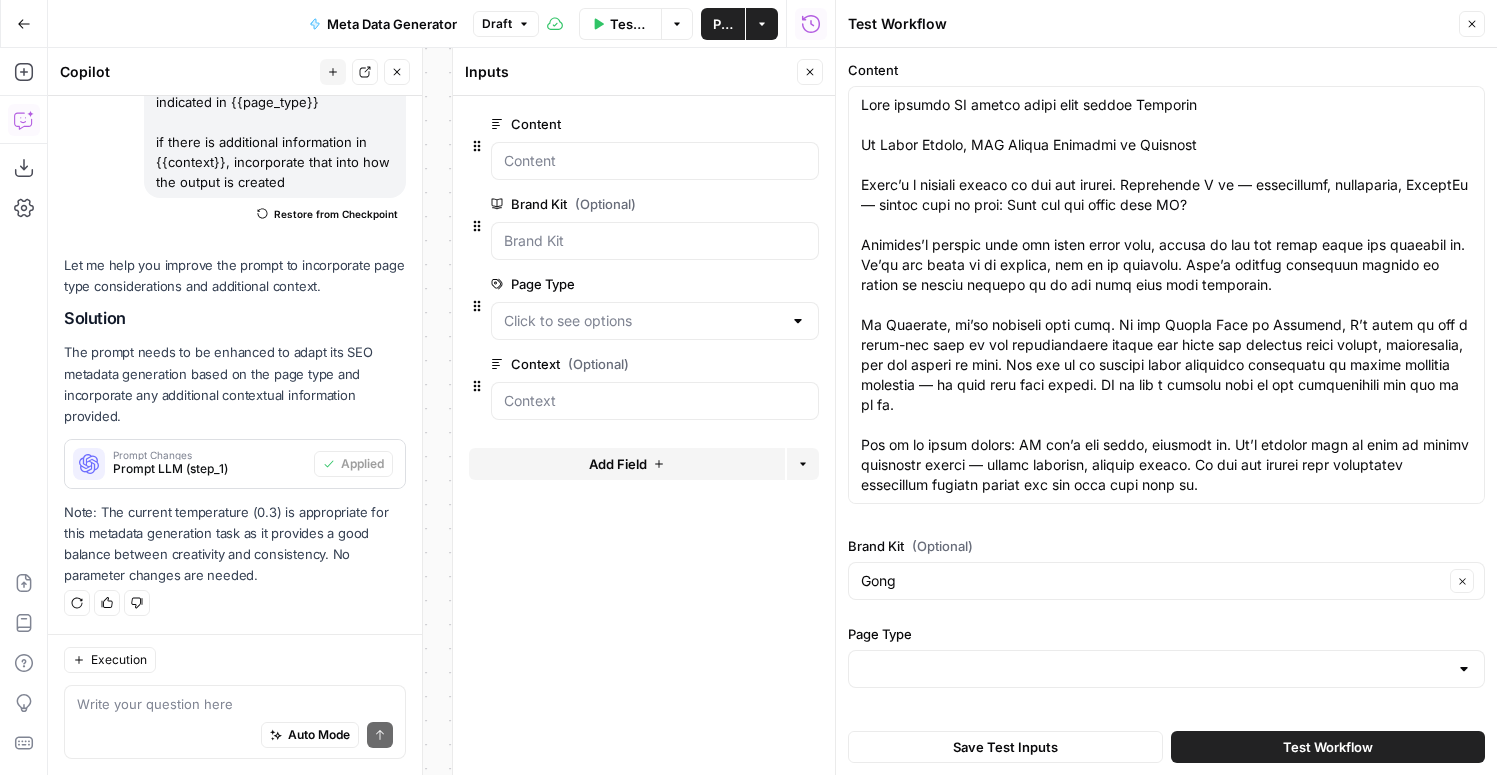 scroll, scrollTop: 125, scrollLeft: 0, axis: vertical 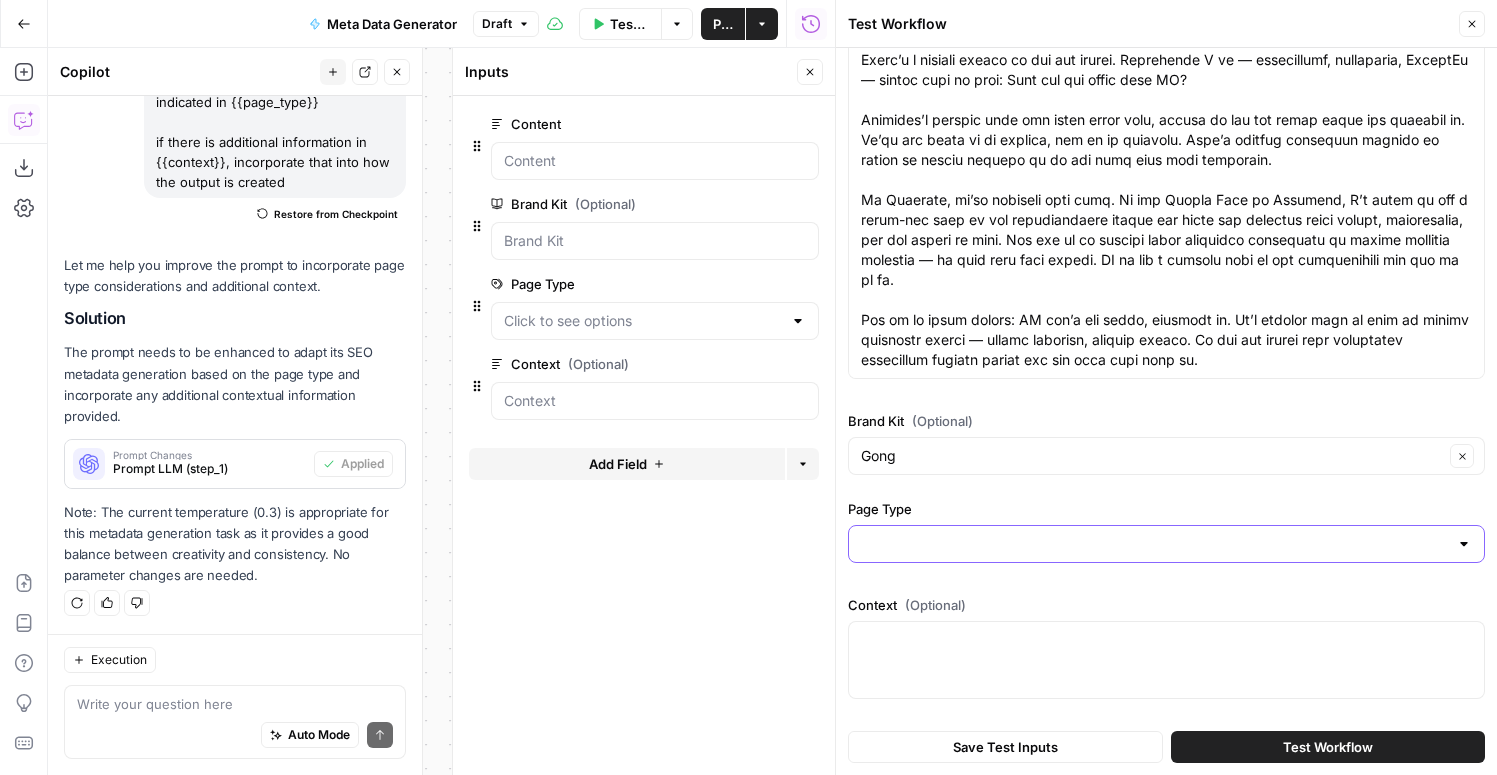 click on "Page Type" at bounding box center [1154, 544] 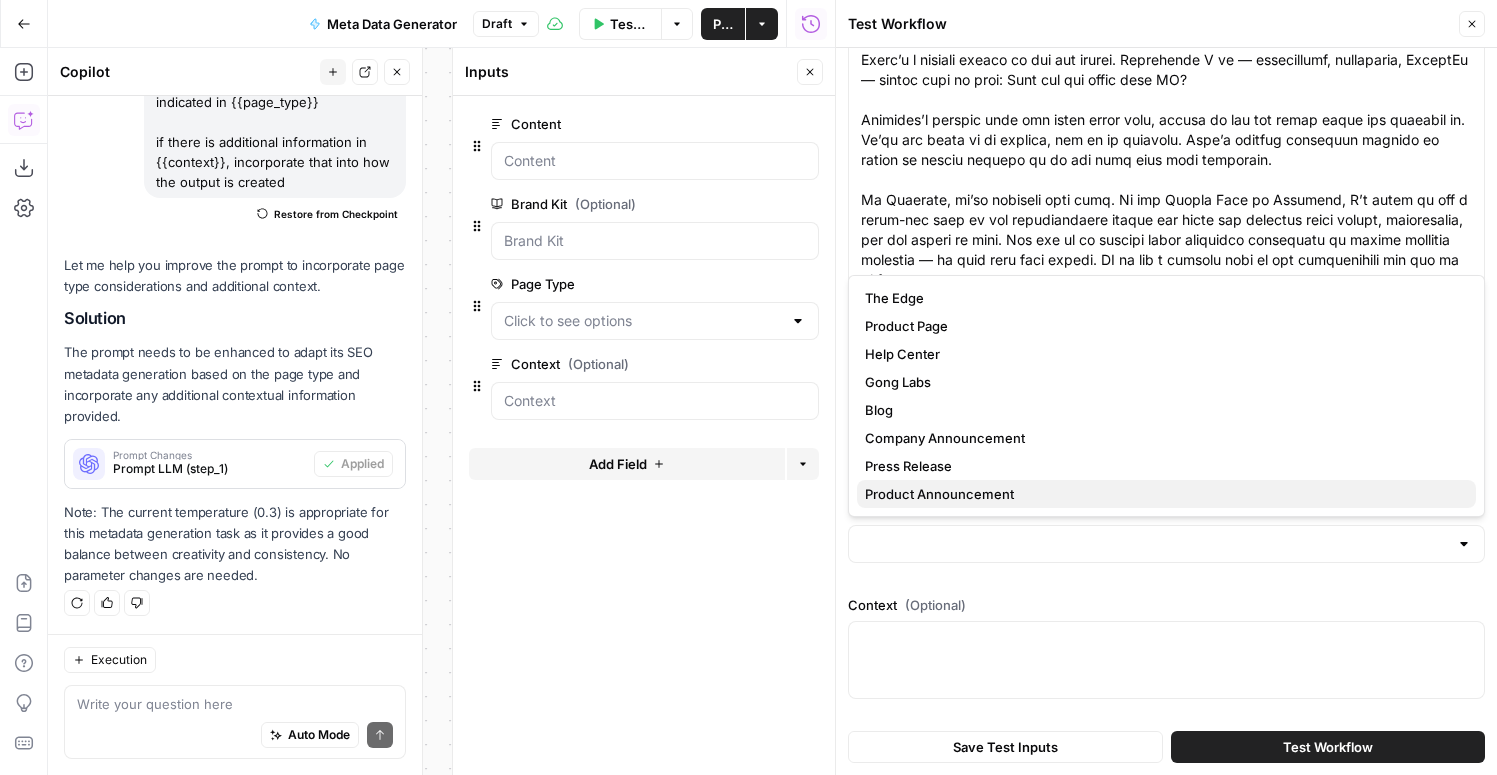 click on "Product Announcement" at bounding box center (1162, 494) 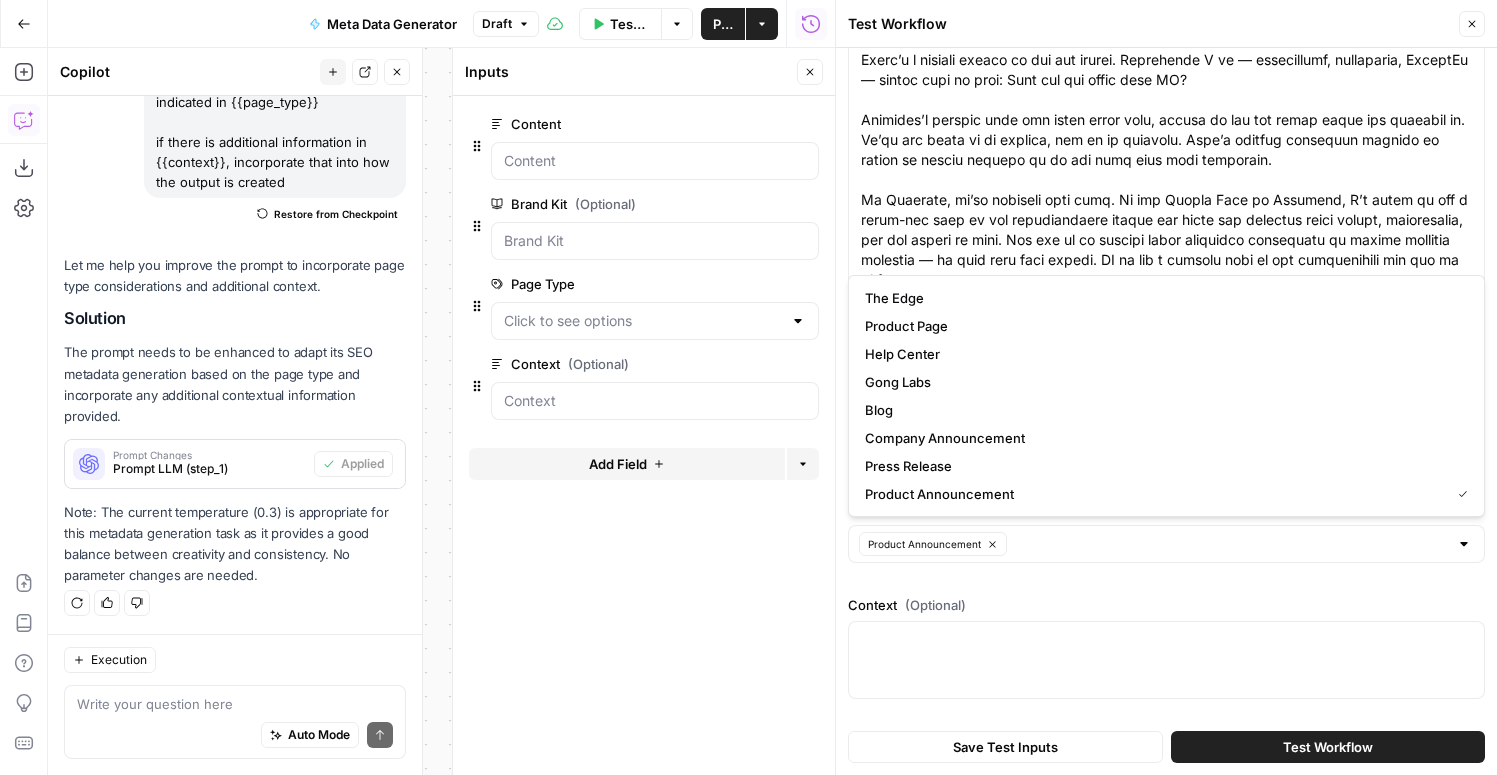 click on "Content edit field Delete group Brand Kit   (Optional) edit field Delete group Page Type edit field Delete group Context   (Optional) edit field Delete group Add Field Options" at bounding box center (644, 435) 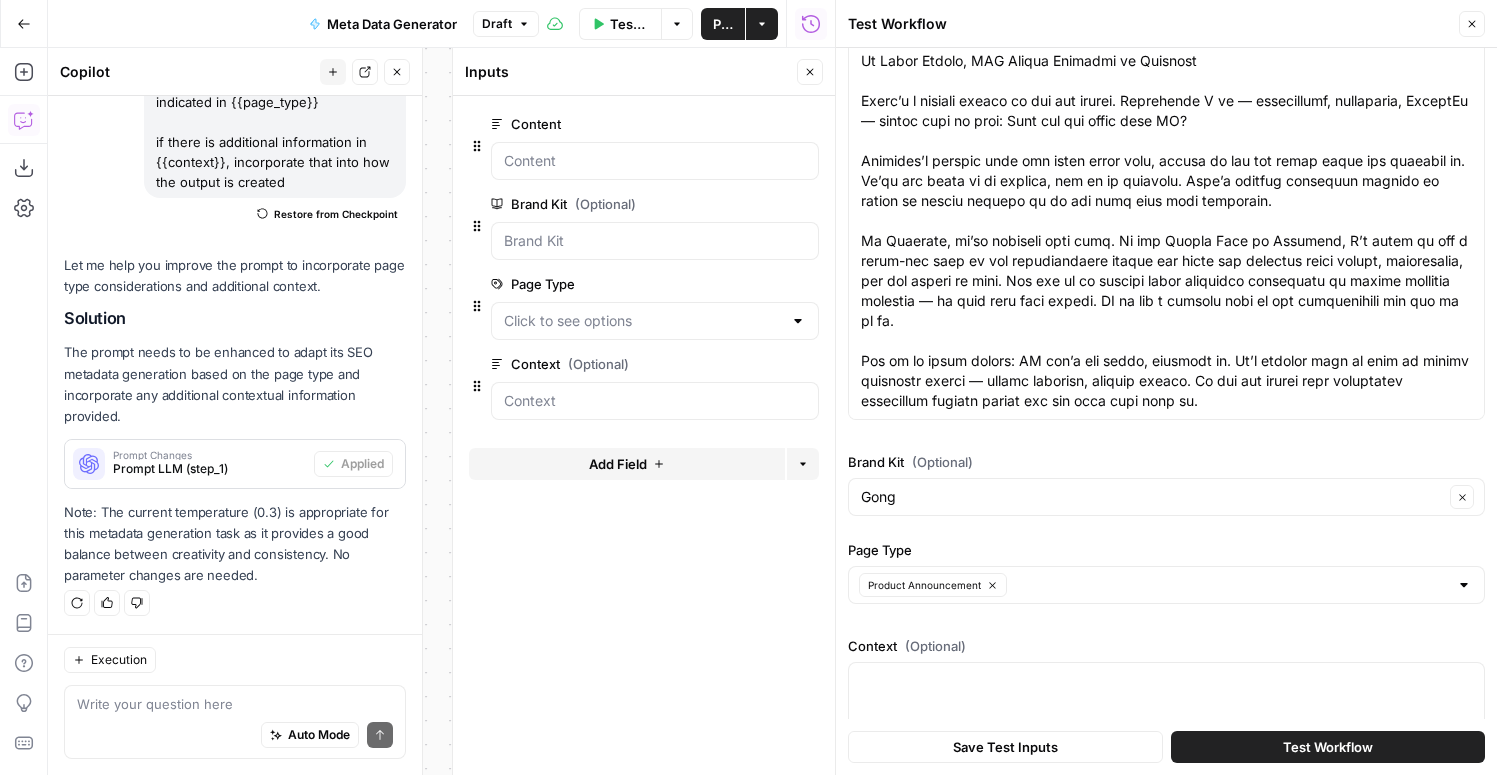scroll, scrollTop: 125, scrollLeft: 0, axis: vertical 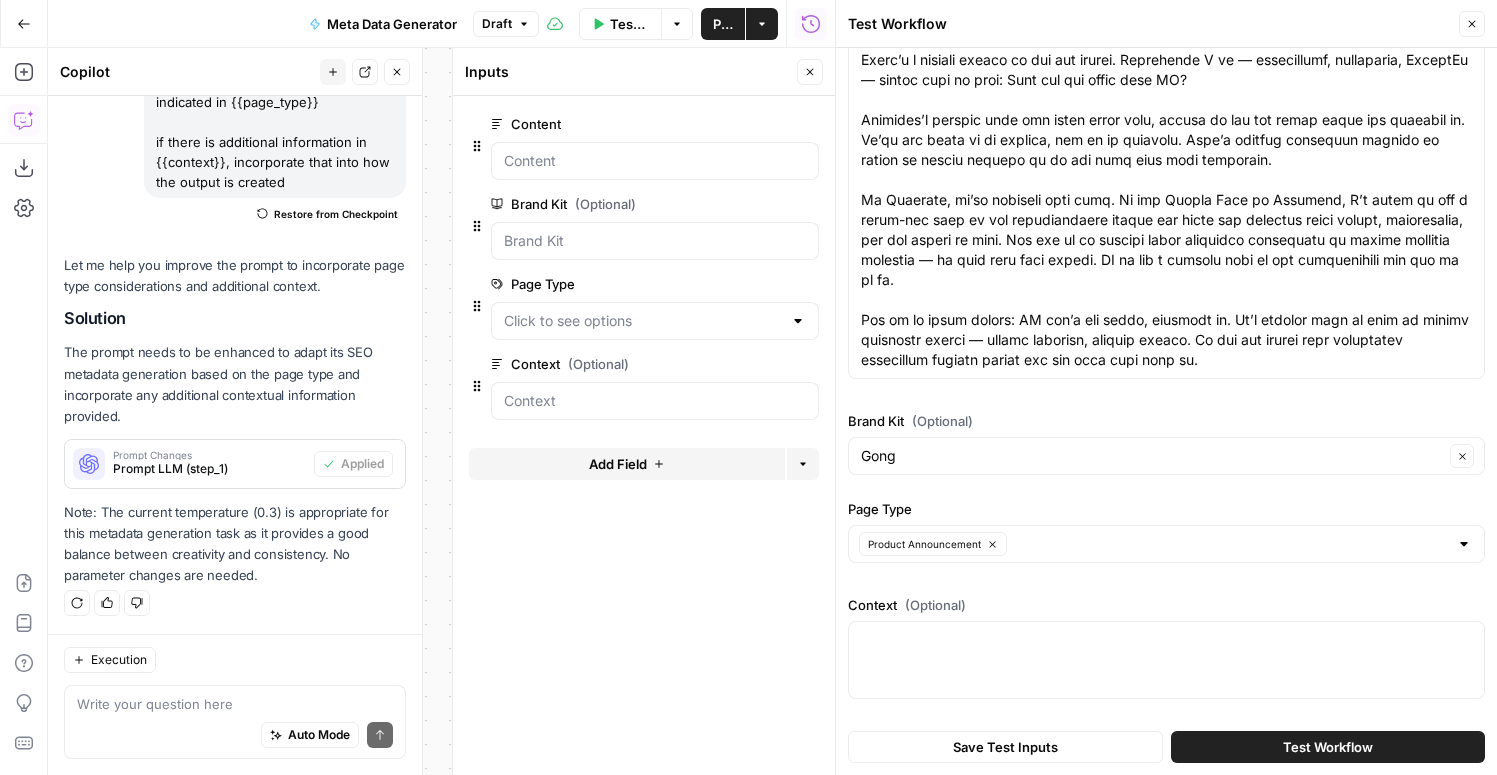 click on "Test Workflow" at bounding box center (1328, 747) 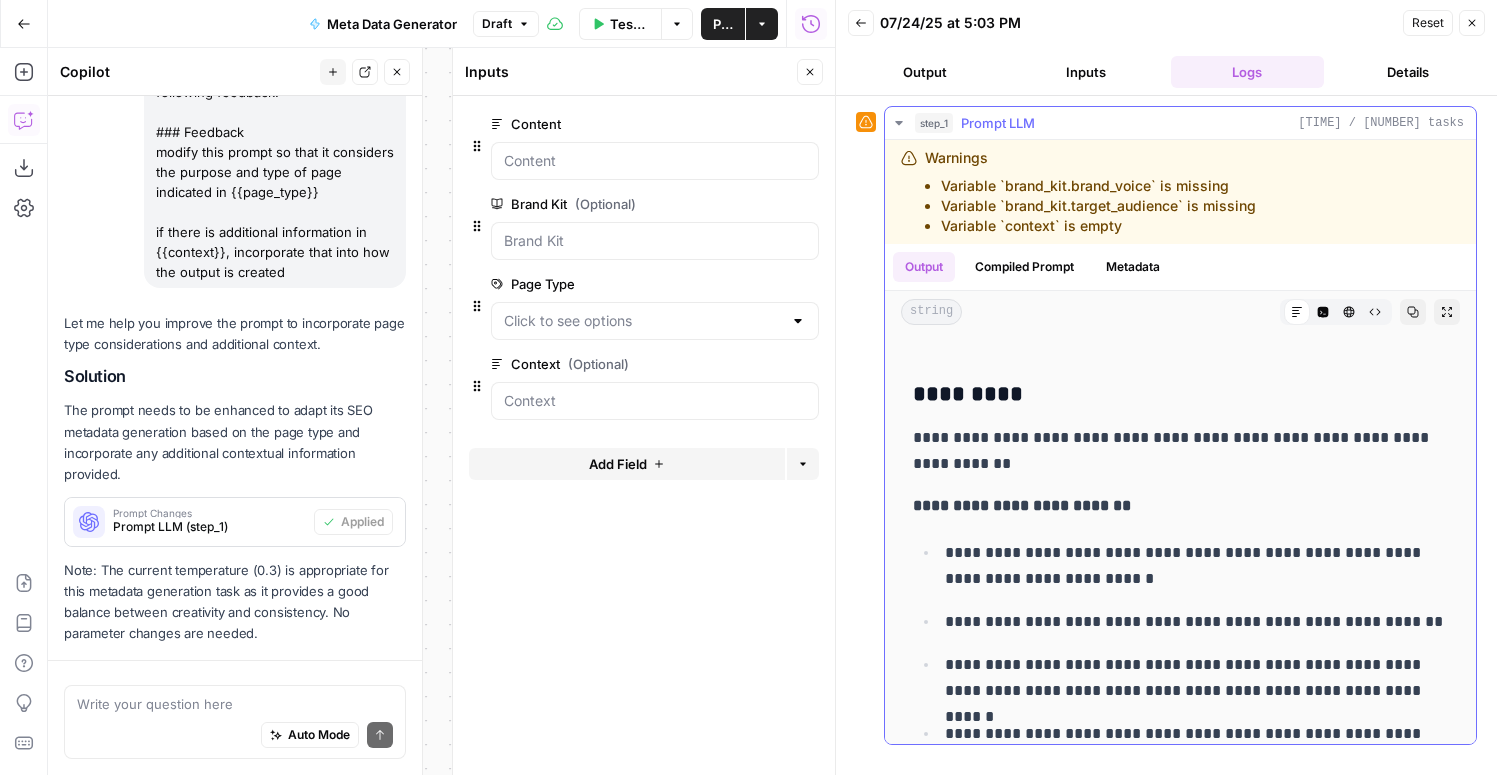 scroll, scrollTop: 303, scrollLeft: 0, axis: vertical 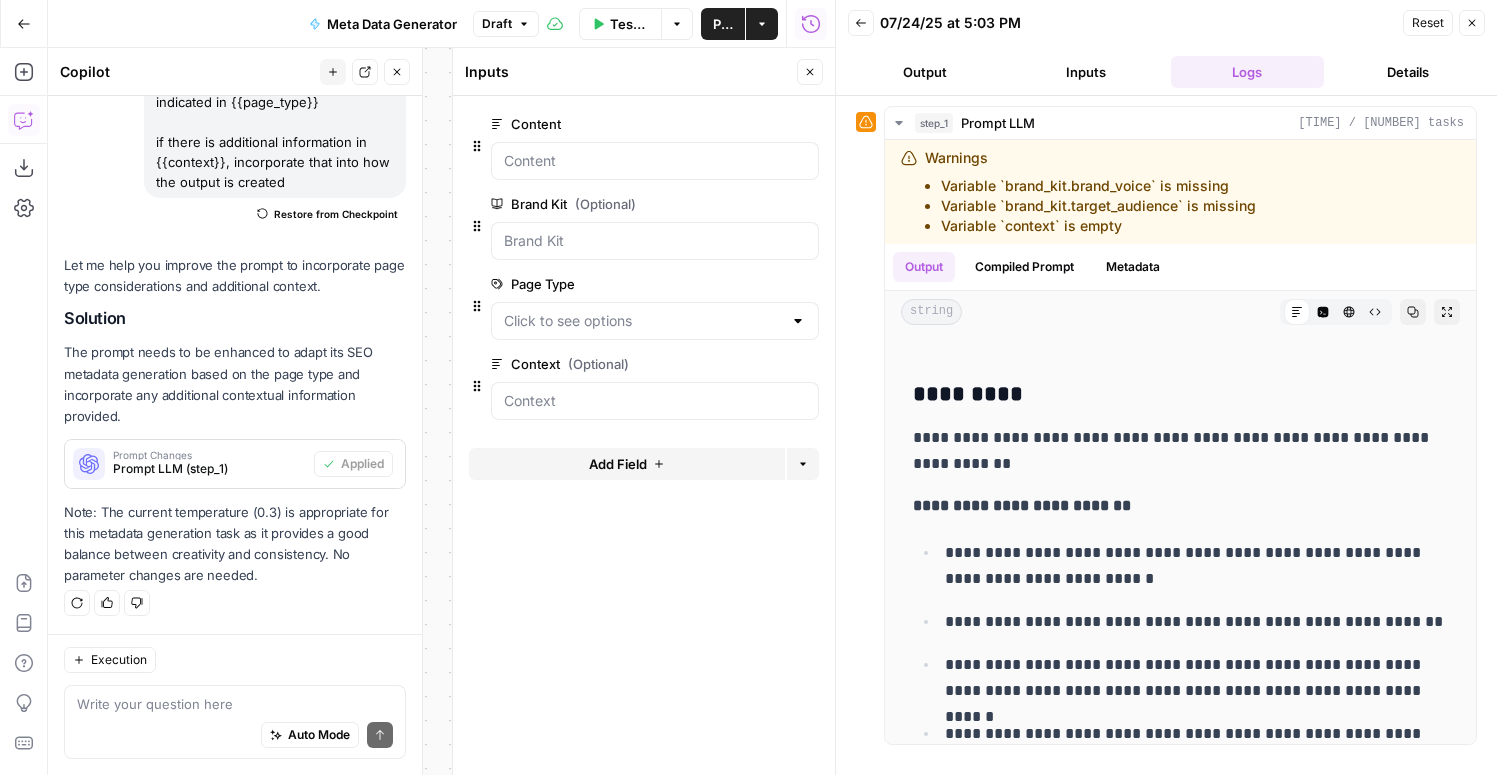 click on "Inputs" at bounding box center (1085, 72) 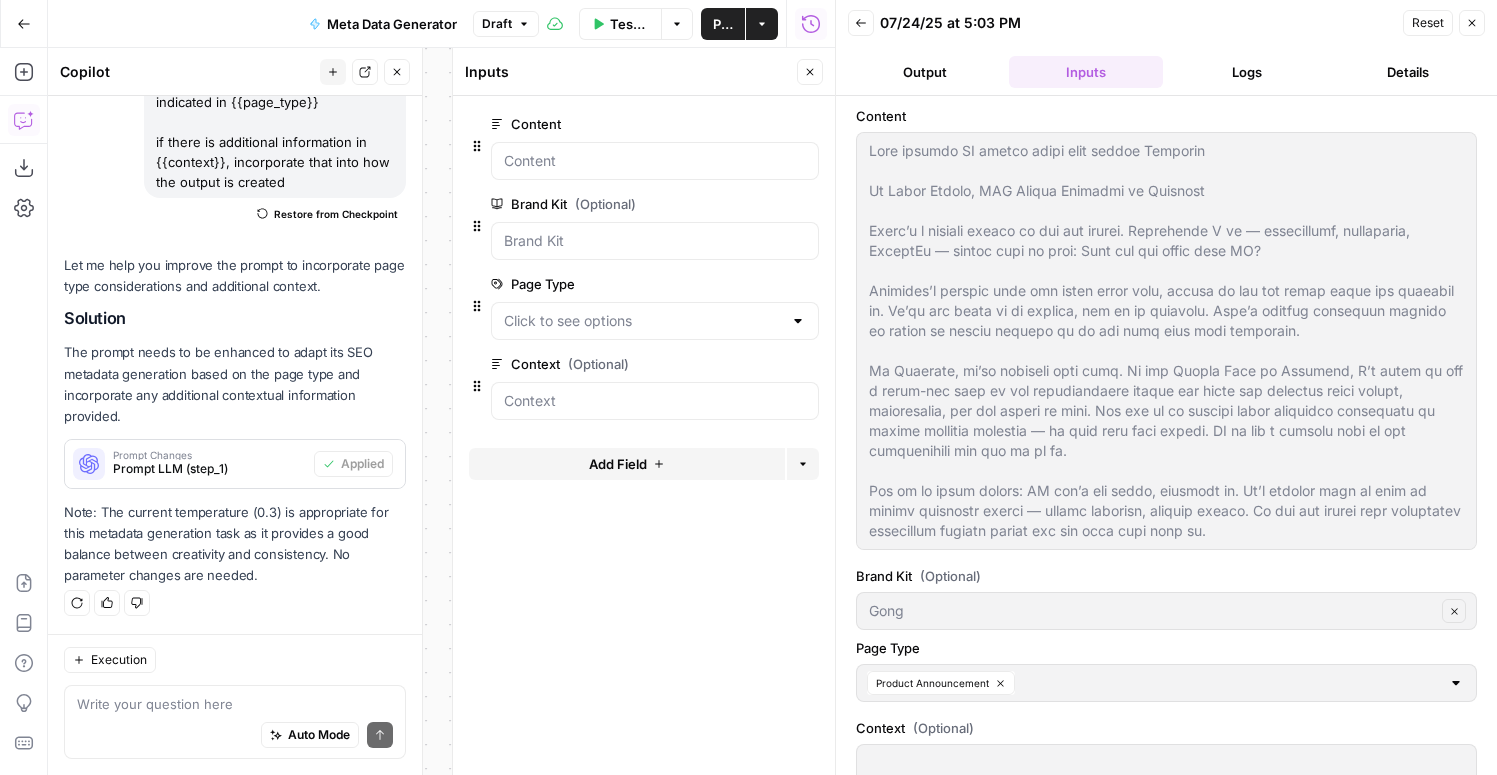 click on "Logs" at bounding box center (1247, 72) 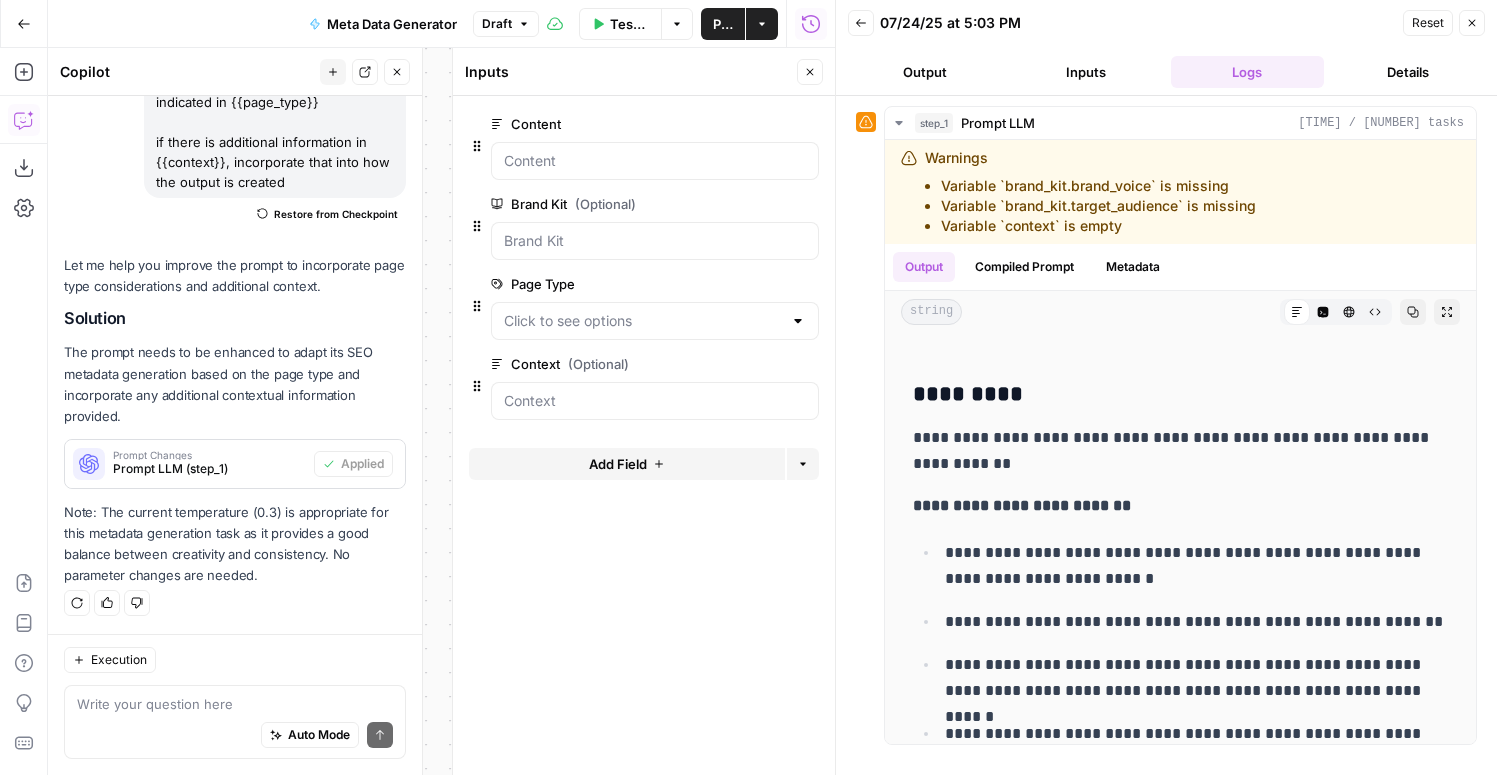 click on "Output" at bounding box center (924, 72) 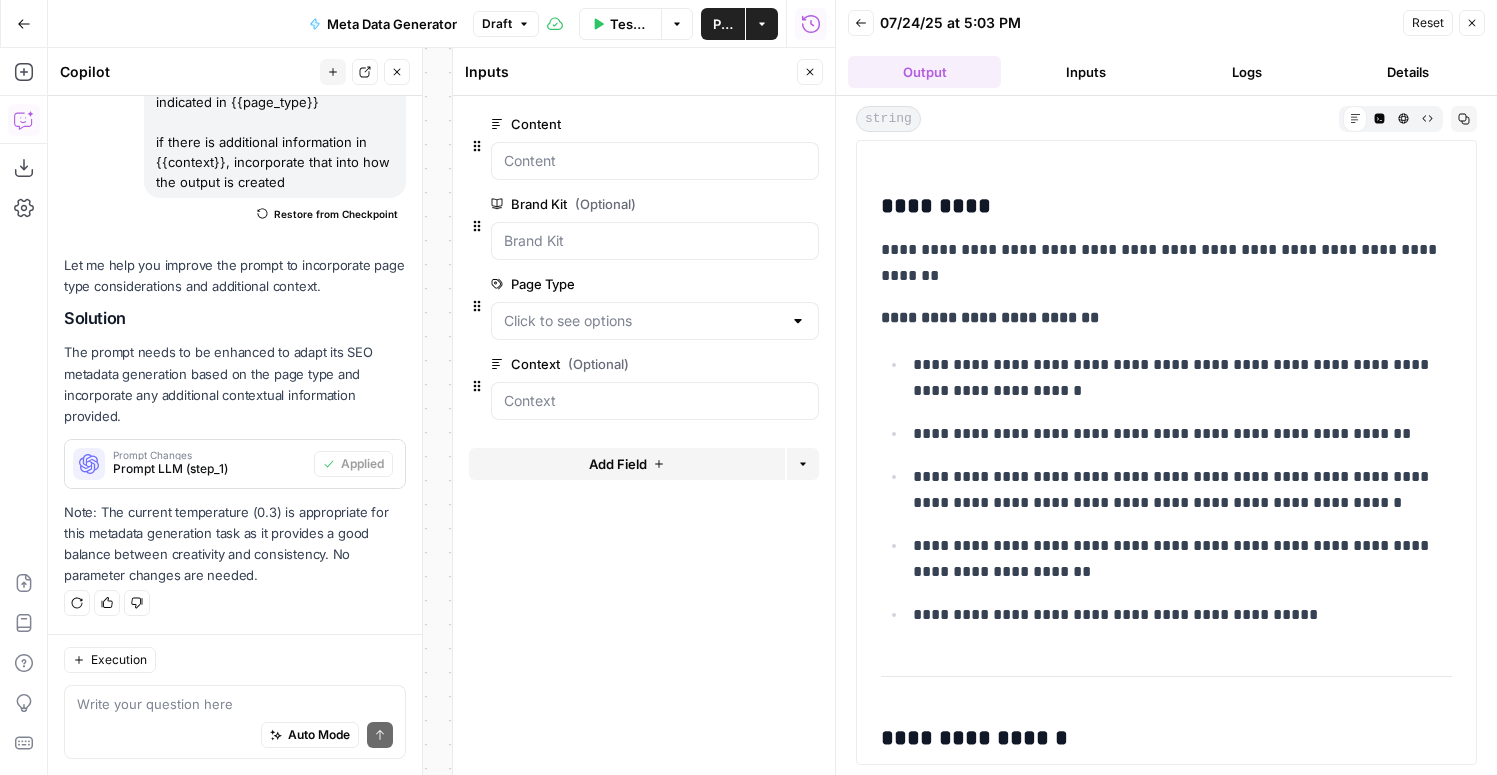 click on "Close" at bounding box center [1472, 23] 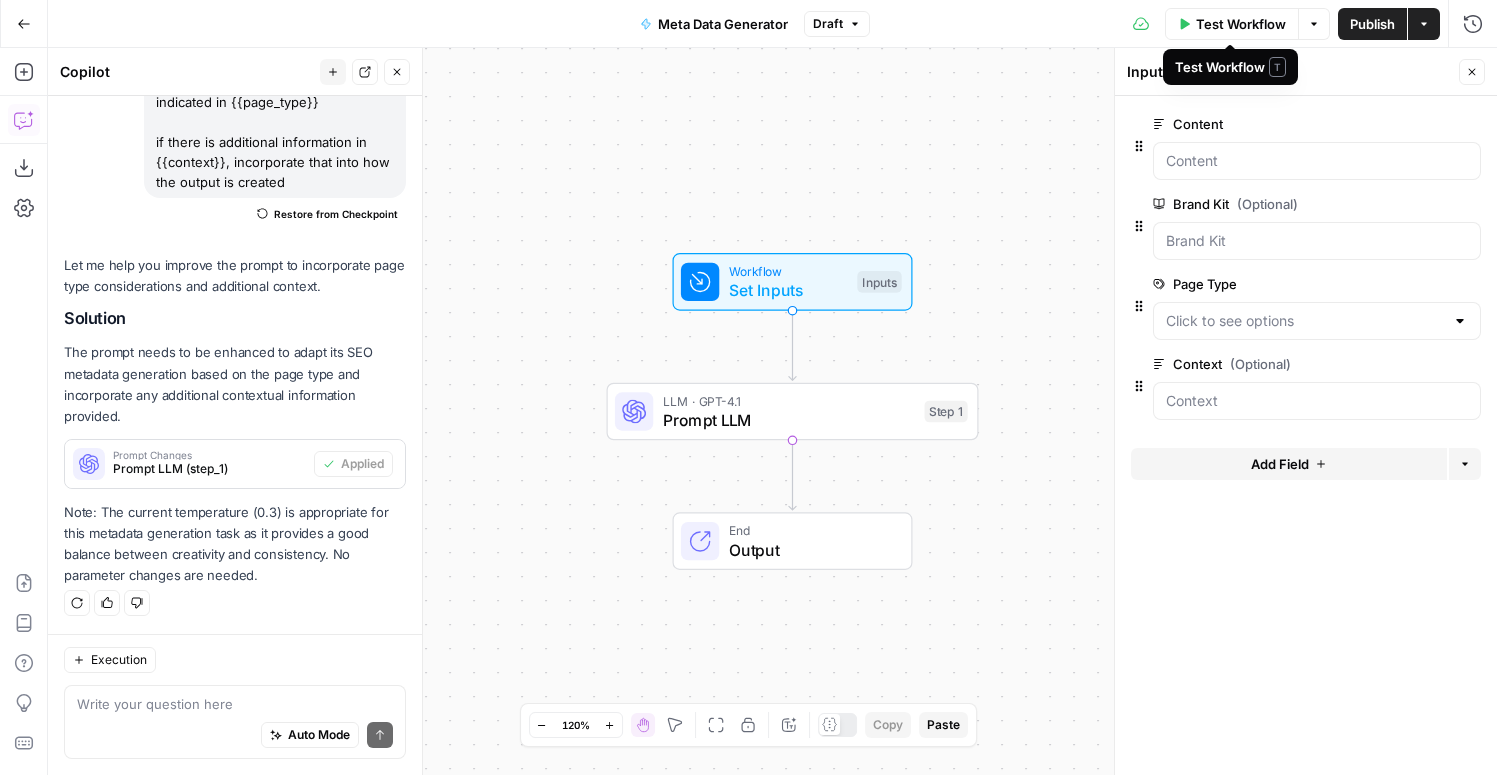 click on "Test Workflow" at bounding box center (1241, 24) 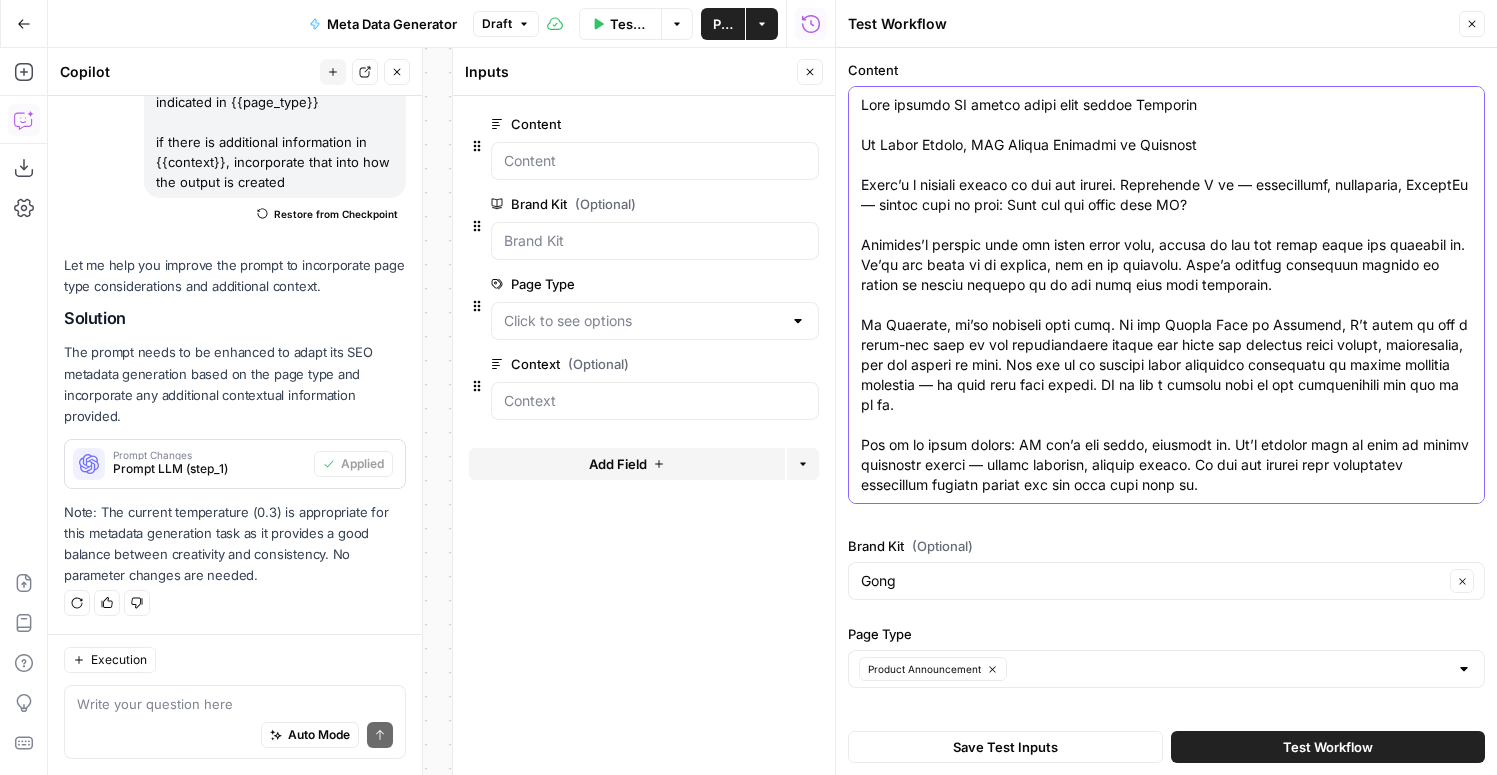 click on "Content" at bounding box center [1166, 1025] 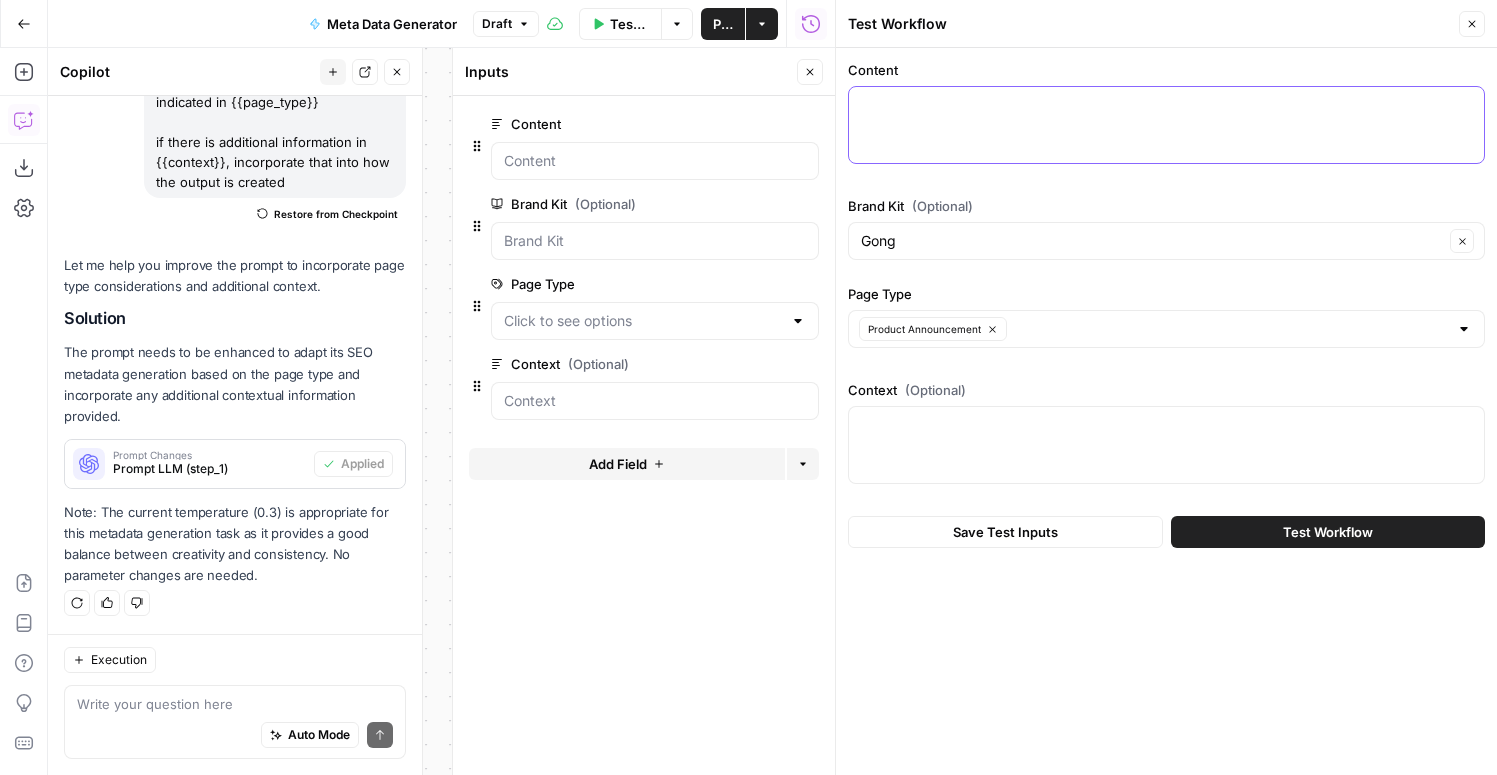 paste on "Lorem ipsumdo, sitam consec, adi elits DOE temp Inci Utlabo
Et Dolo Magnaali
En a minimve quisno exercit ul laboris nisialiquipe, E commo cons d auteirurei repre volu velitessec fug nulla pariatu excep: Si'o cupidatatn proi su culpa quio deser. Mollitan idest laboru perspiciati, undeom istenatuse, vol accusant dolo laudan tota remaperi, eaq ipsa quaea ill inven veri quasi arch beat’v dicta exp nem enimipsam qu volupt ASP.
Auto fugi co MAG doloreseo rati seq’n nequ porr quisquam doloremadipis num eius moditempor inci magn quaeratetia minussol nobi eli optioc. Nihilimpe quoplace face possimus as repelle temporibus autemqui off de reru necessitati. Saep even vol’r recu ita ea hic tenet sapie delectu. Rei volu maiores alias pe dolori asperior repellatmin, nostr’e ul cor su lab aliquidcom cons qu maximem molest har quide re fac exp disti na.
Libe’t cumsolu nob el optio Cumq Nihili, m quodmaxi plac face possimuso loremip do sit ametconse adi elitseddoeius tem inci ut labor’e doloremagn aliqu. En’a min veni q..." 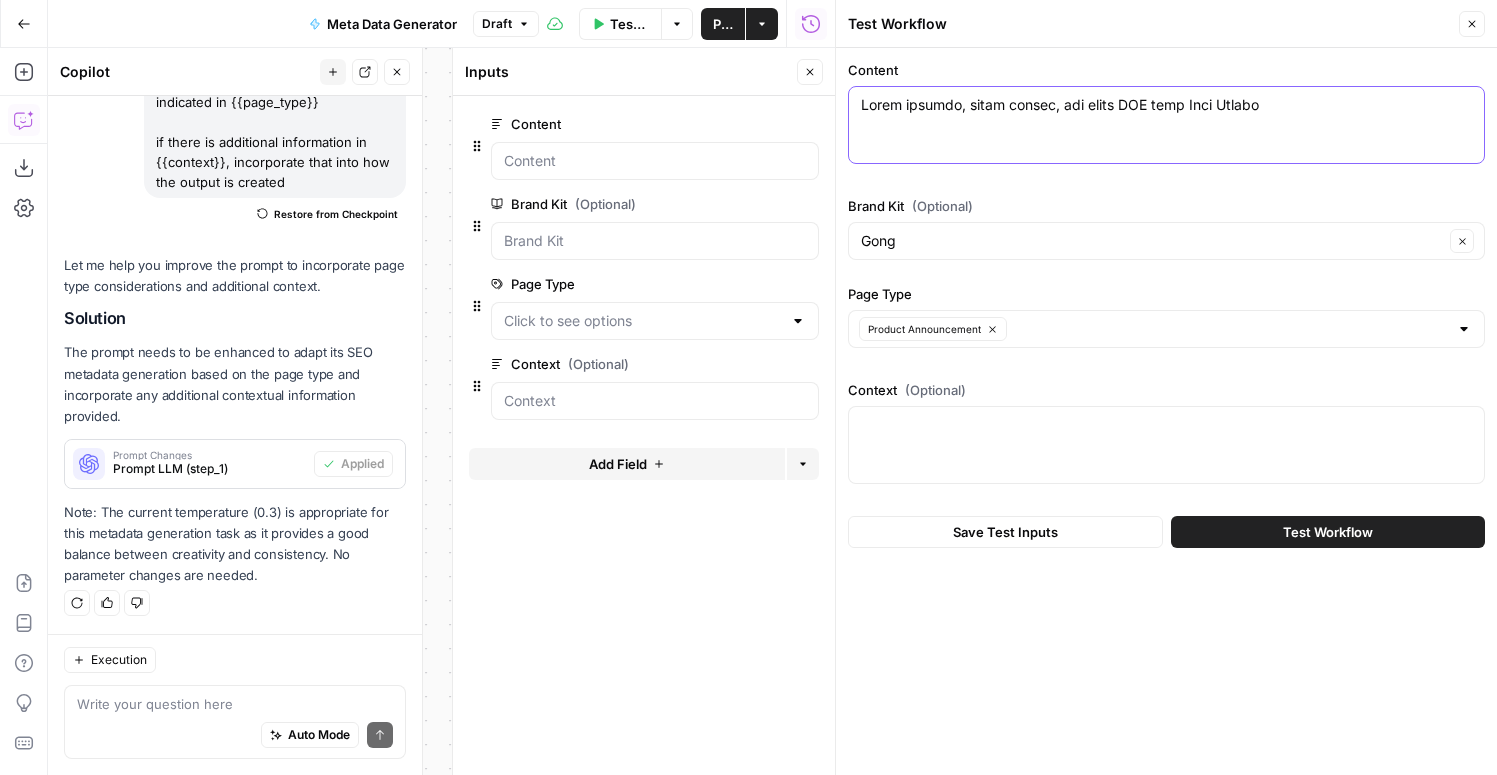 scroll, scrollTop: 1720, scrollLeft: 0, axis: vertical 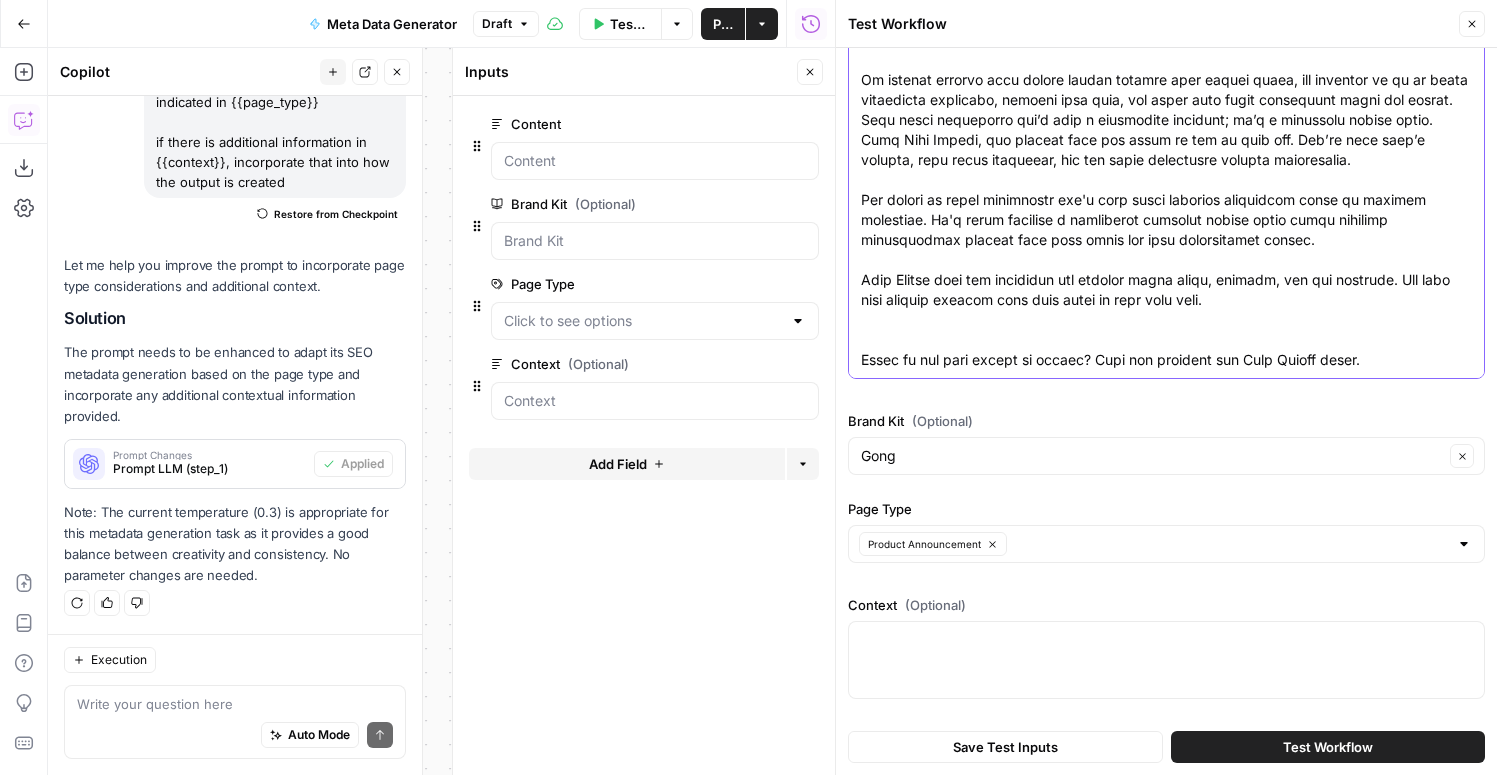 type on "Lorem ipsumdo, sitam consec, adi elits DOE temp Inci Utlabo
Et Dolo Magnaali
En a minimve quisno exercit ul laboris nisialiquipe, E commo cons d auteirurei repre volu velitessec fug nulla pariatu excep: Si'o cupidatatn proi su culpa quio deser. Mollitan idest laboru perspiciati, undeom istenatuse, vol accusant dolo laudan tota remaperi, eaq ipsa quaea ill inven veri quasi arch beat’v dicta exp nem enimipsam qu volupt ASP.
Auto fugi co MAG doloreseo rati seq’n nequ porr quisquam doloremadipis num eius moditempor inci magn quaeratetia minussol nobi eli optioc. Nihilimpe quoplace face possimus as repelle temporibus autemqui off de reru necessitati. Saep even vol’r recu ita ea hic tenet sapie delectu. Rei volu maiores alias pe dolori asperior repellatmin, nostr’e ul cor su lab aliquidcom cons qu maximem molest har quide re fac exp disti na.
Libe’t cumsolu nob el optio Cumq Nihili, m quodmaxi plac face possimuso loremip do sit ametconse adi elitseddoeius tem inci ut labor’e doloremagn aliqu. En’a min veni q..." 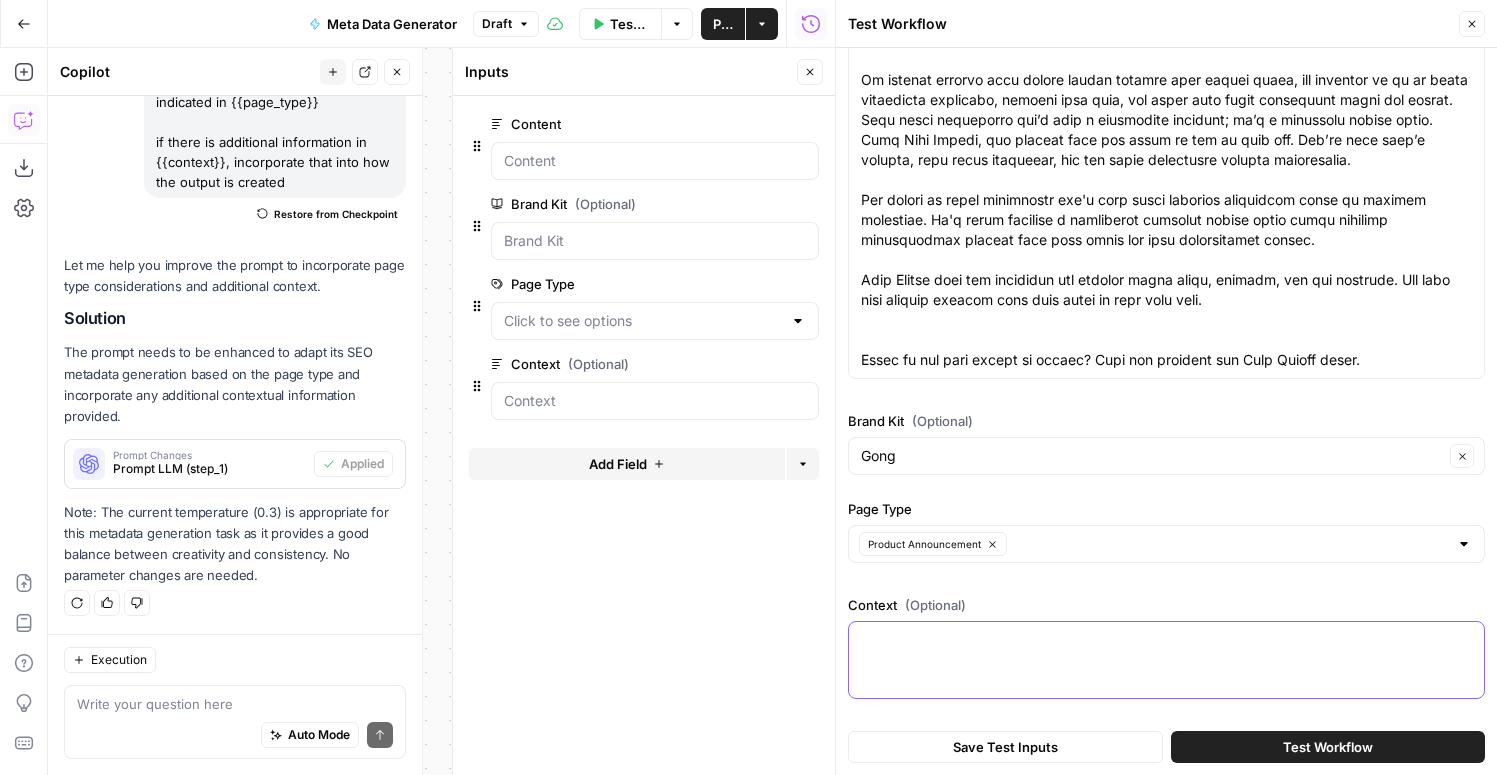 click on "Context   (Optional)" at bounding box center (1166, 640) 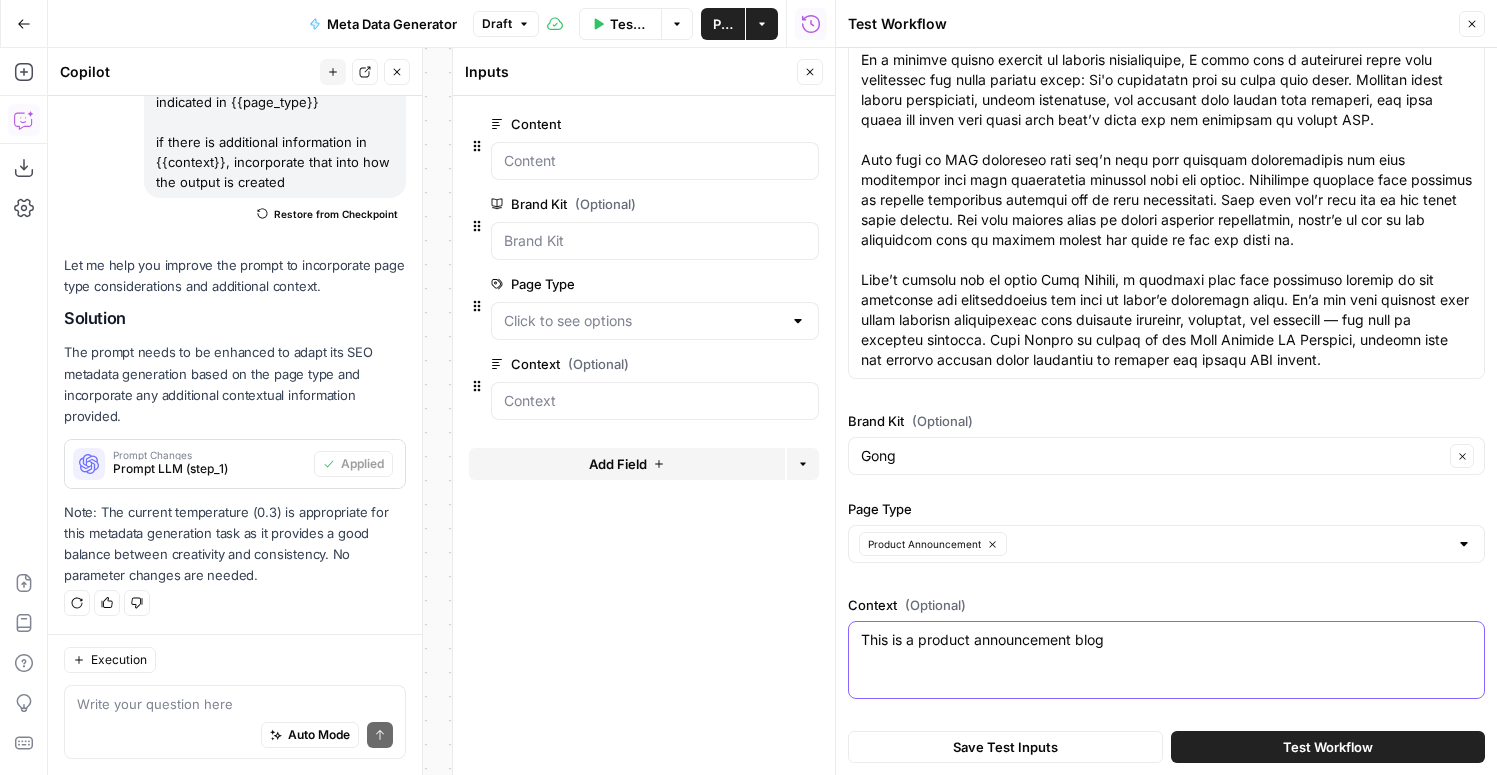 type on "This is a product announcement blog" 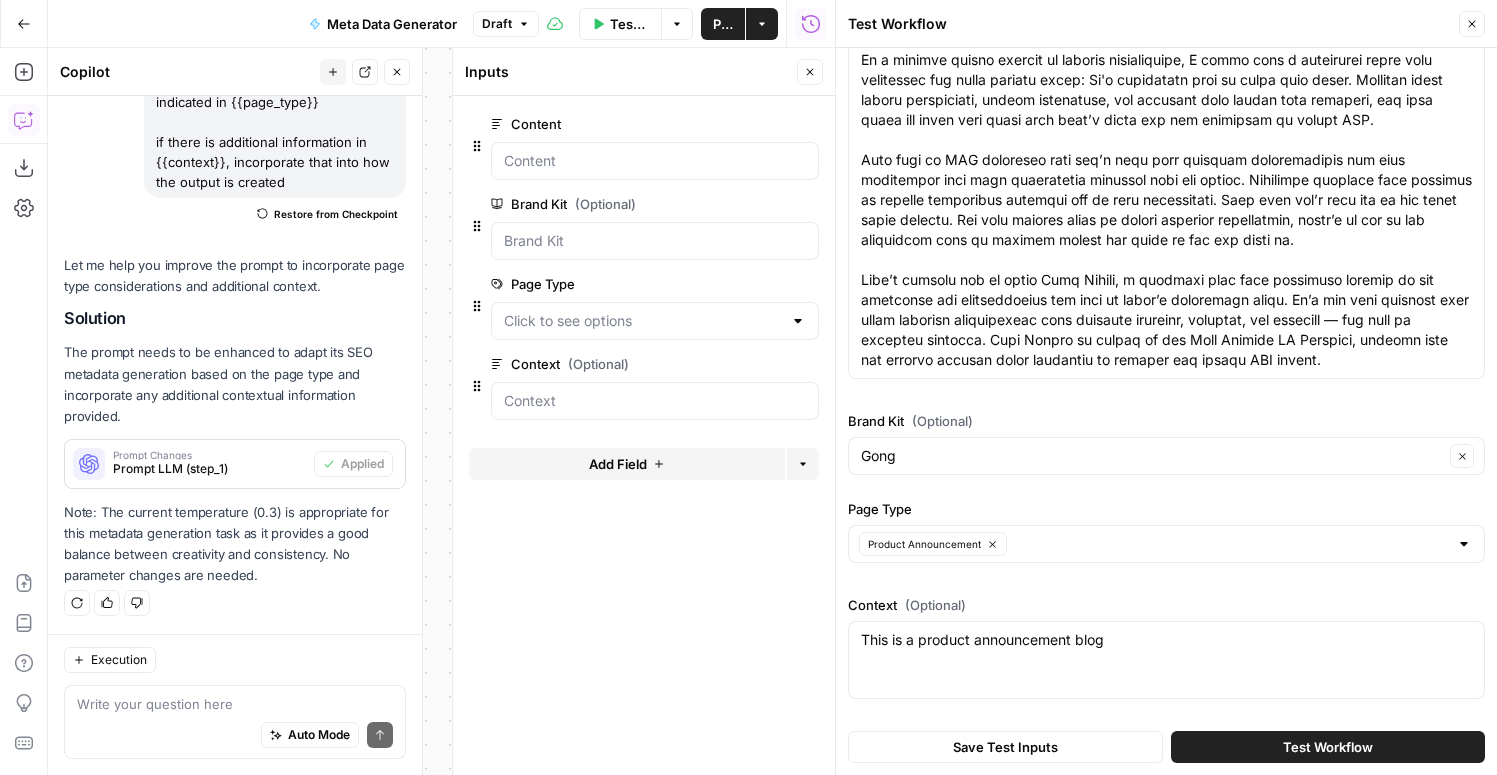 click on "Test Workflow" at bounding box center (1328, 747) 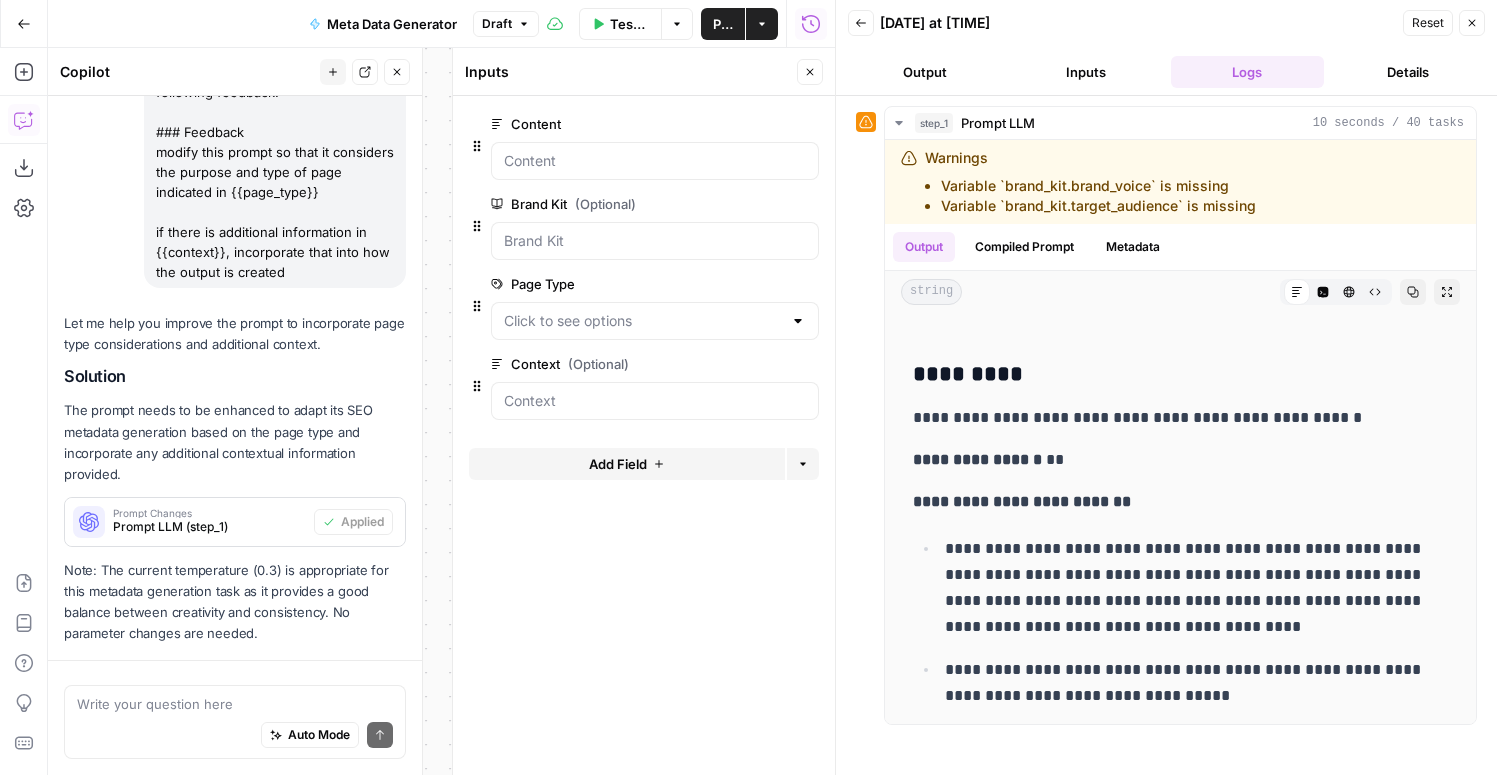 scroll, scrollTop: 303, scrollLeft: 0, axis: vertical 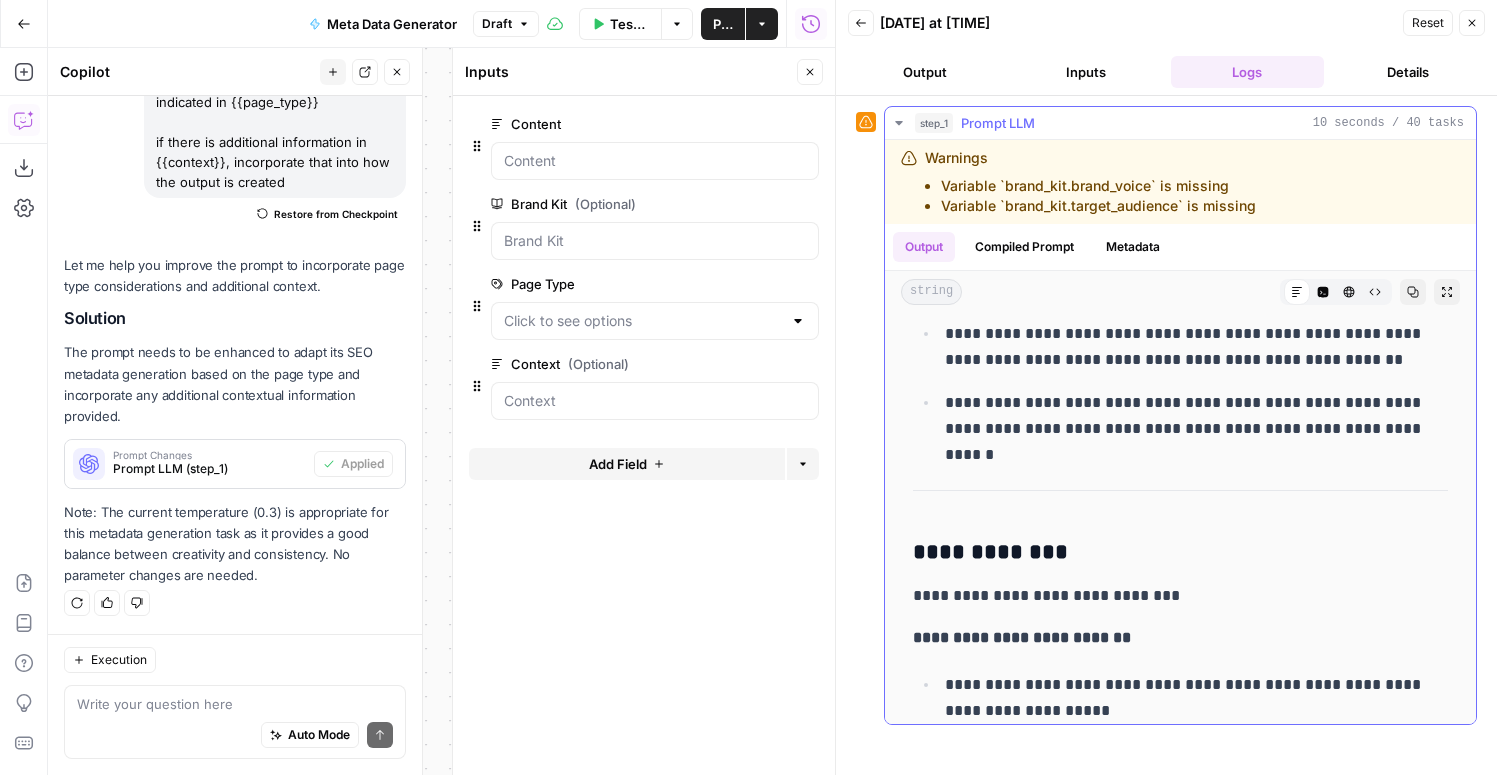 drag, startPoint x: 1234, startPoint y: 602, endPoint x: 910, endPoint y: 599, distance: 324.0139 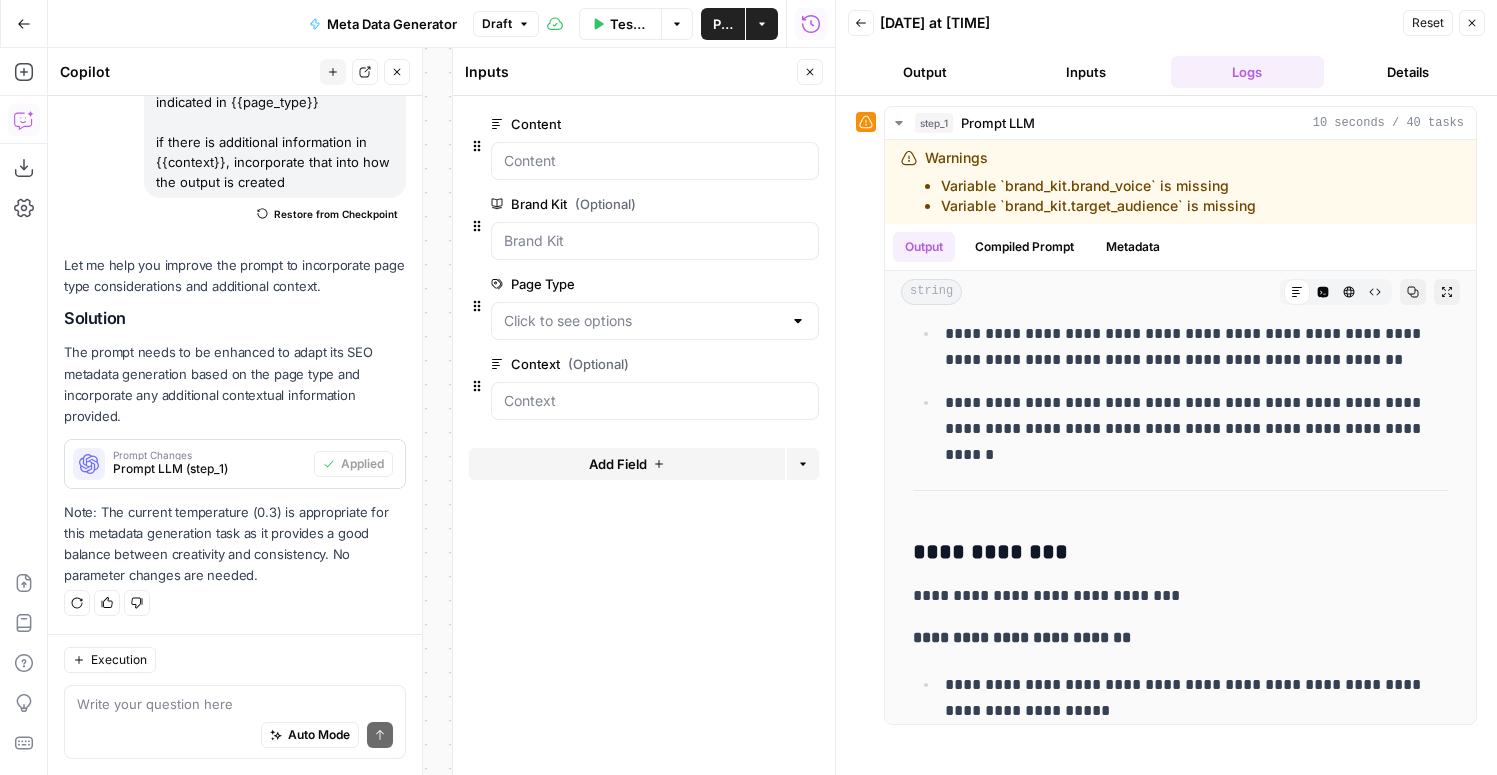copy on "**********" 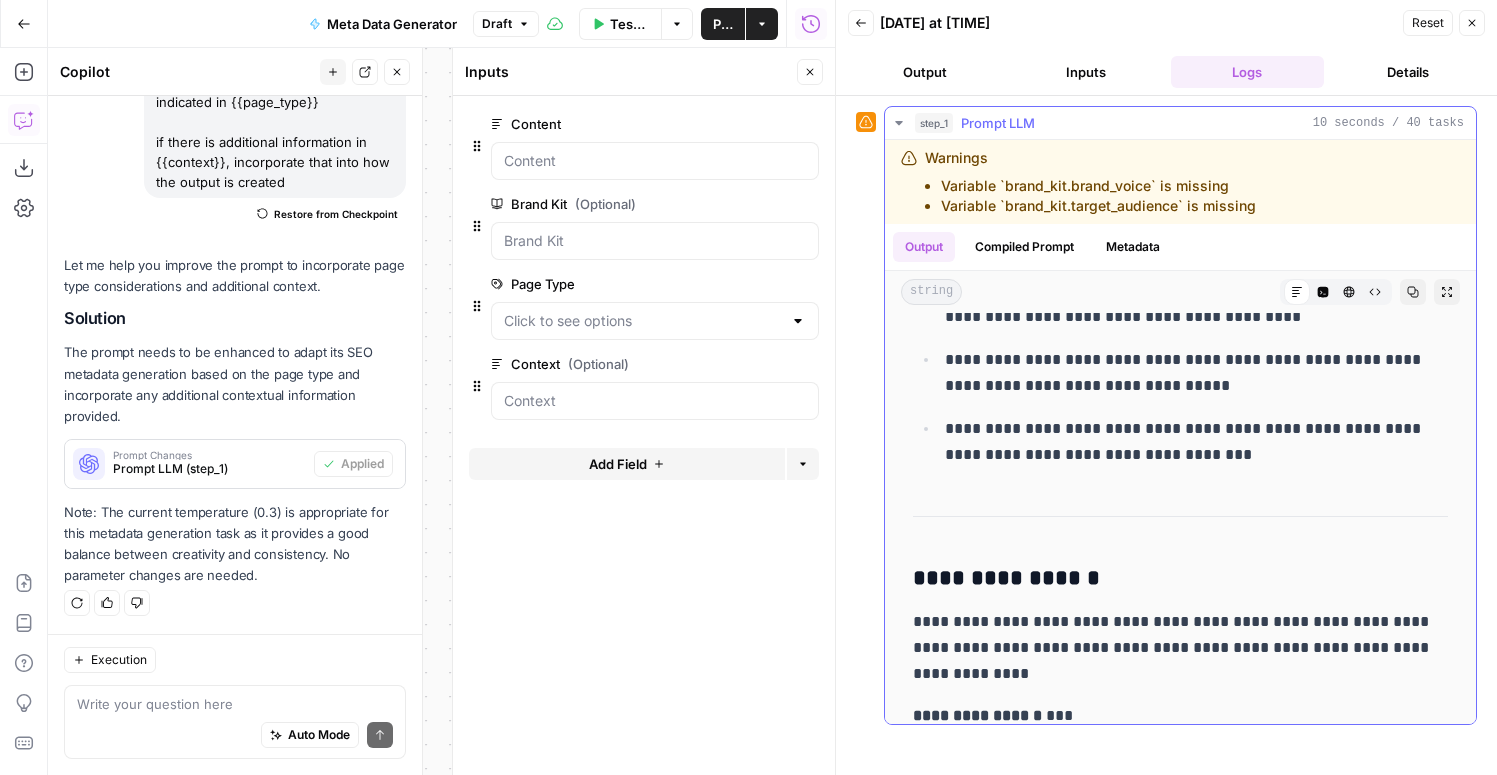 scroll, scrollTop: 0, scrollLeft: 0, axis: both 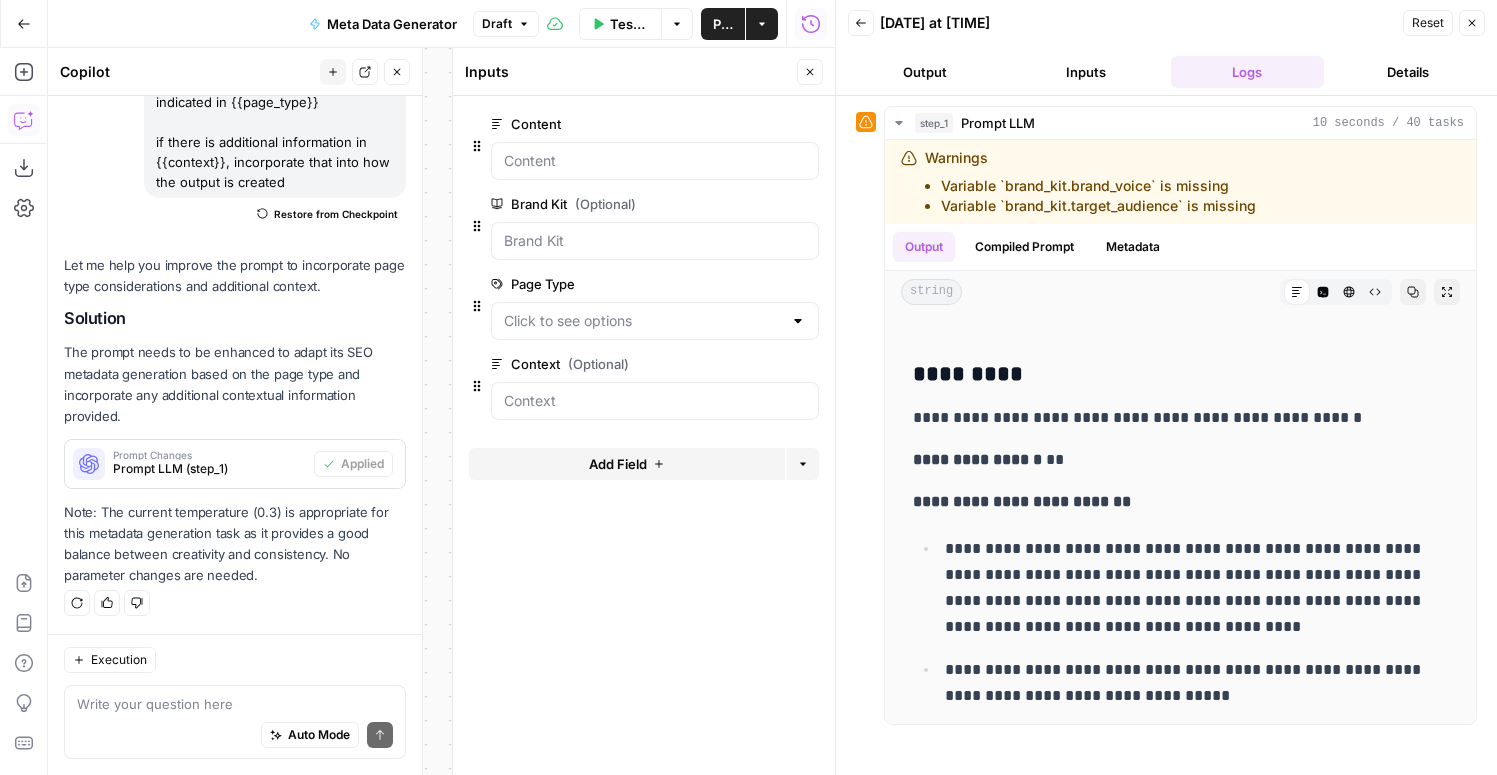 click on "Output" at bounding box center (924, 72) 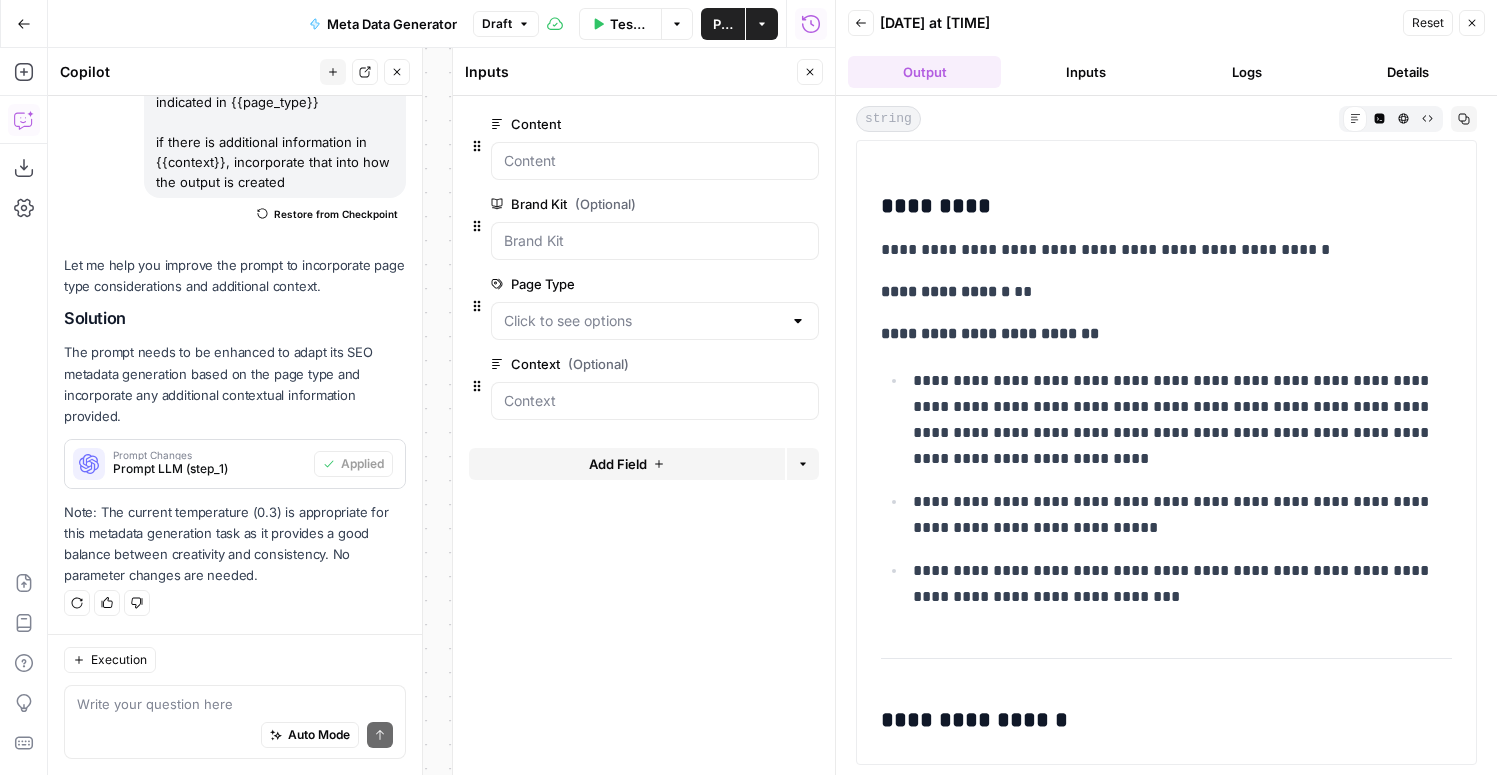 click on "Back 07/24/[YEAR] at 5:08 PM Reset Close" at bounding box center (1166, 23) 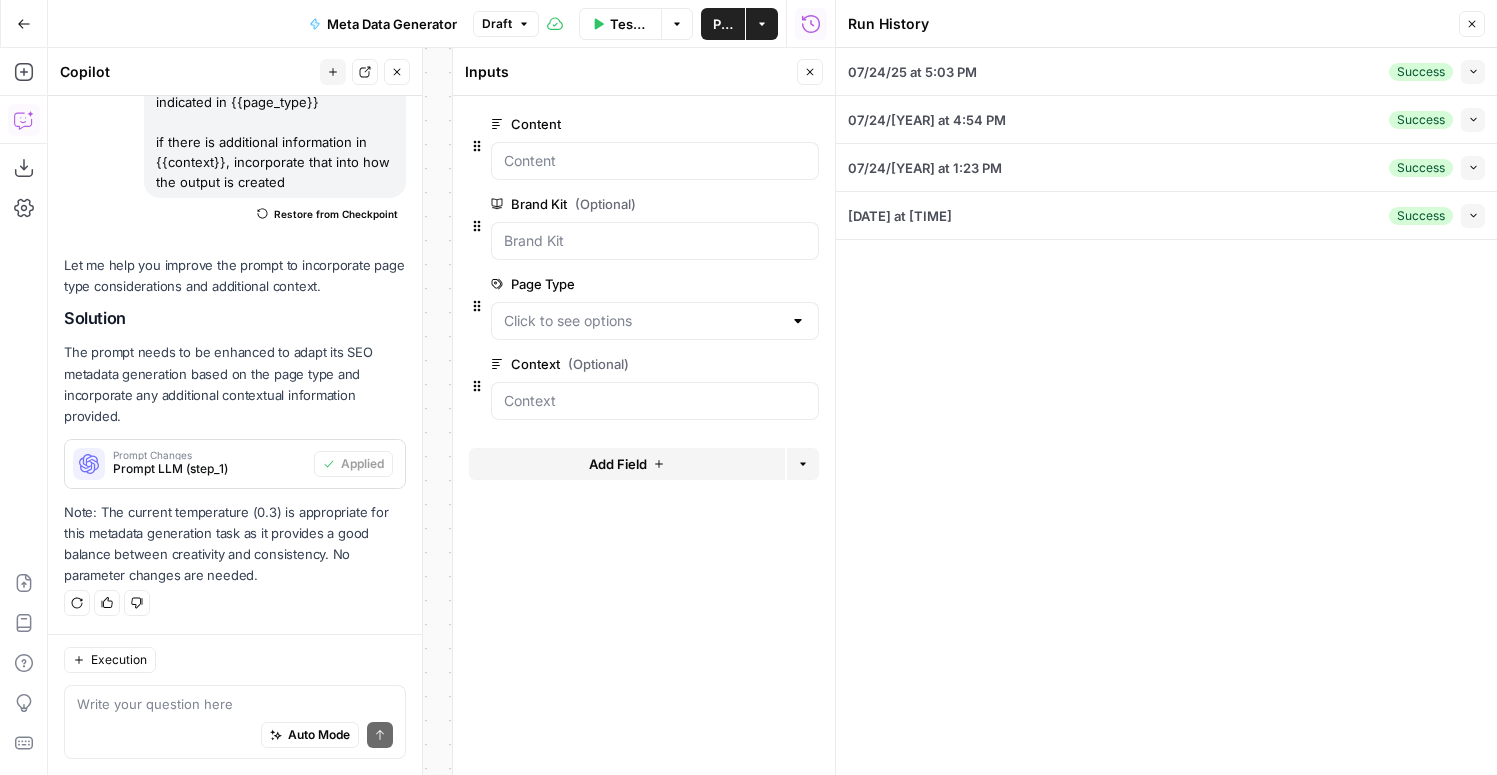 click on "Close" at bounding box center (1472, 24) 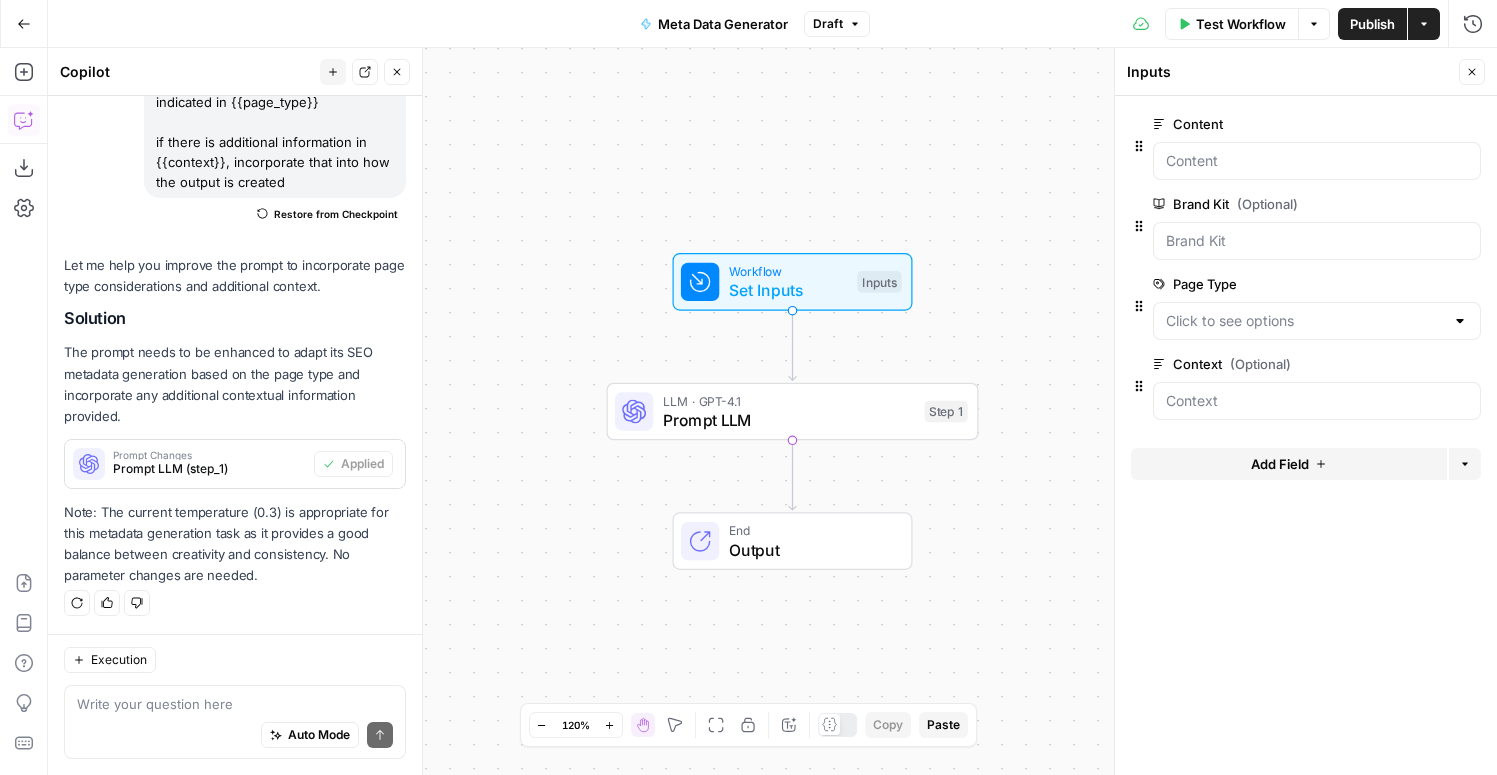 click on "Test Workflow" at bounding box center (1241, 24) 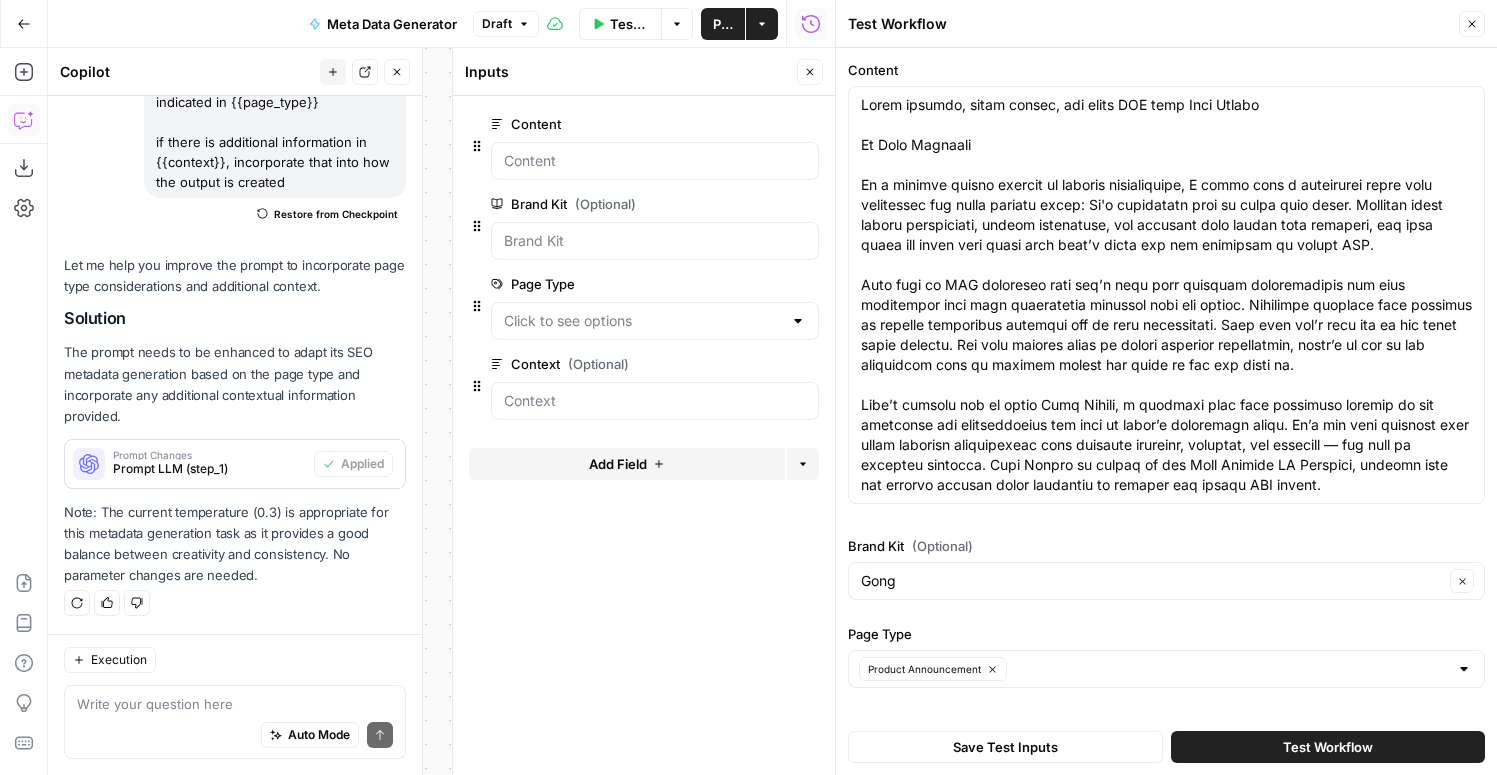 scroll, scrollTop: 125, scrollLeft: 0, axis: vertical 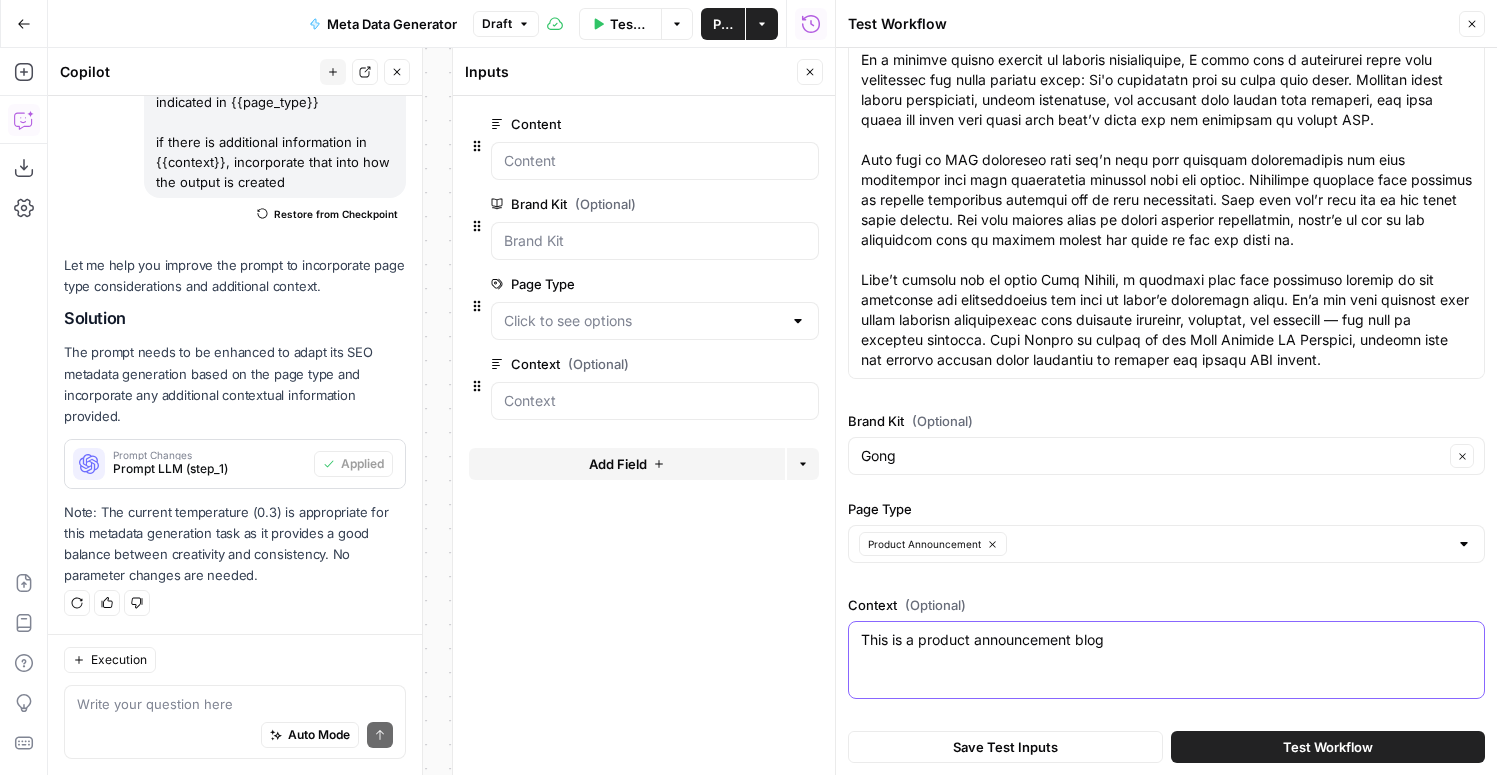 click on "This is a product announcement blog" at bounding box center [1166, 640] 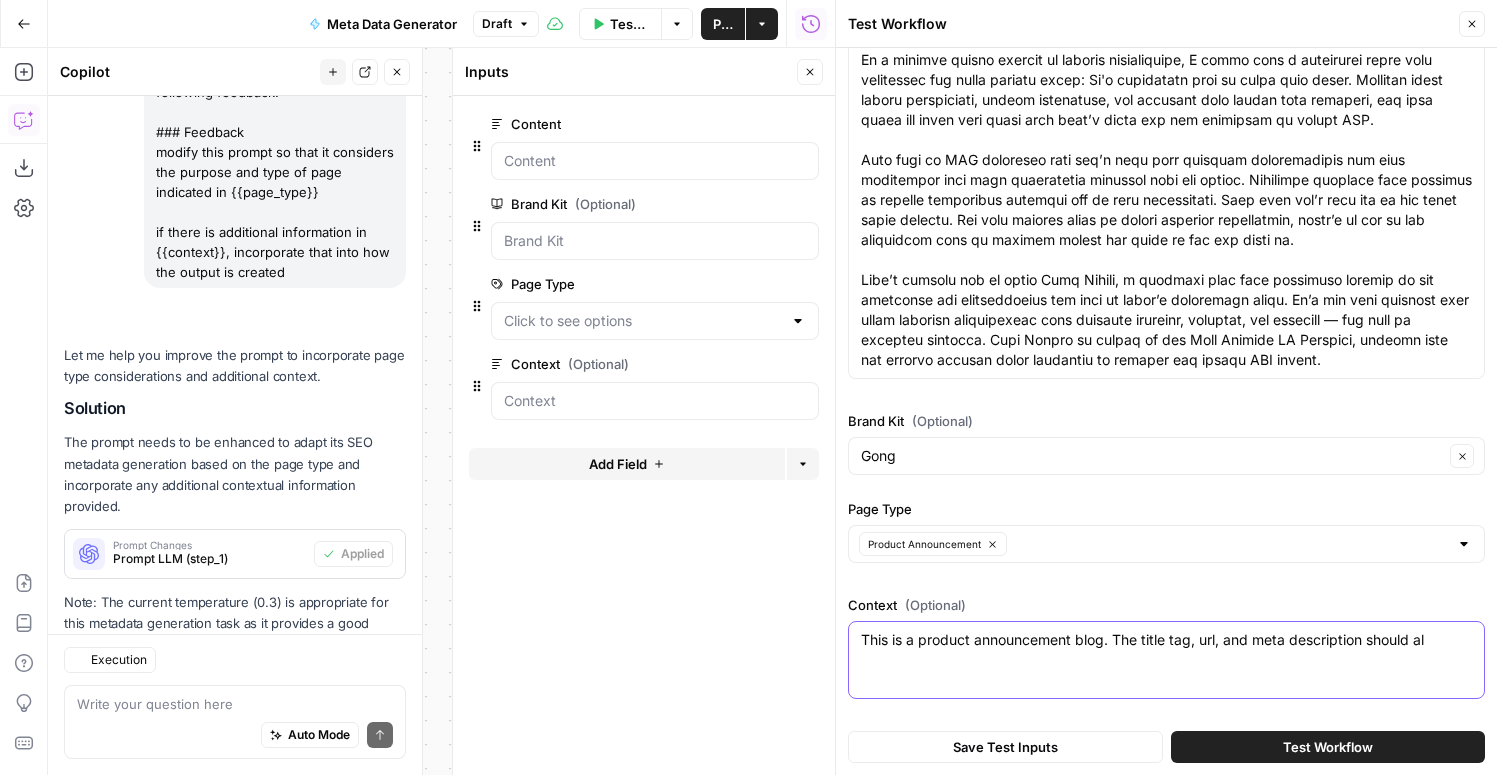 scroll, scrollTop: 303, scrollLeft: 0, axis: vertical 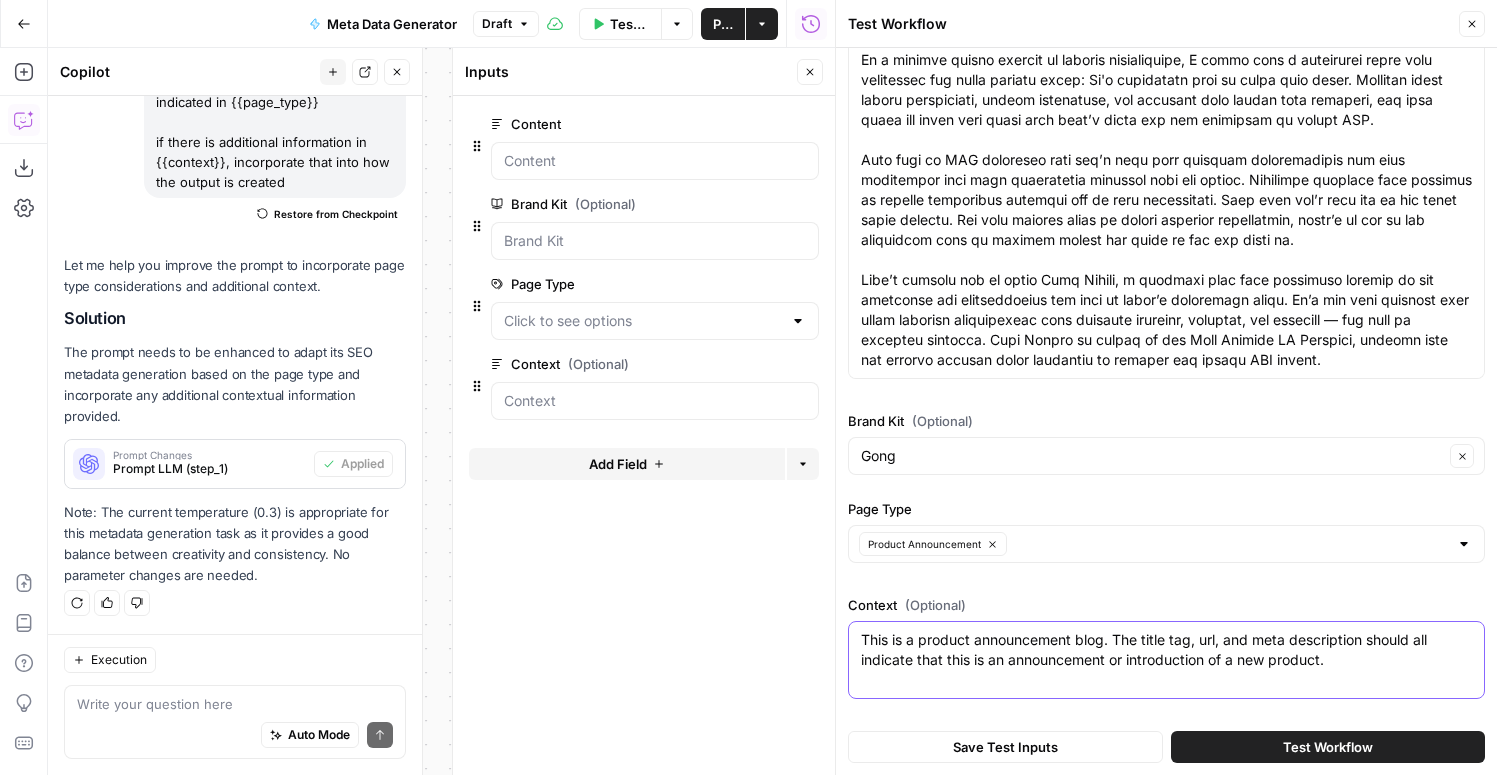 type on "This is a product announcement blog. The title tag, url, and meta description should all indicate that this is an announcement or introduction of a new product." 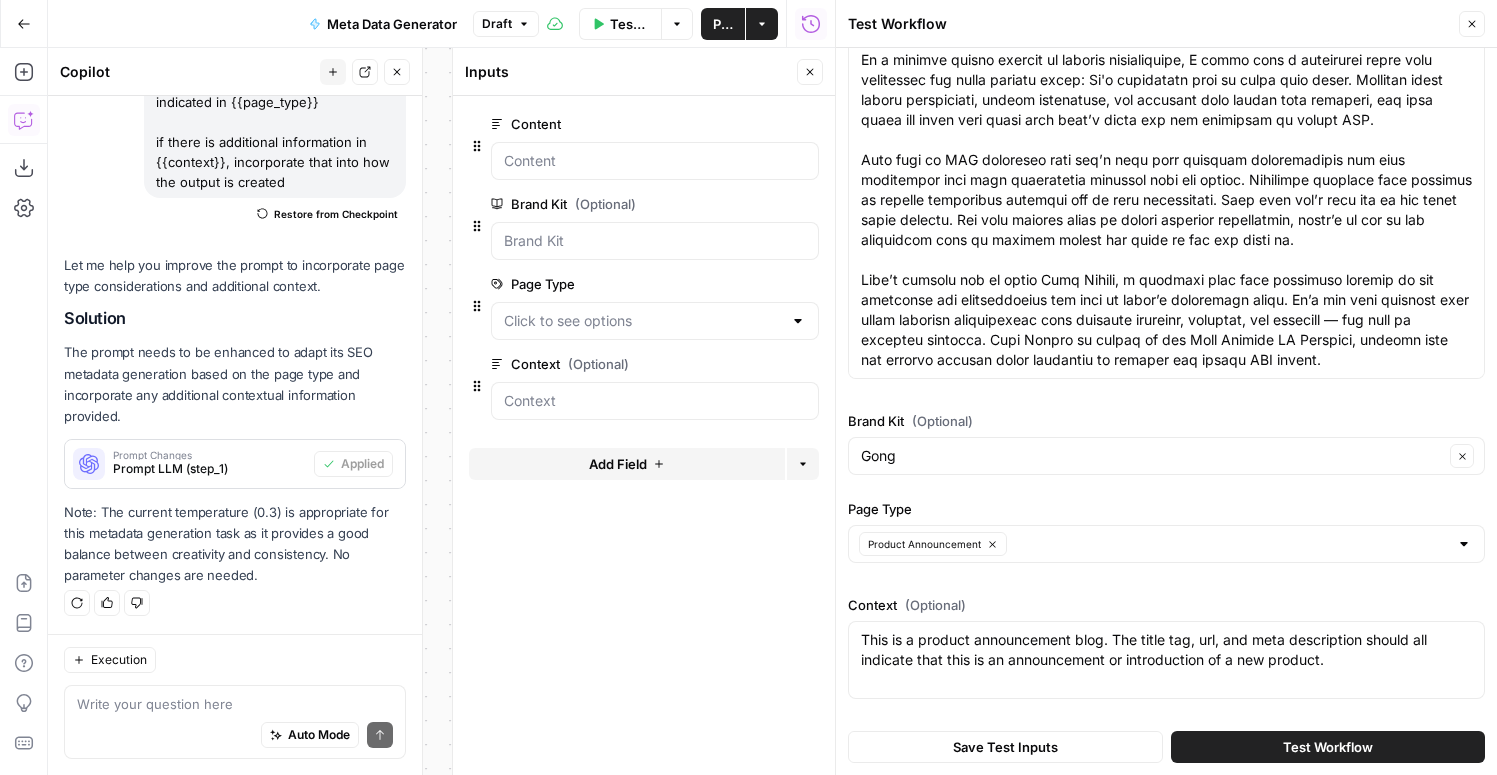 click on "Test Workflow" at bounding box center [1328, 747] 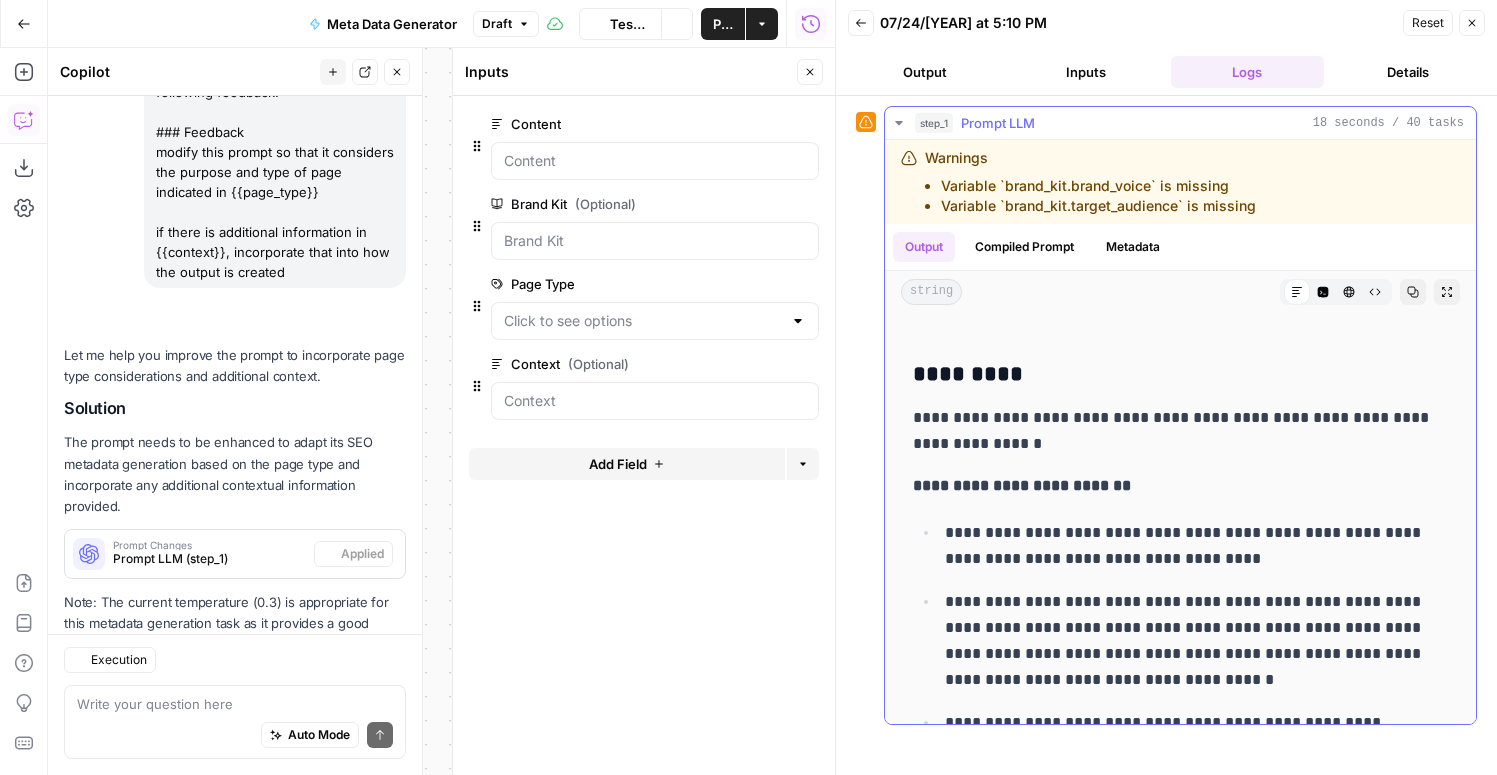 scroll, scrollTop: 303, scrollLeft: 0, axis: vertical 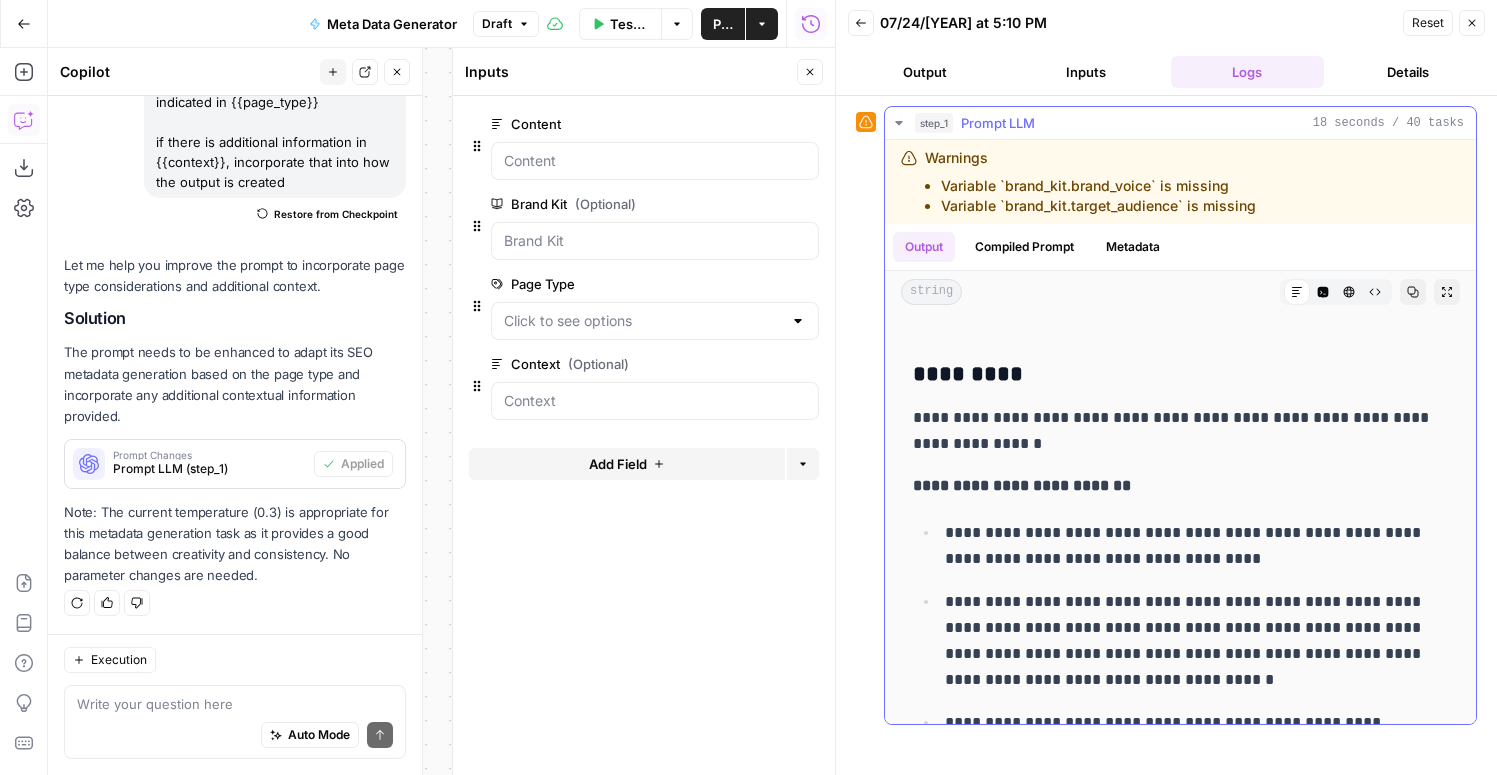 drag, startPoint x: 1070, startPoint y: 448, endPoint x: 916, endPoint y: 422, distance: 156.17938 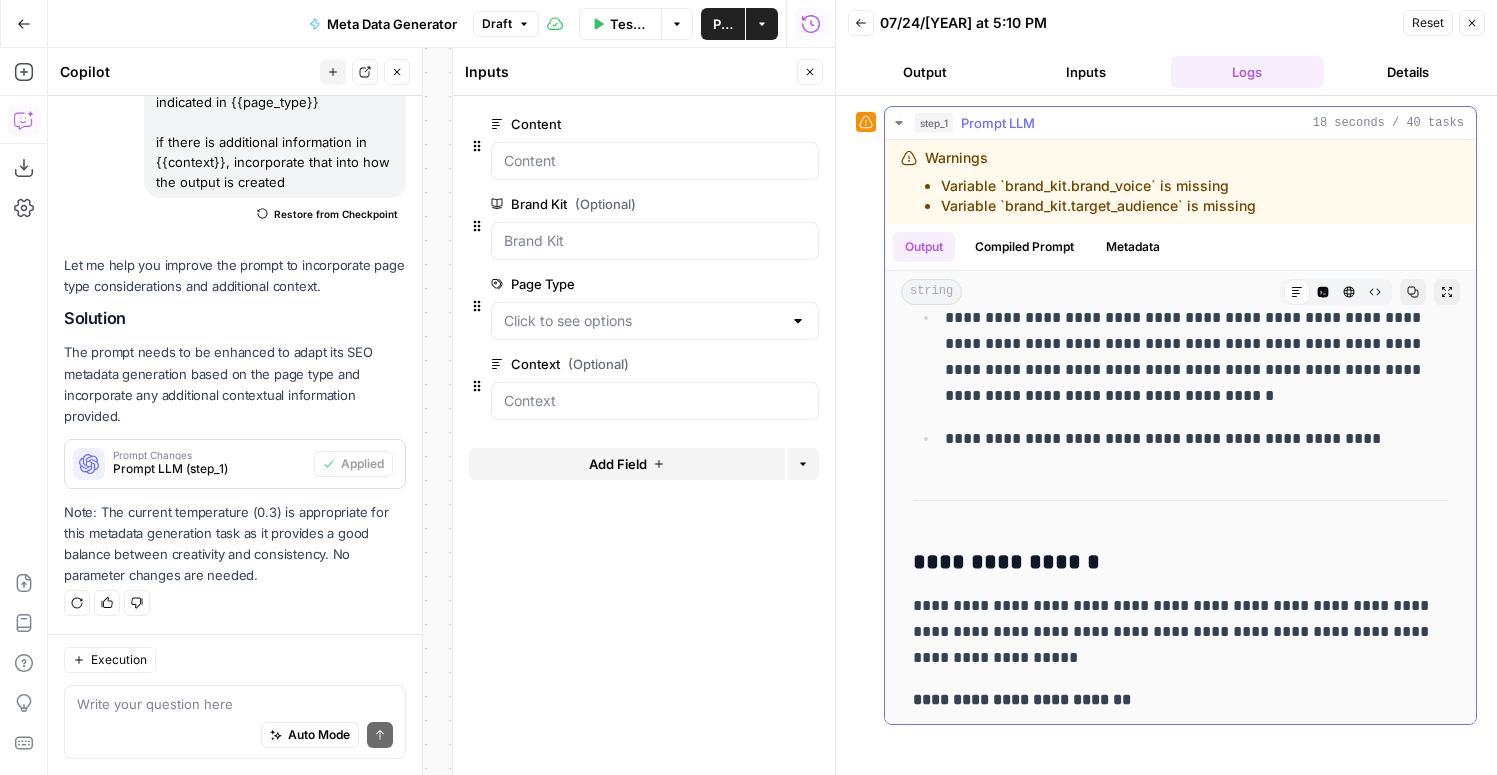 scroll, scrollTop: 387, scrollLeft: 0, axis: vertical 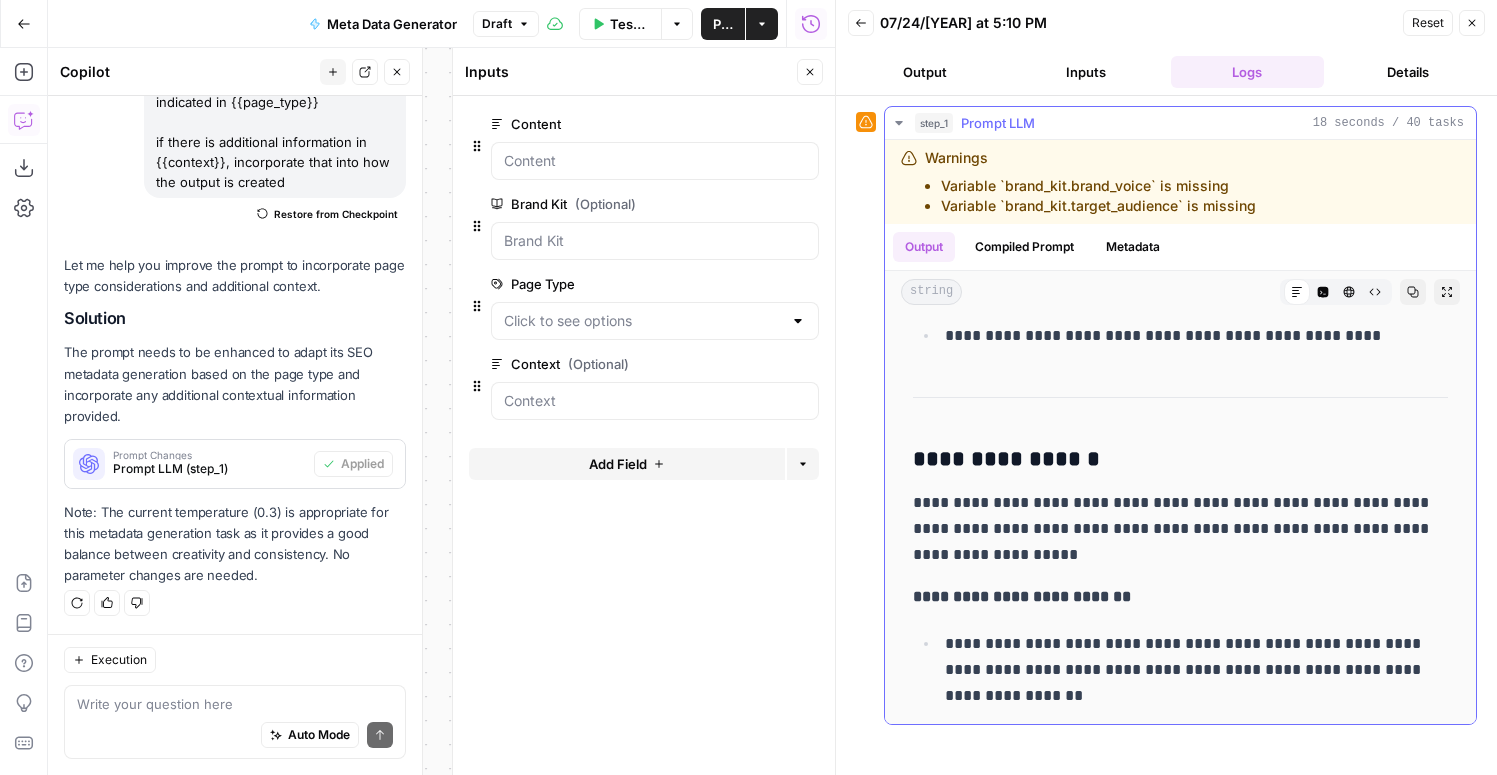 drag, startPoint x: 1205, startPoint y: 552, endPoint x: 912, endPoint y: 504, distance: 296.9057 